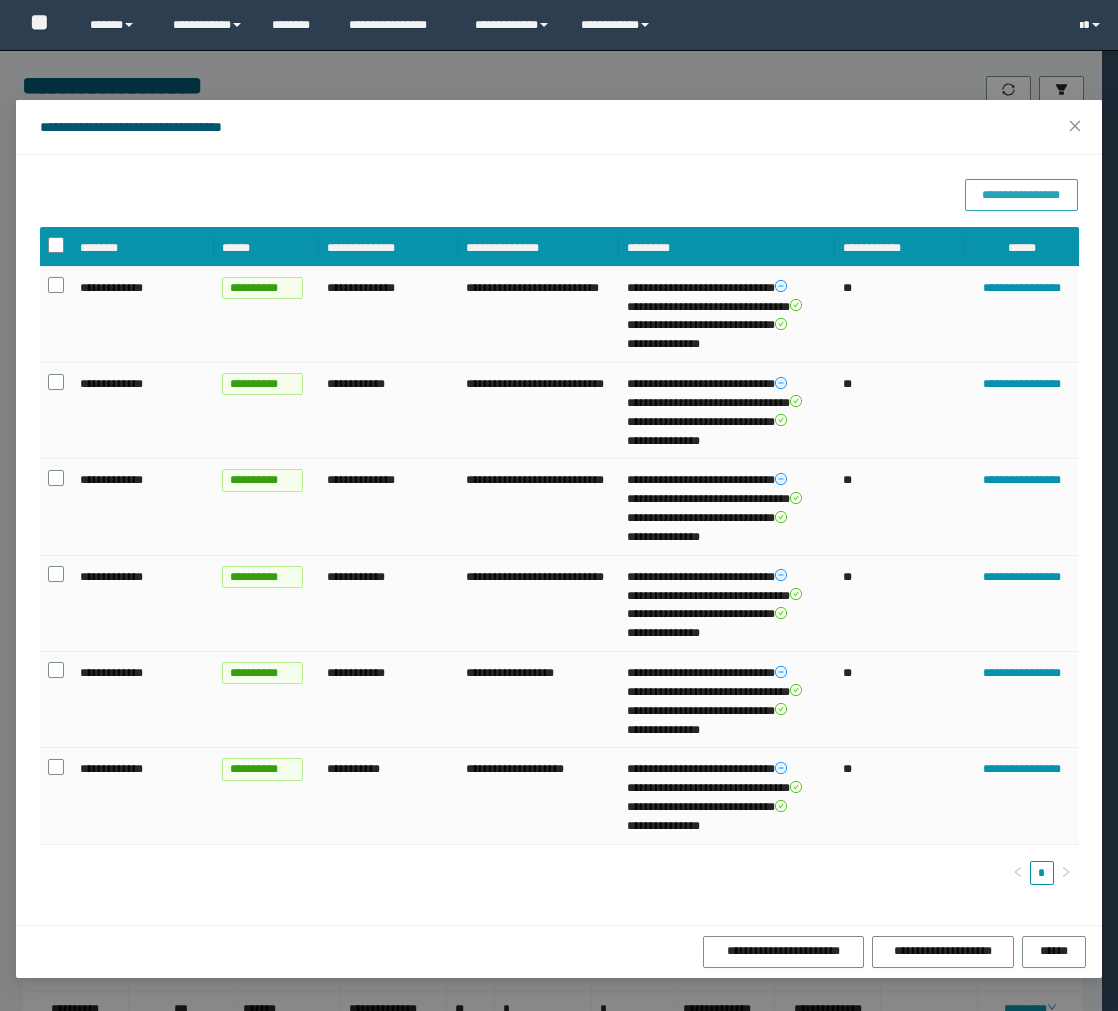 scroll, scrollTop: 1776, scrollLeft: 0, axis: vertical 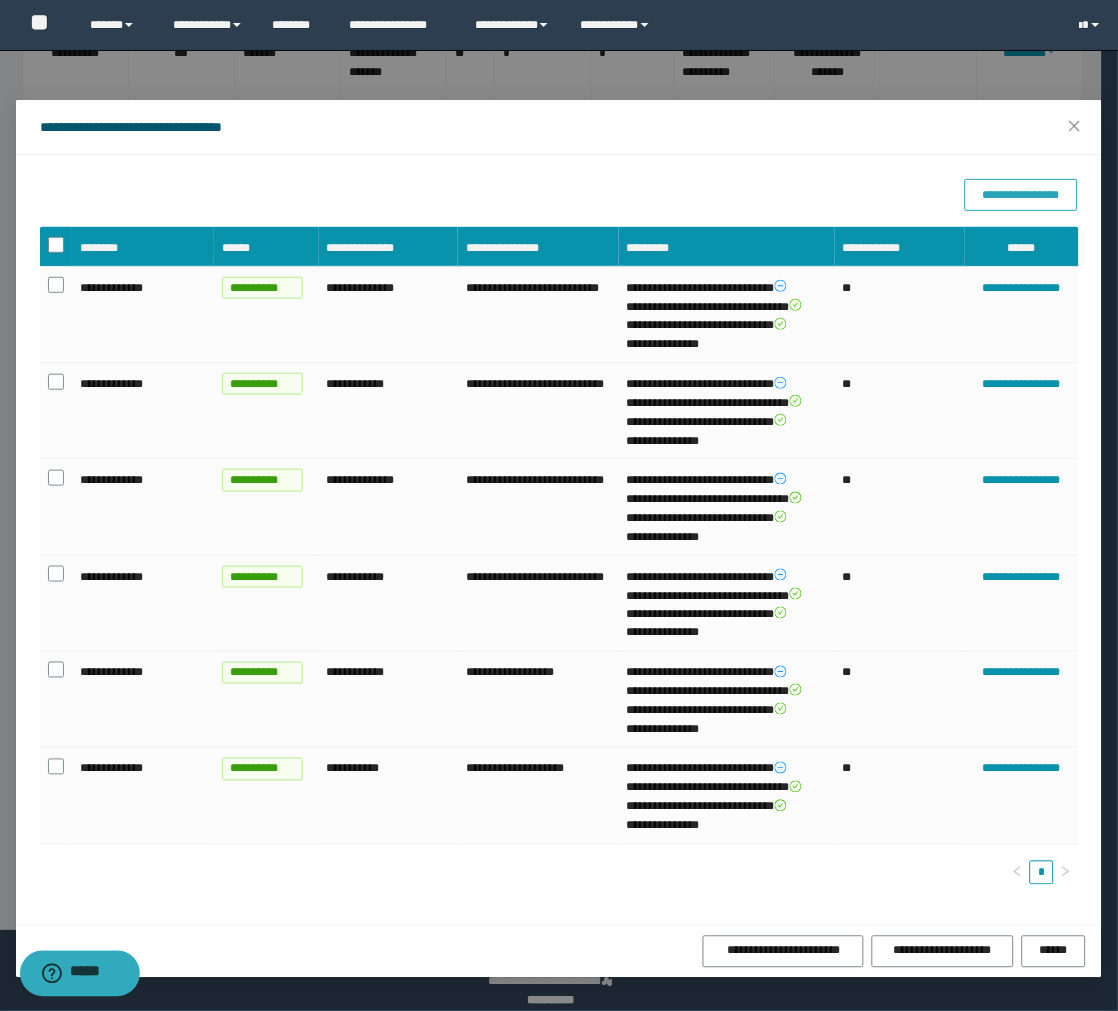 click on "**********" at bounding box center (1021, 195) 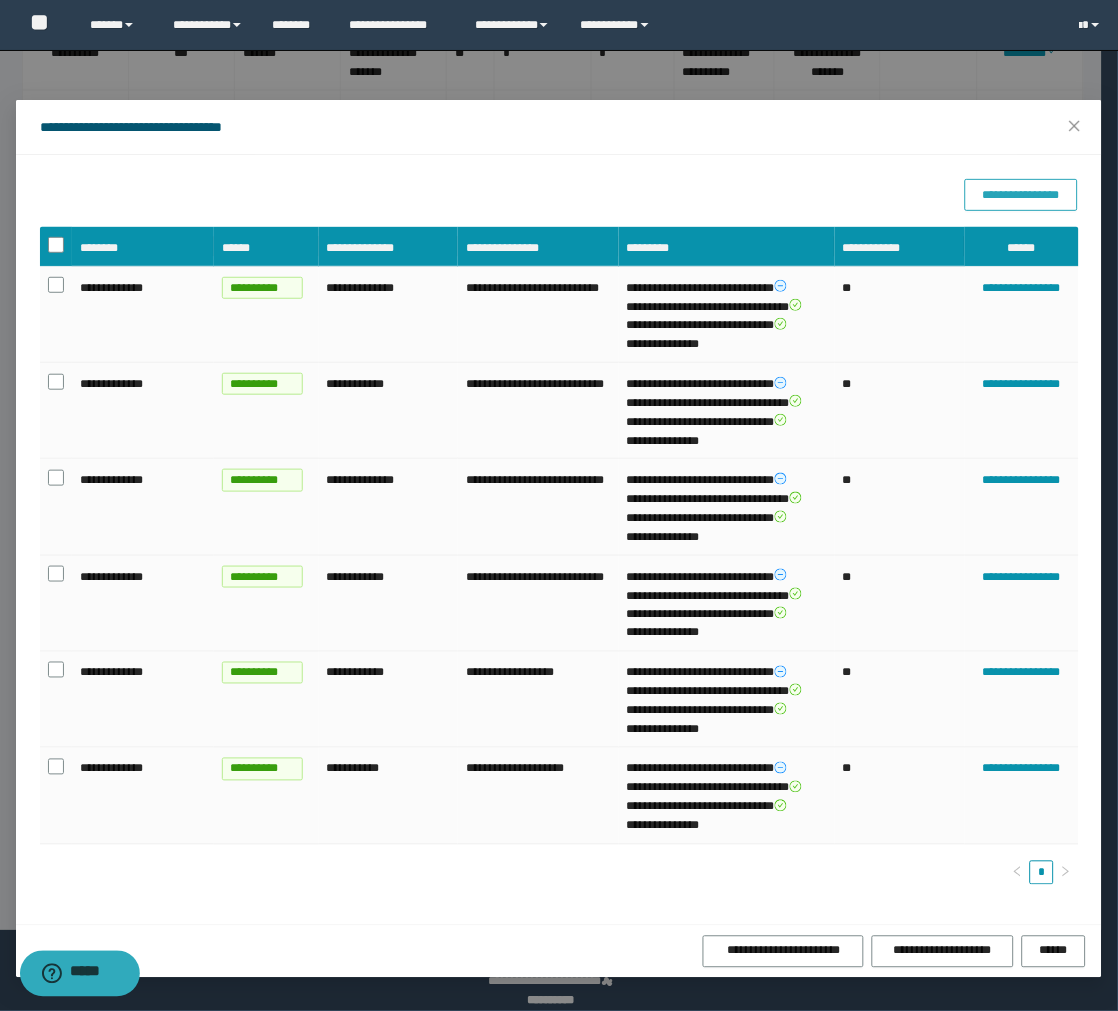 click on "**********" at bounding box center (1021, 195) 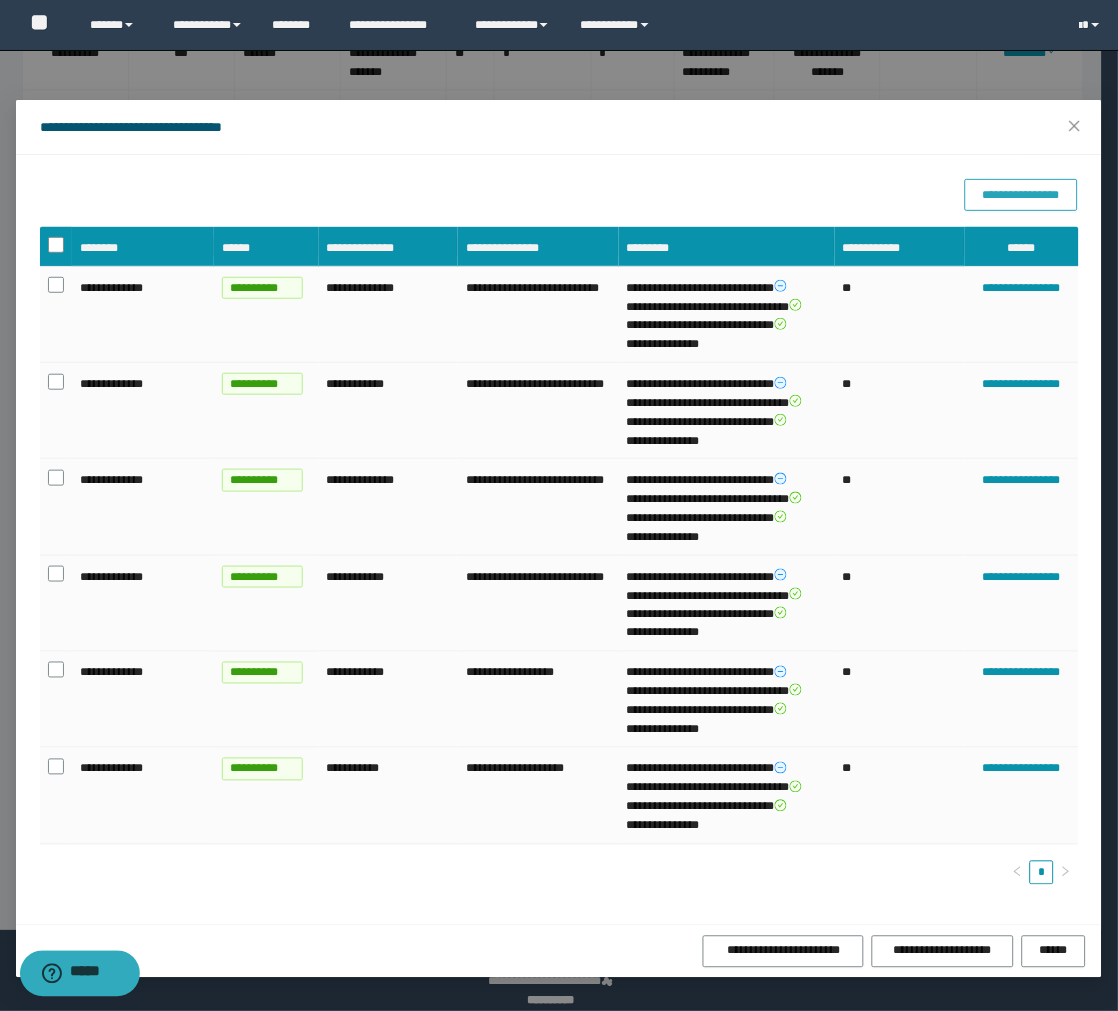 click on "**********" at bounding box center [1021, 195] 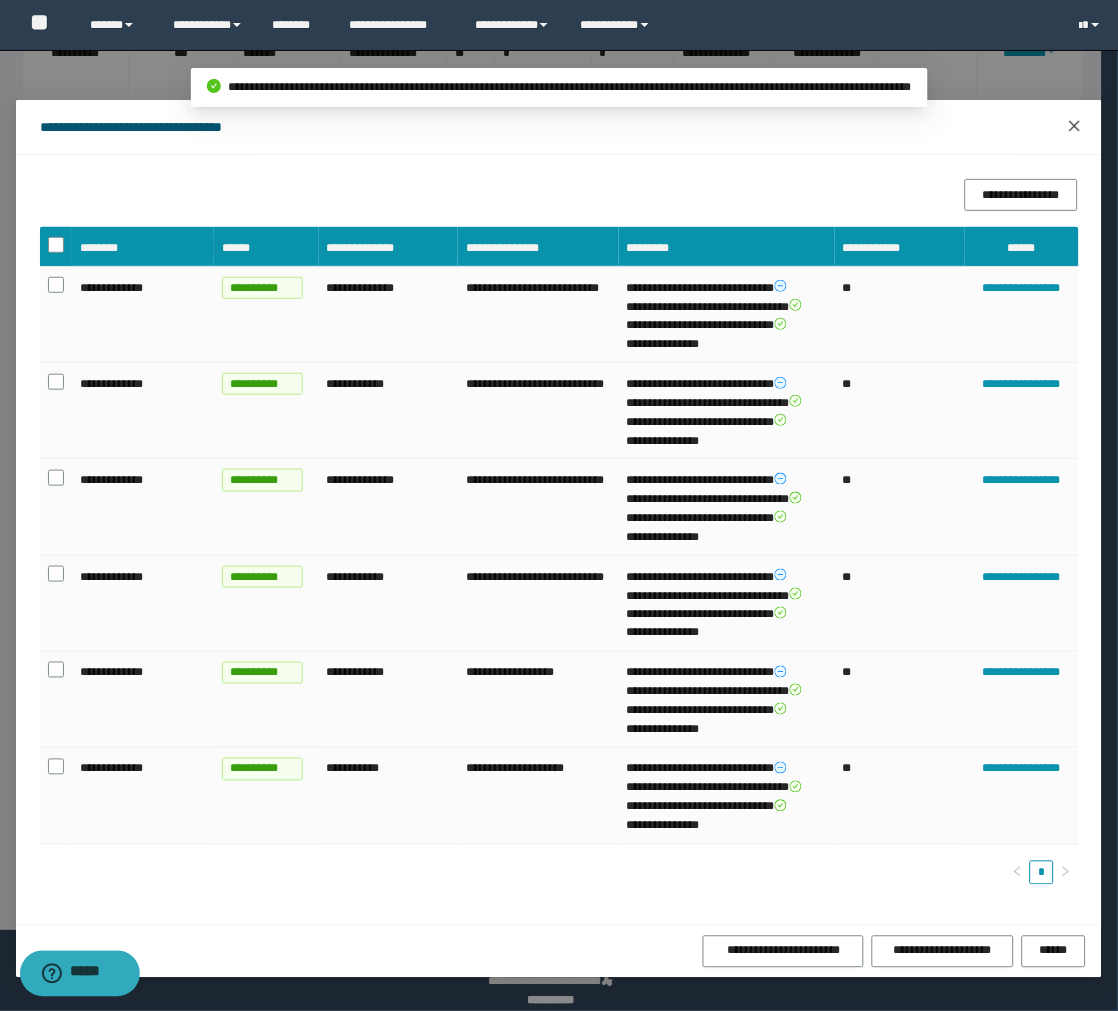 click at bounding box center [1075, 126] 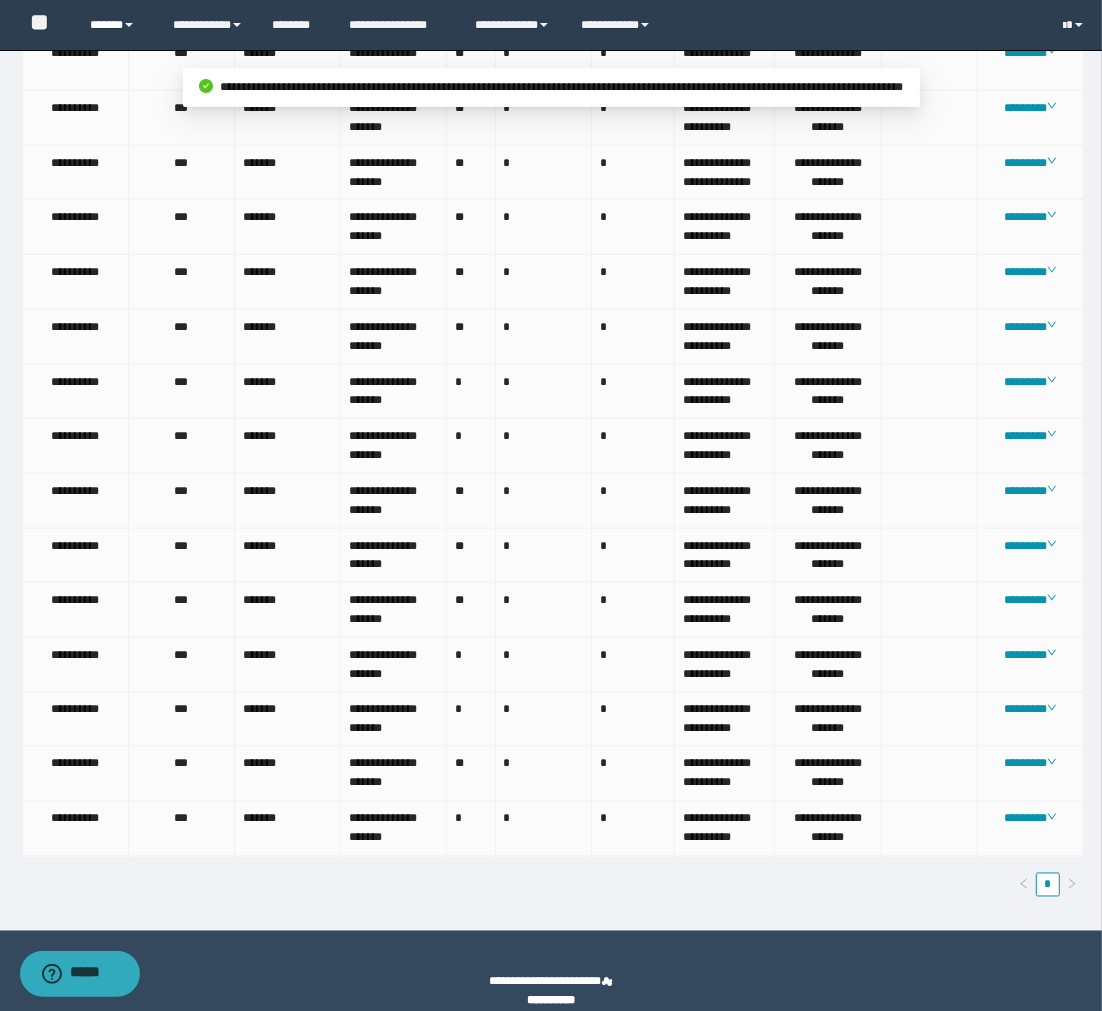 click on "******" at bounding box center (116, 25) 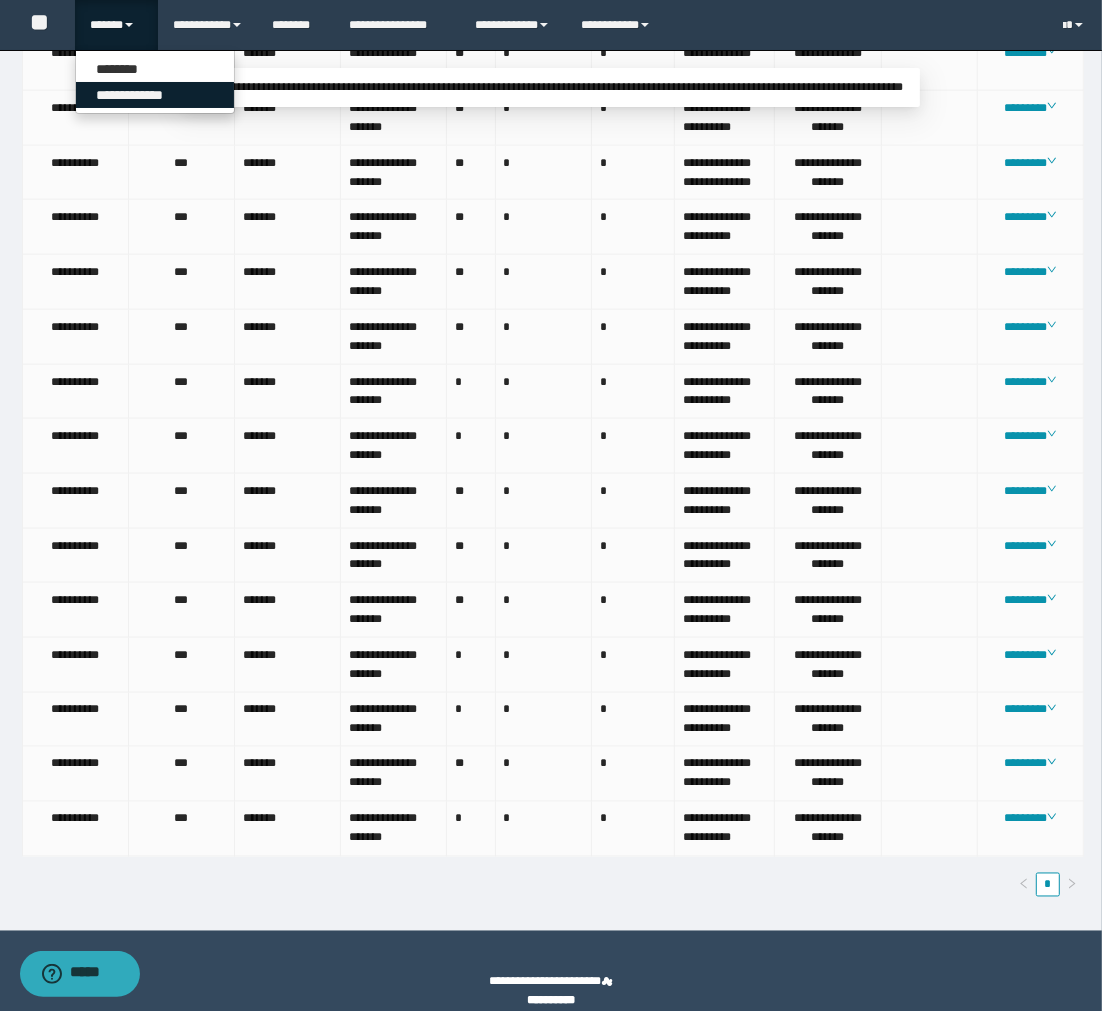 click on "**********" at bounding box center (155, 95) 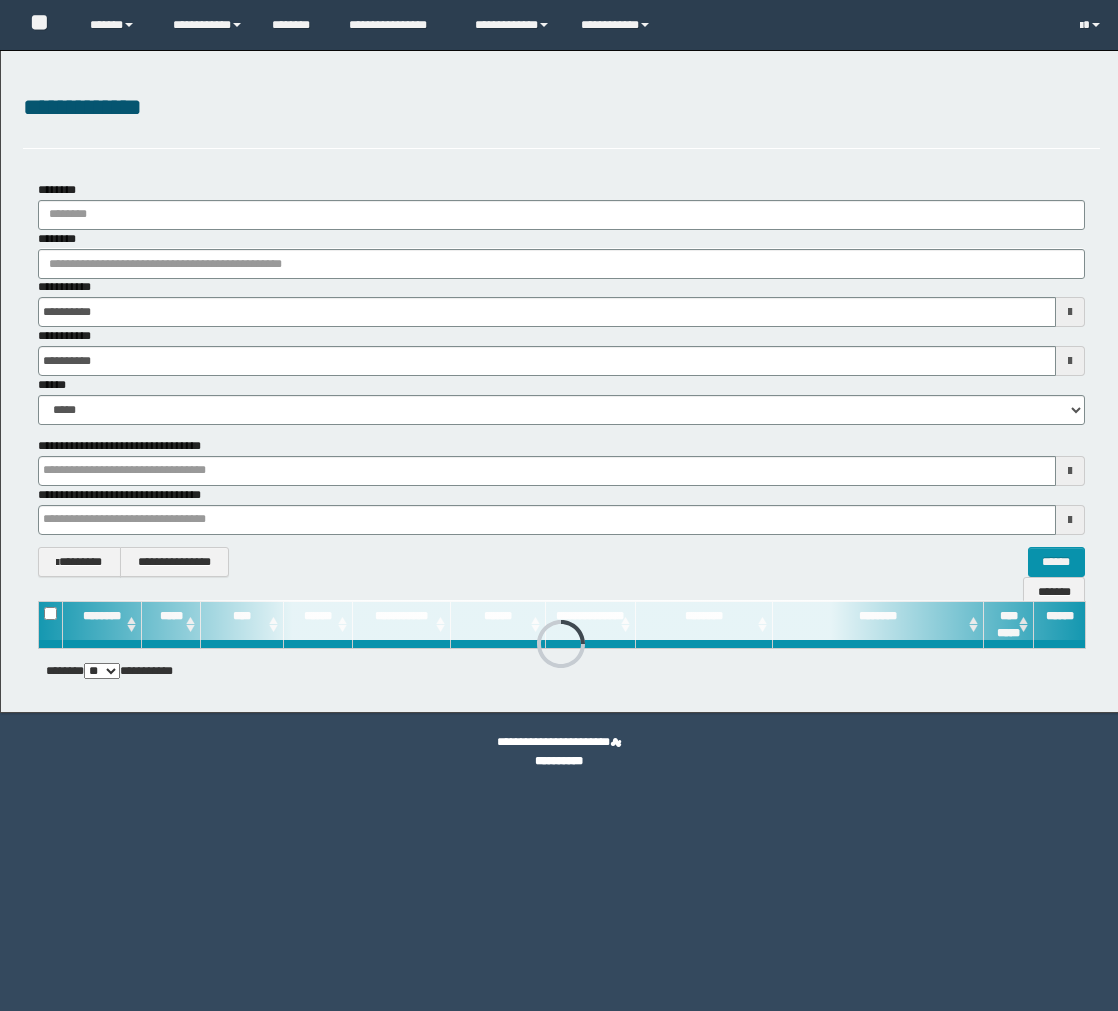 scroll, scrollTop: 0, scrollLeft: 0, axis: both 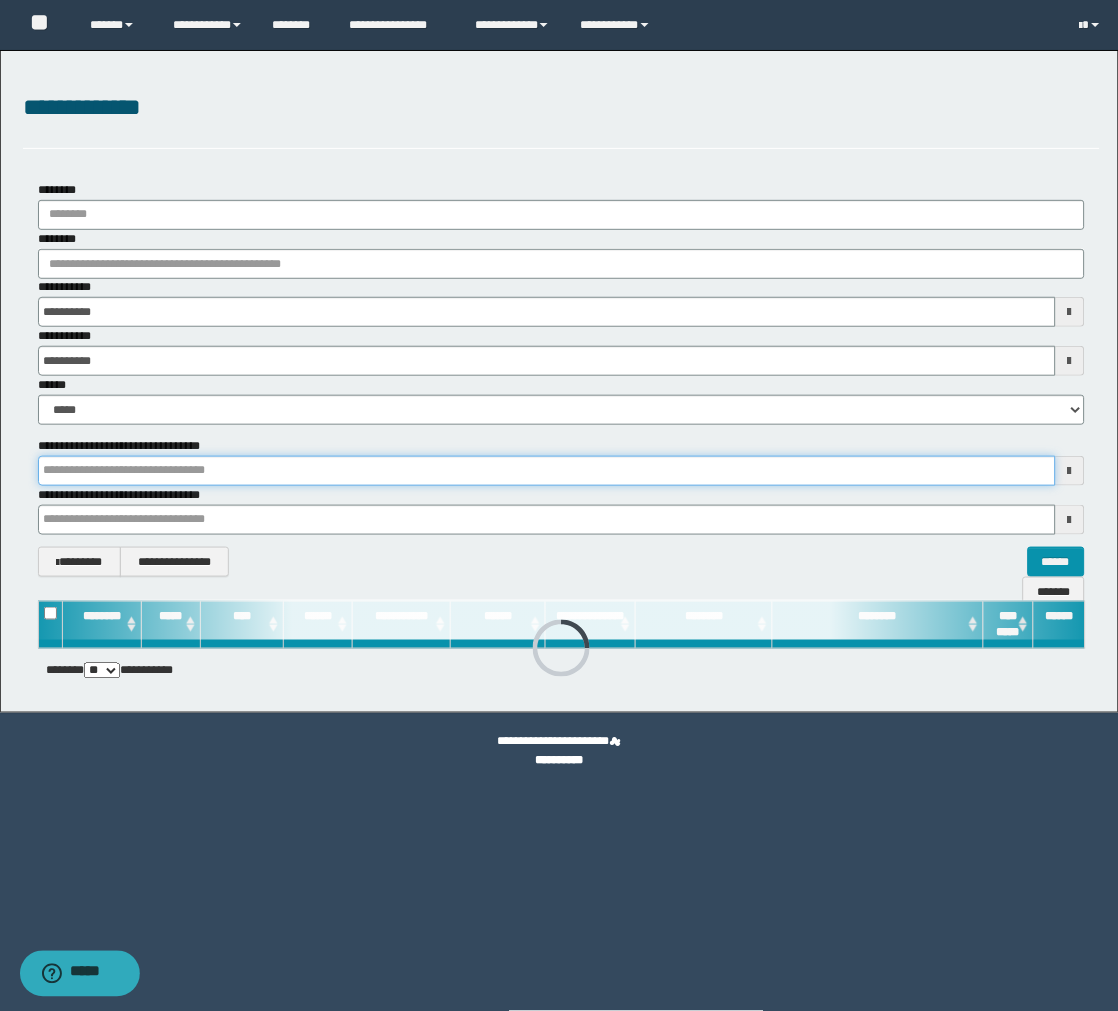 click at bounding box center [547, 471] 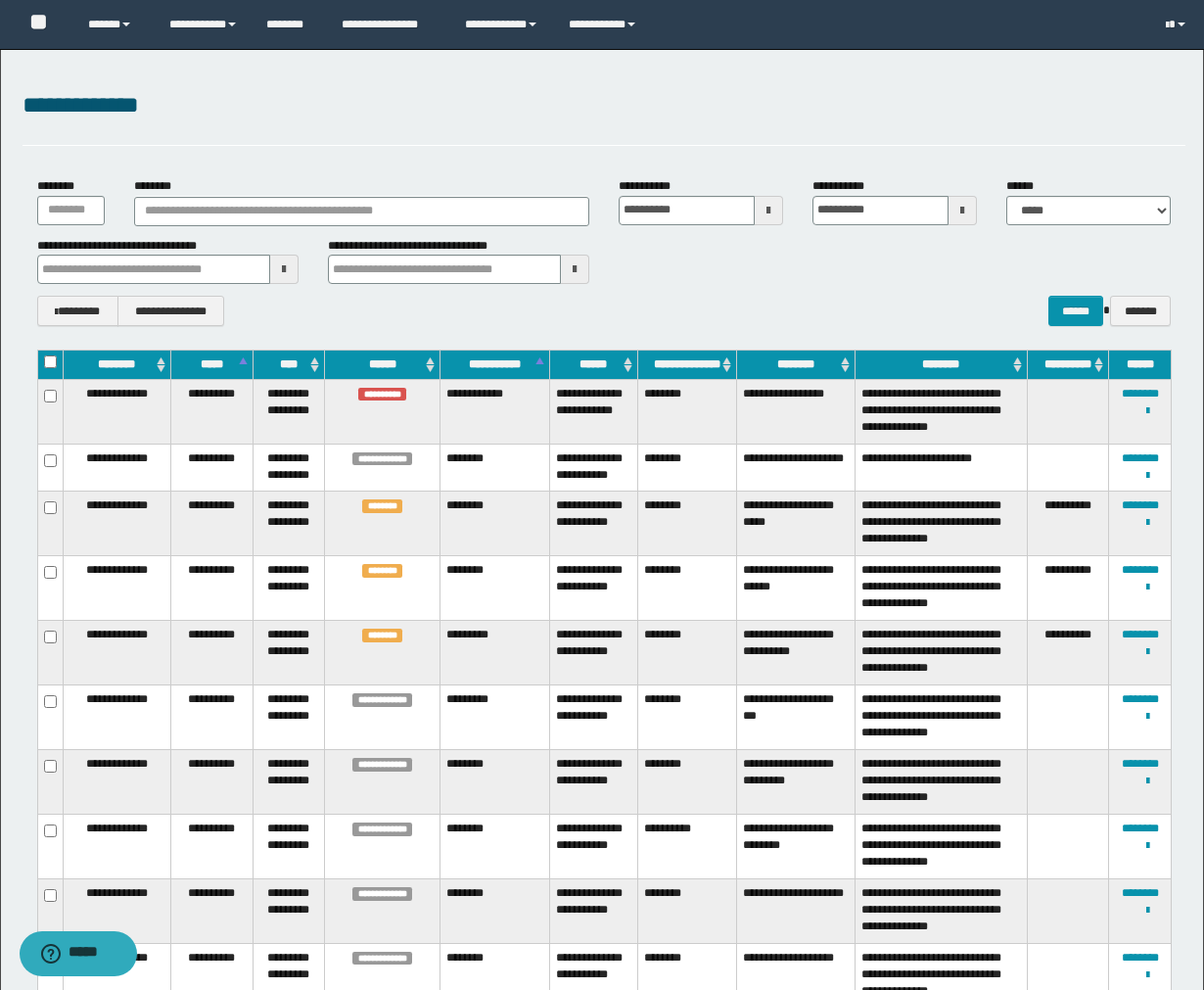 click on "**********" at bounding box center (604, 260) 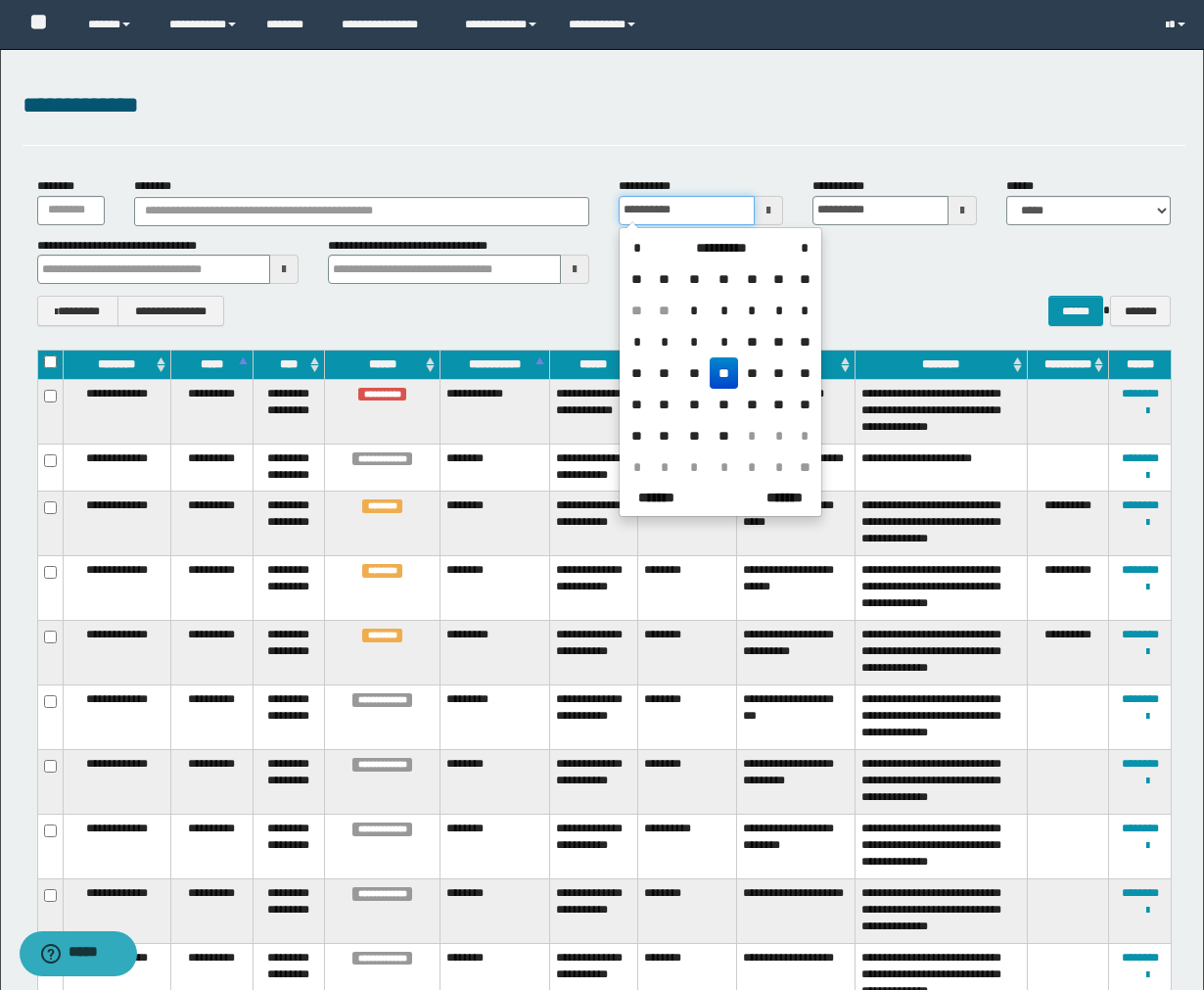 drag, startPoint x: 706, startPoint y: 221, endPoint x: 536, endPoint y: 200, distance: 171.29215 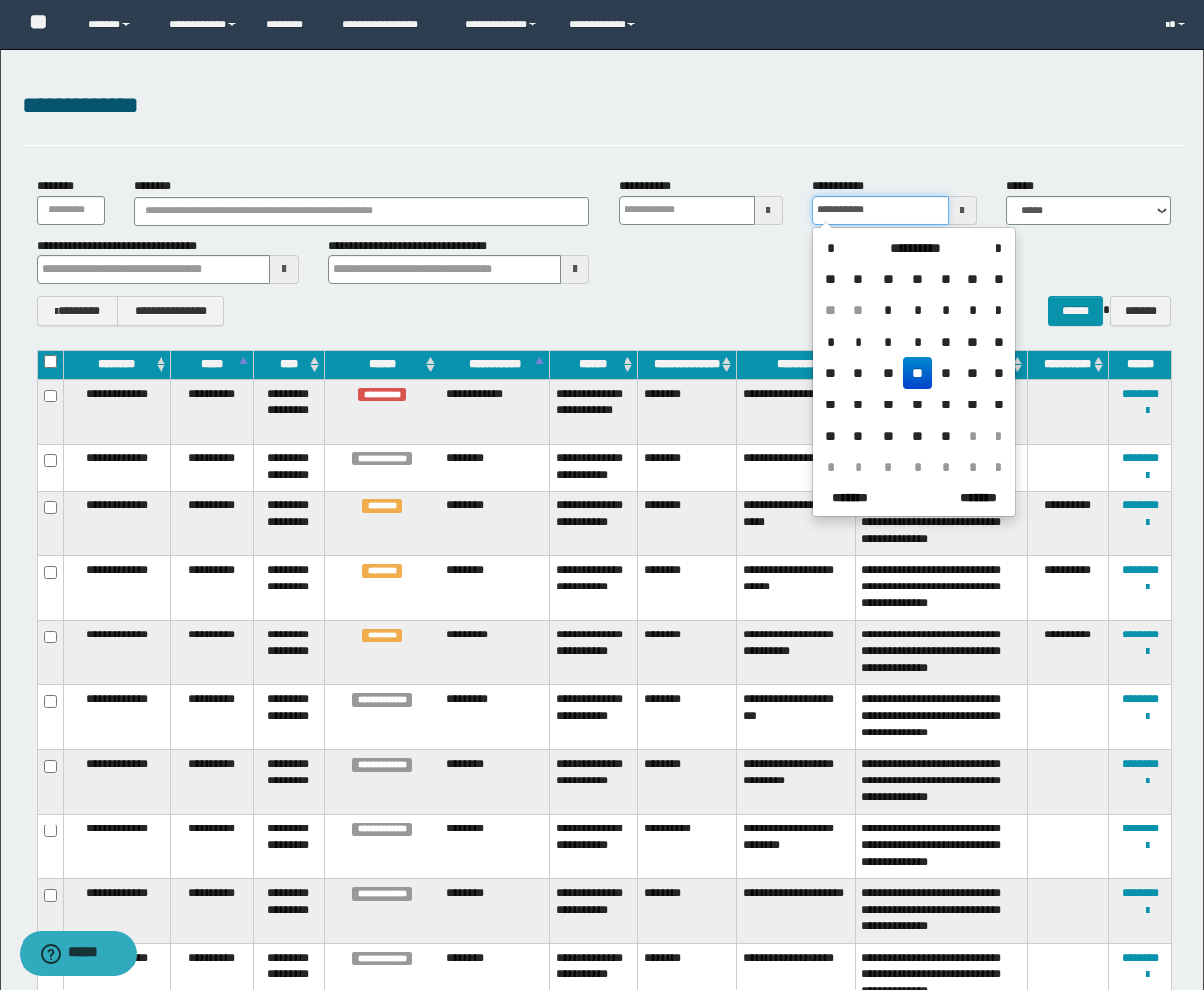 drag, startPoint x: 896, startPoint y: 209, endPoint x: 751, endPoint y: 201, distance: 145.22052 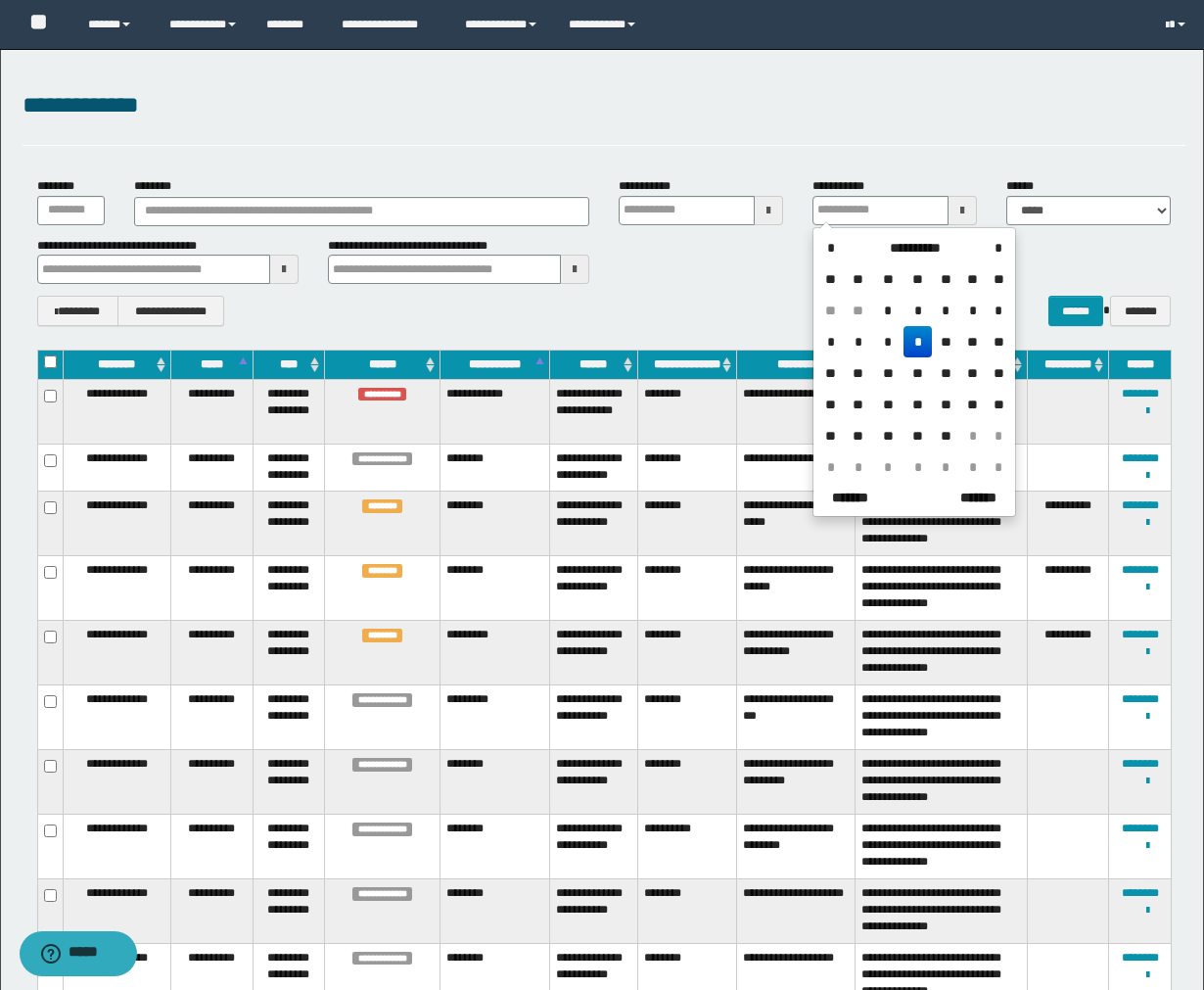 click at bounding box center [284, 269] 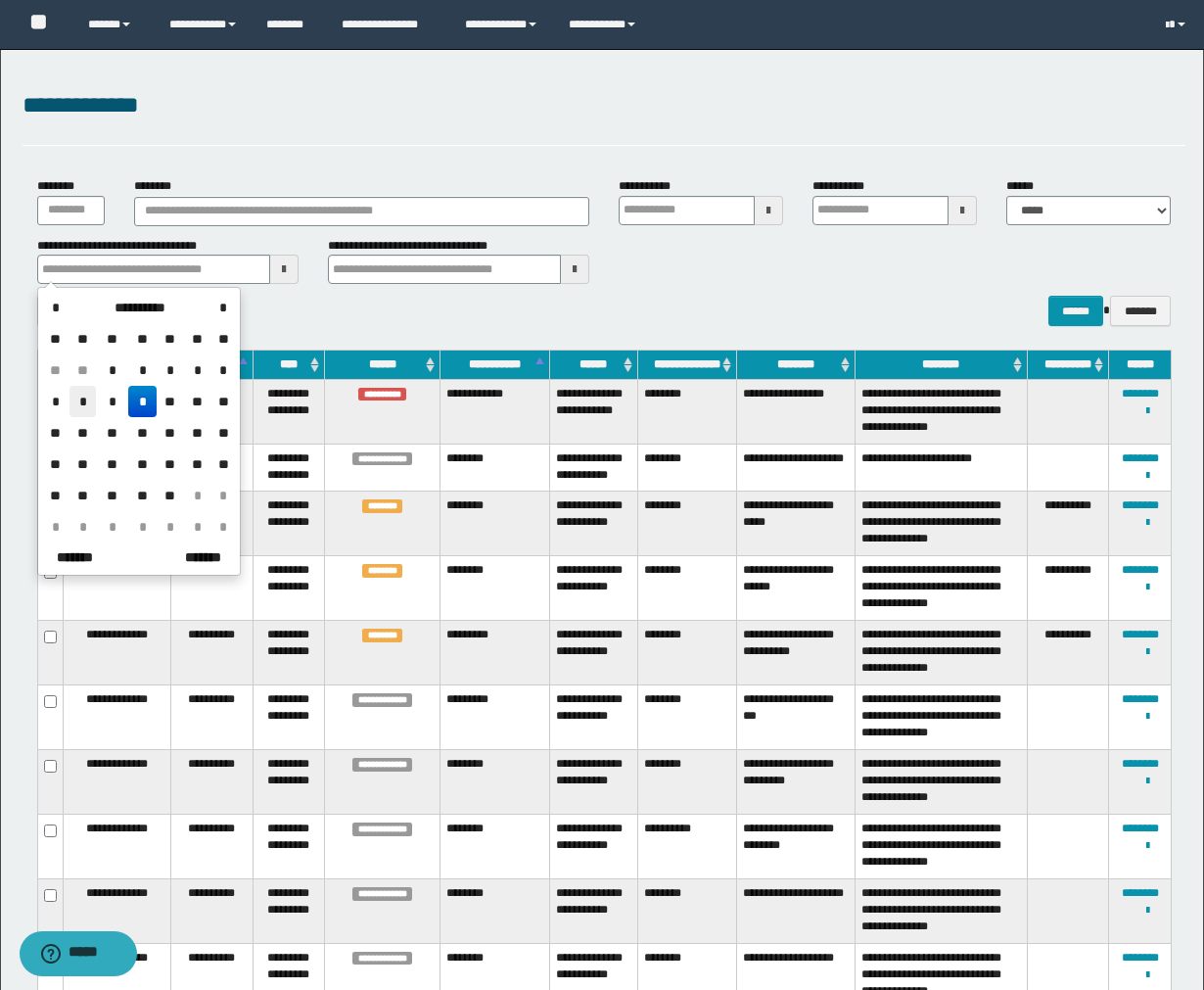 click on "*" at bounding box center (83, 370) 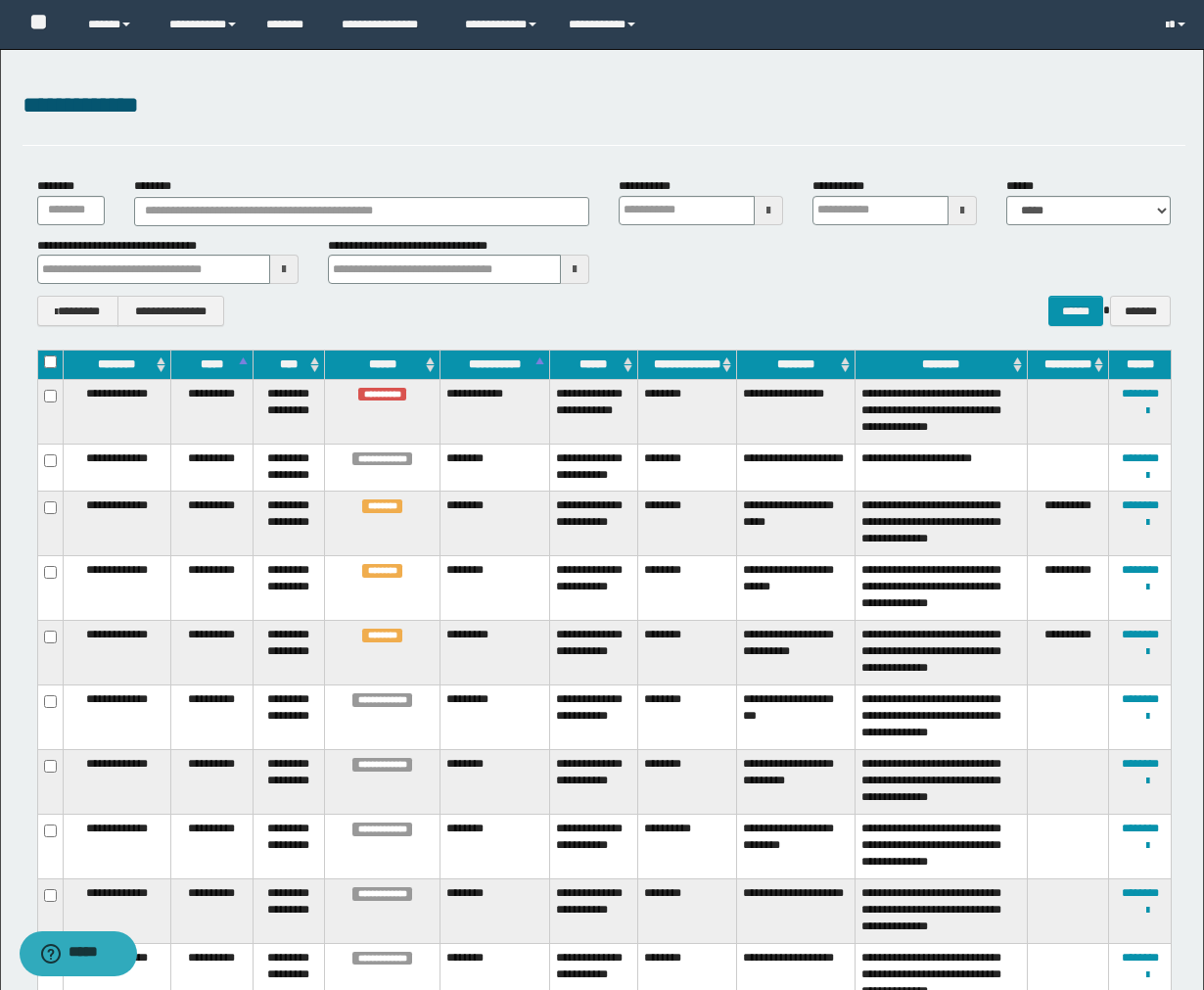 click at bounding box center [284, 269] 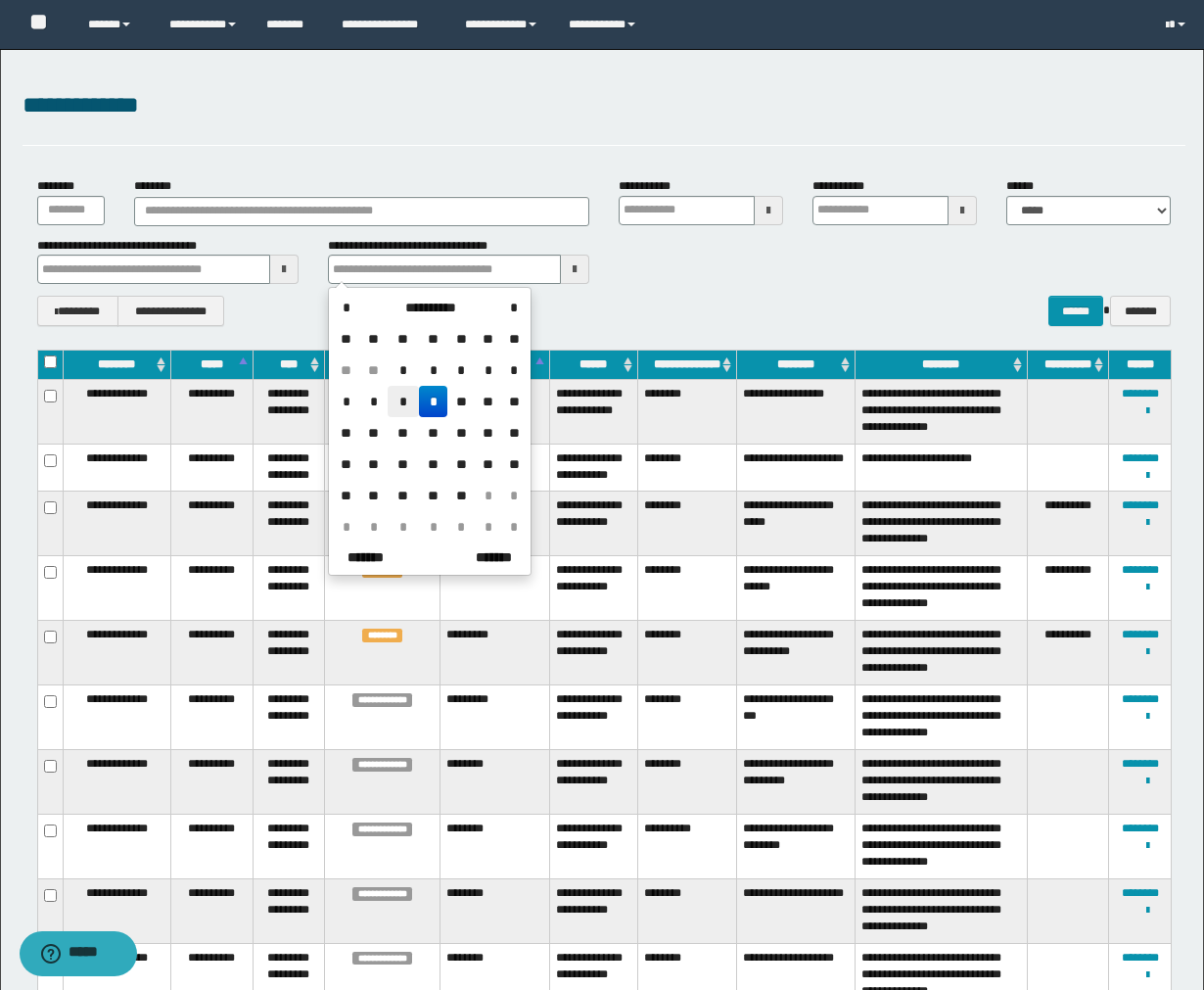 click on "*" at bounding box center (403, 370) 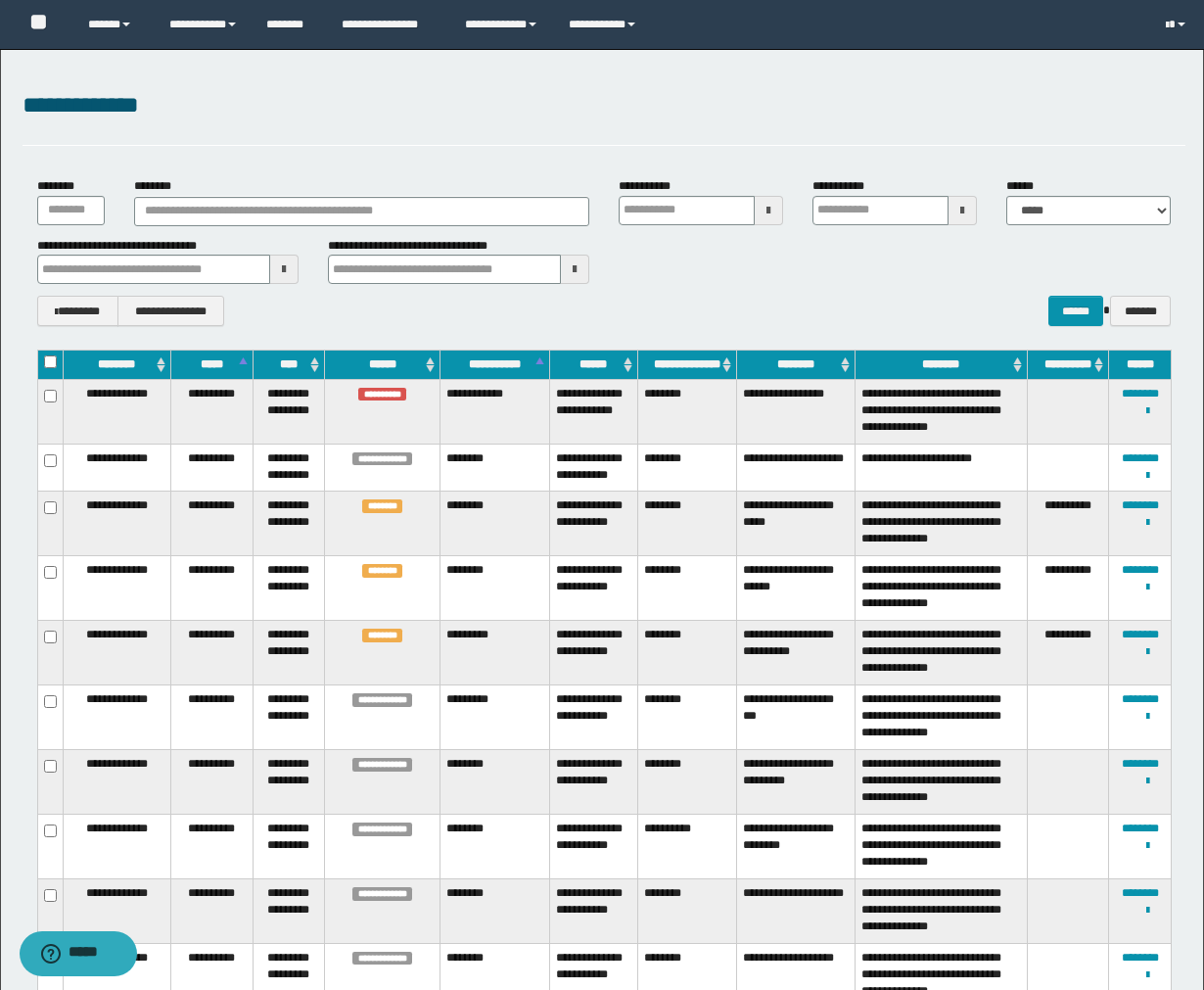 click at bounding box center [284, 269] 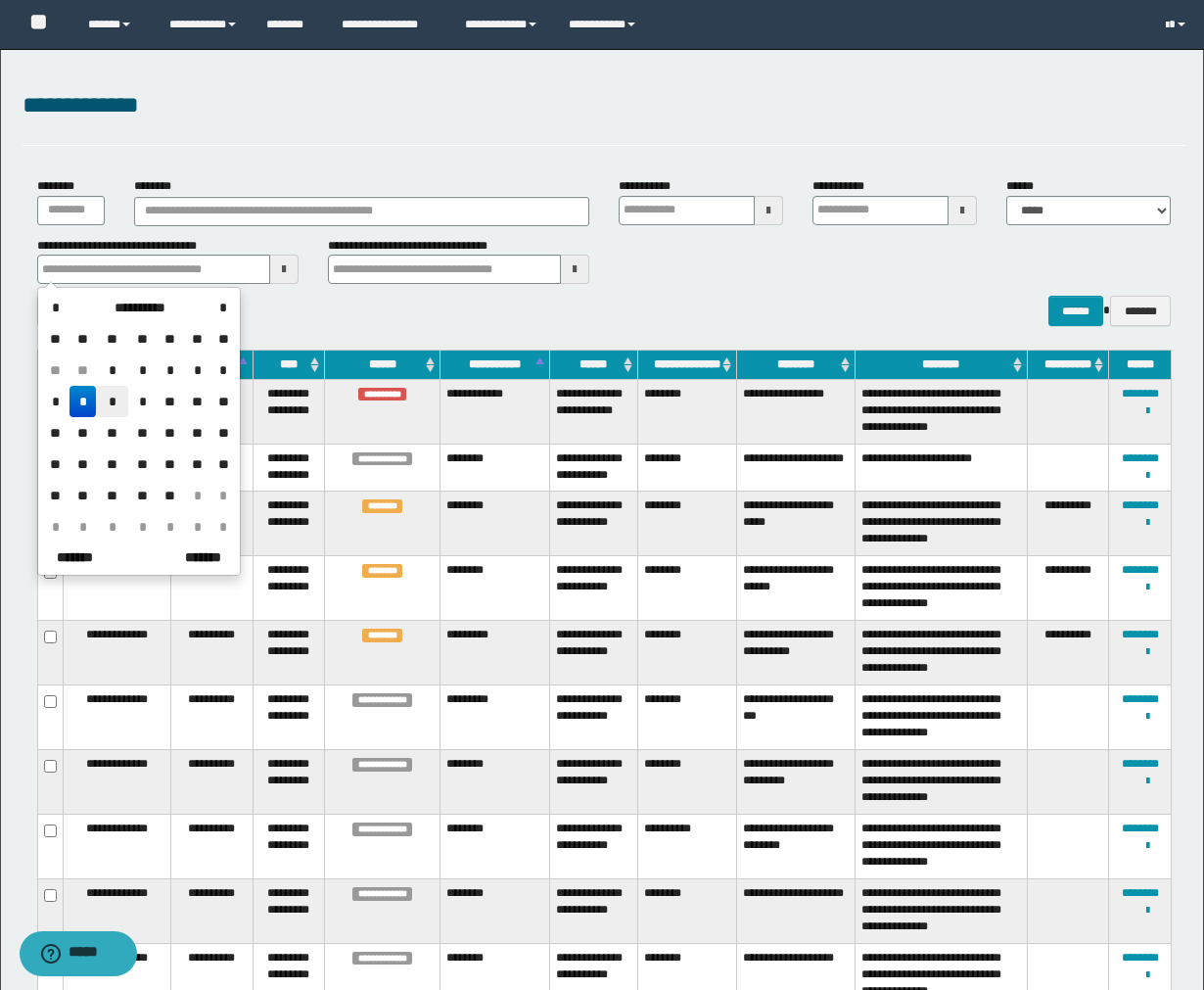 click on "*" at bounding box center [112, 370] 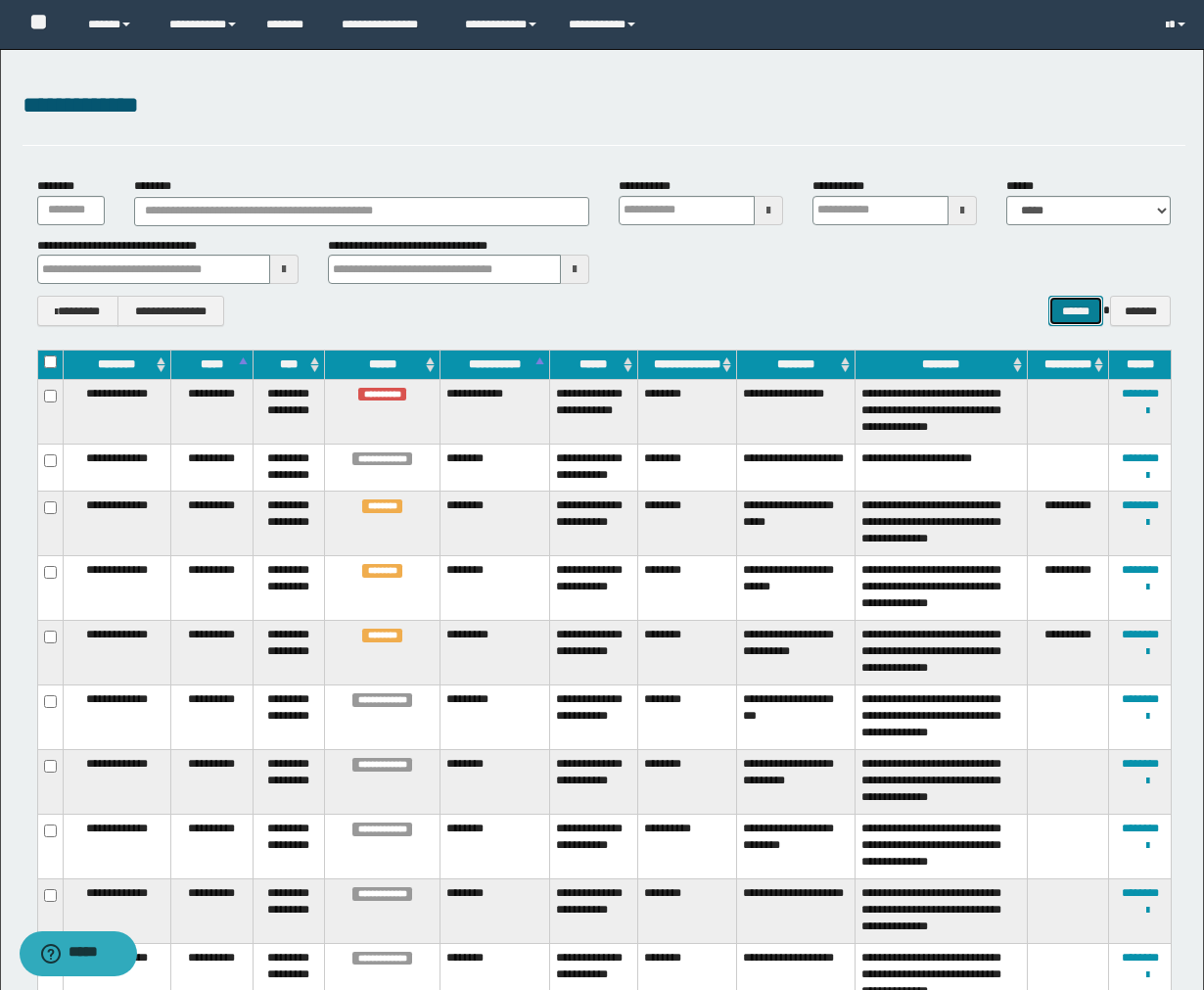 click on "******" at bounding box center [1076, 310] 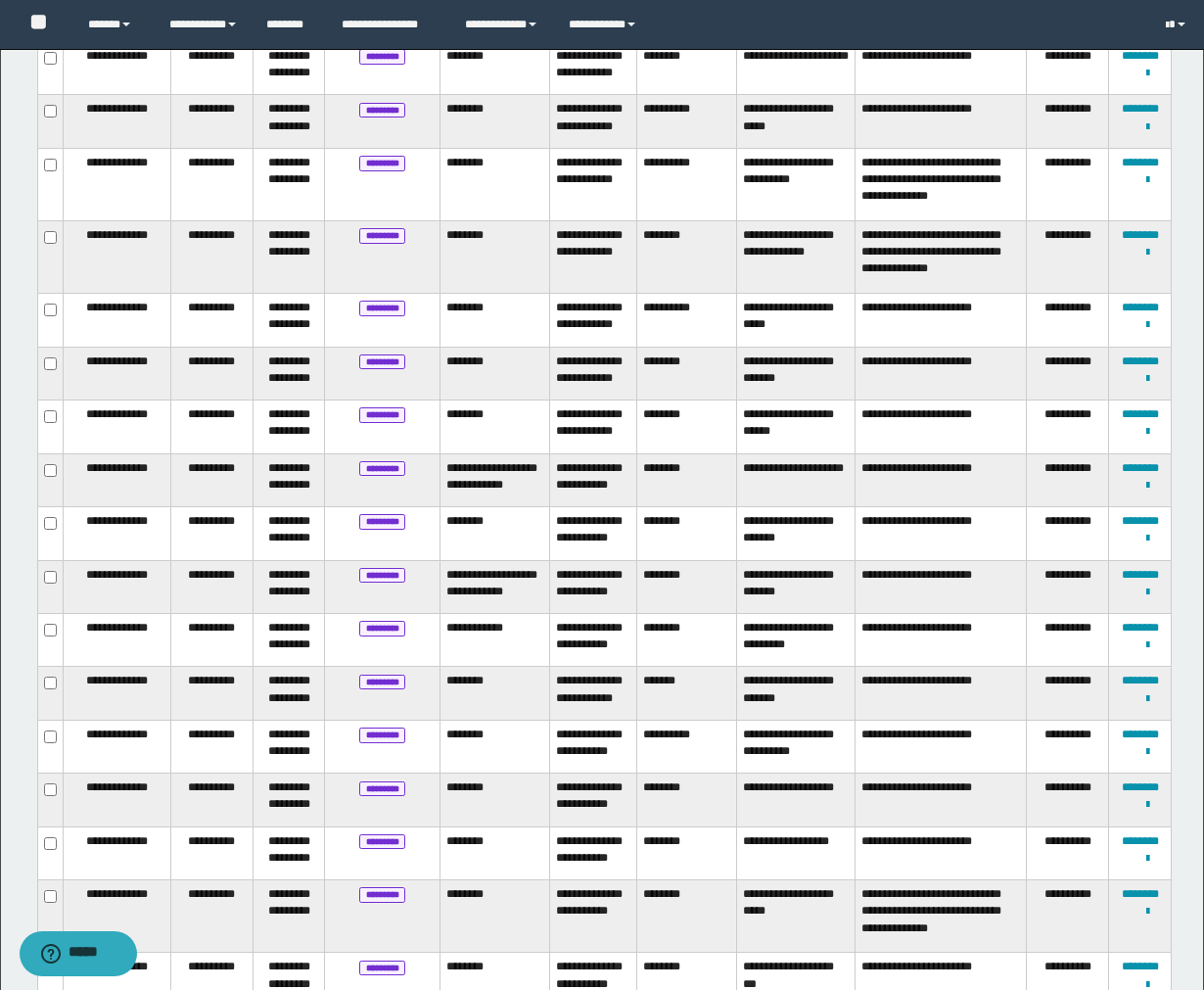 scroll, scrollTop: 958, scrollLeft: 0, axis: vertical 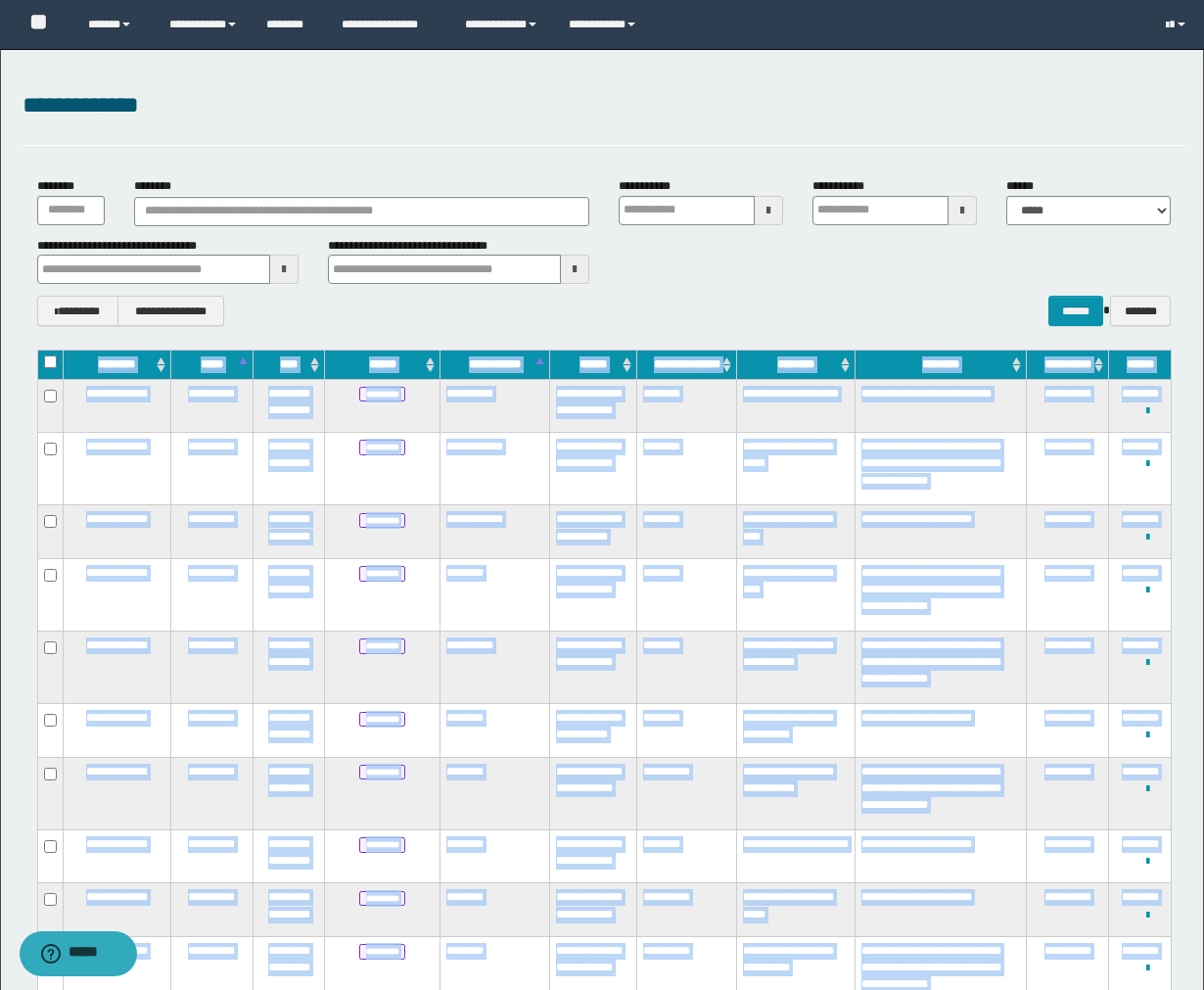 drag, startPoint x: 1152, startPoint y: 813, endPoint x: 75, endPoint y: 368, distance: 1165.3128 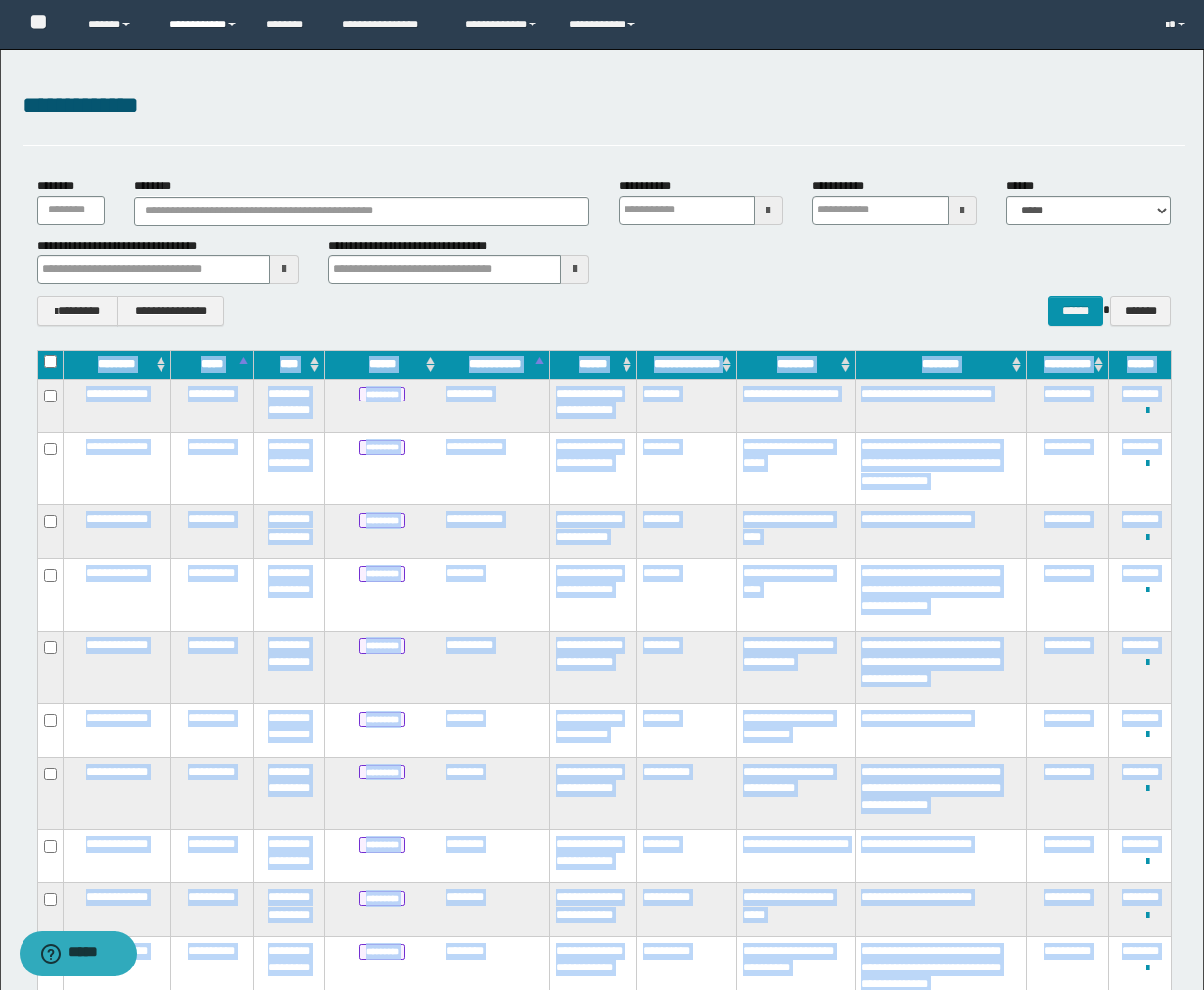 click on "**********" at bounding box center [114, 24] 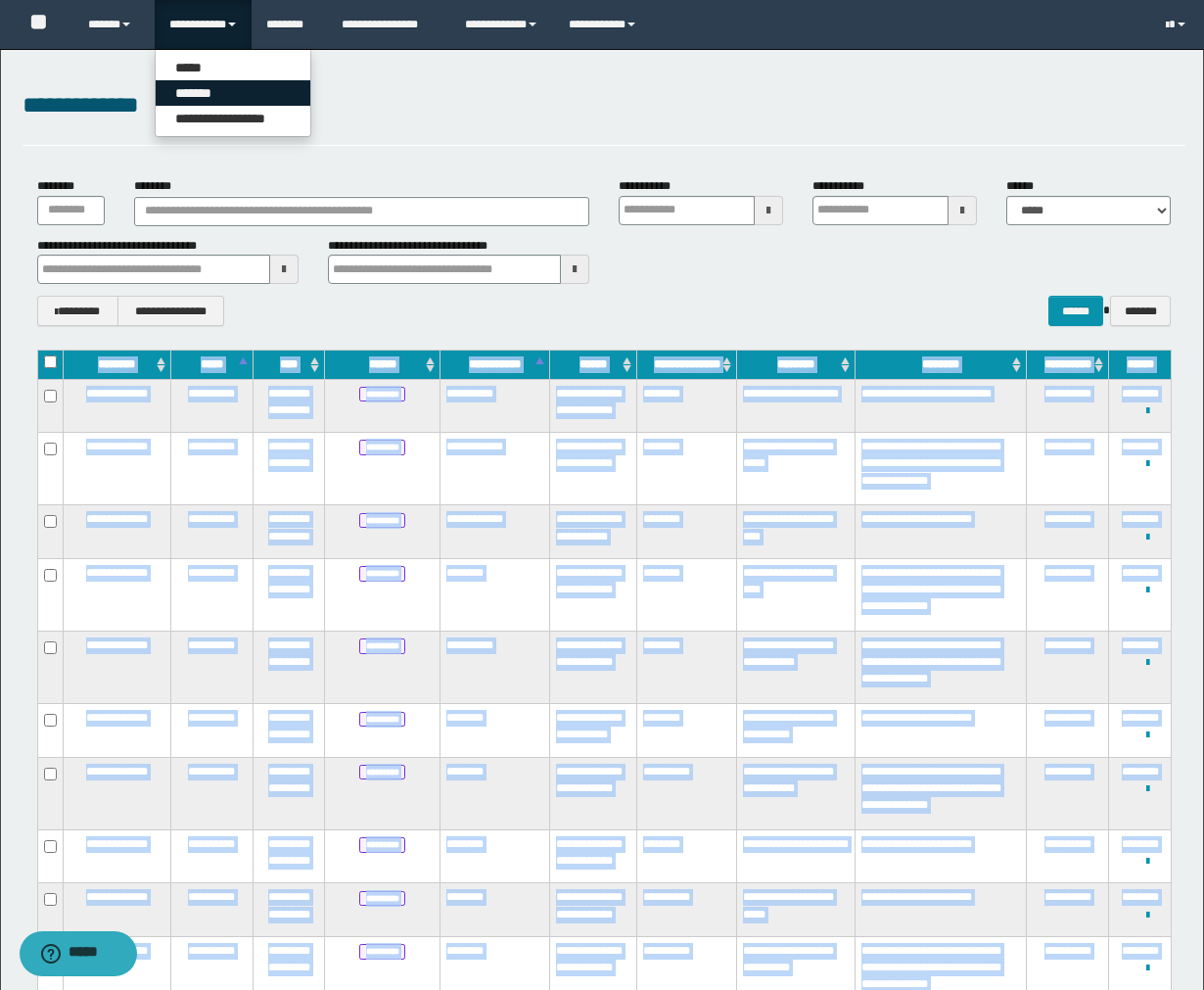 click on "*******" at bounding box center [233, 93] 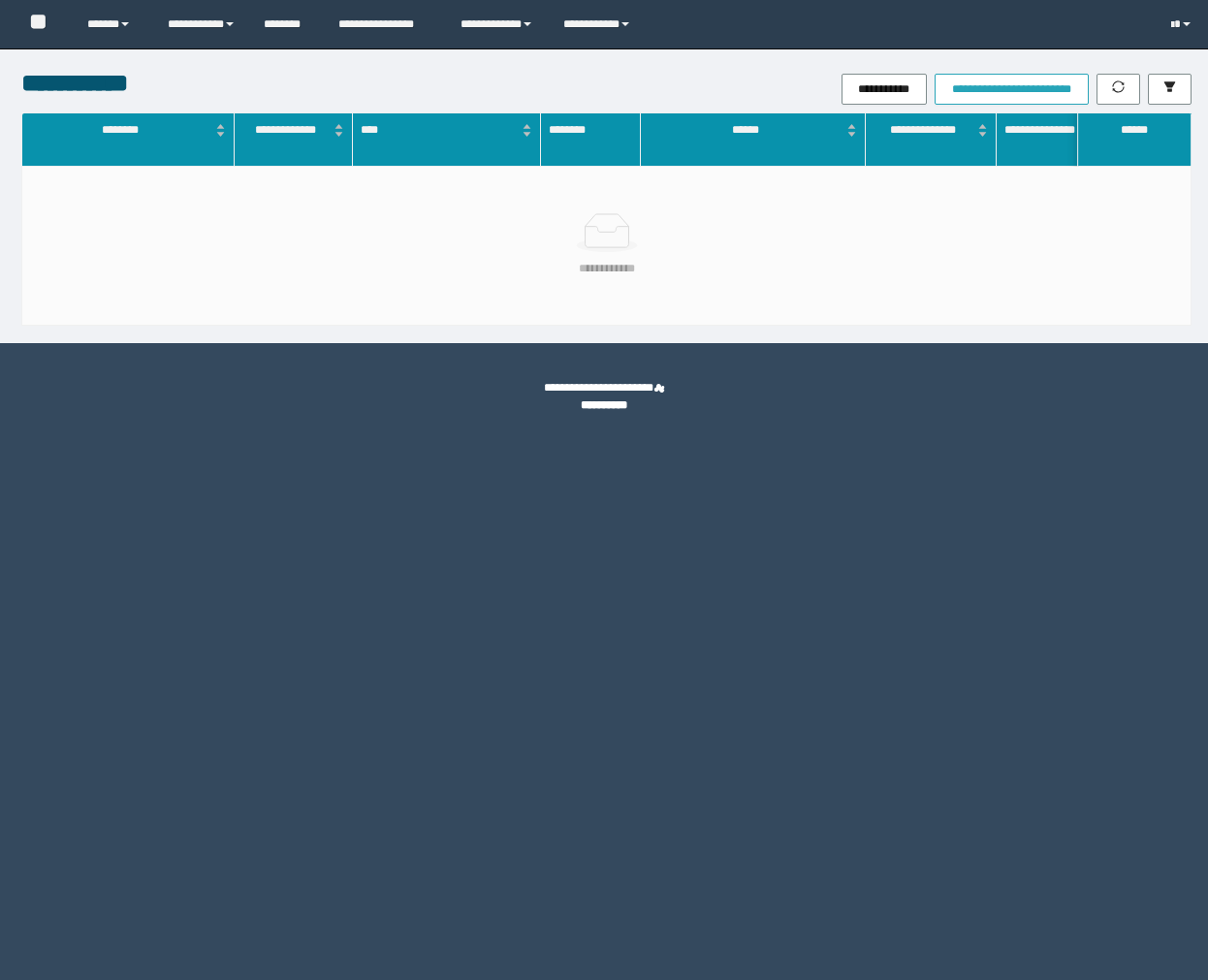 scroll, scrollTop: 0, scrollLeft: 0, axis: both 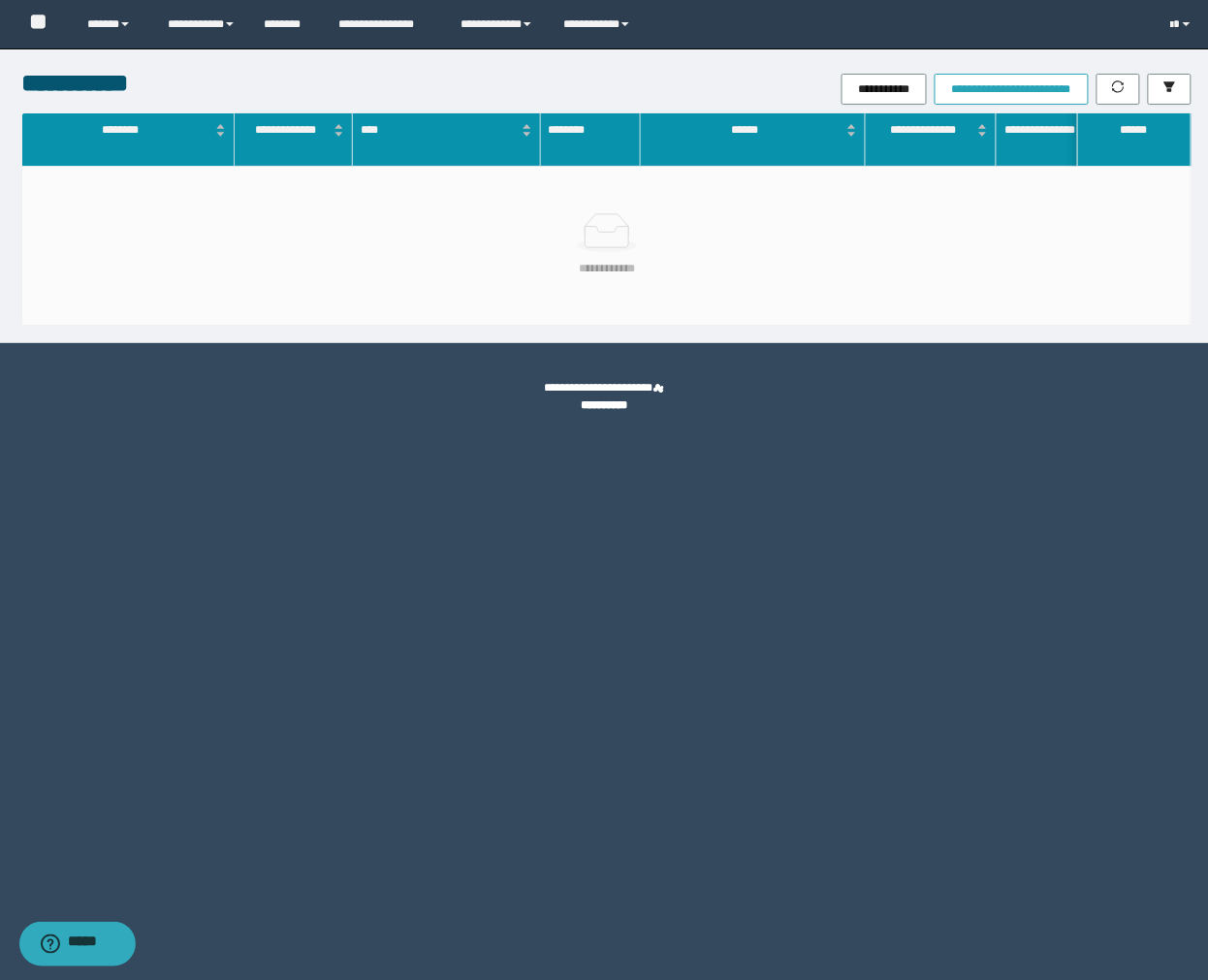 click on "**********" at bounding box center (884, 89) 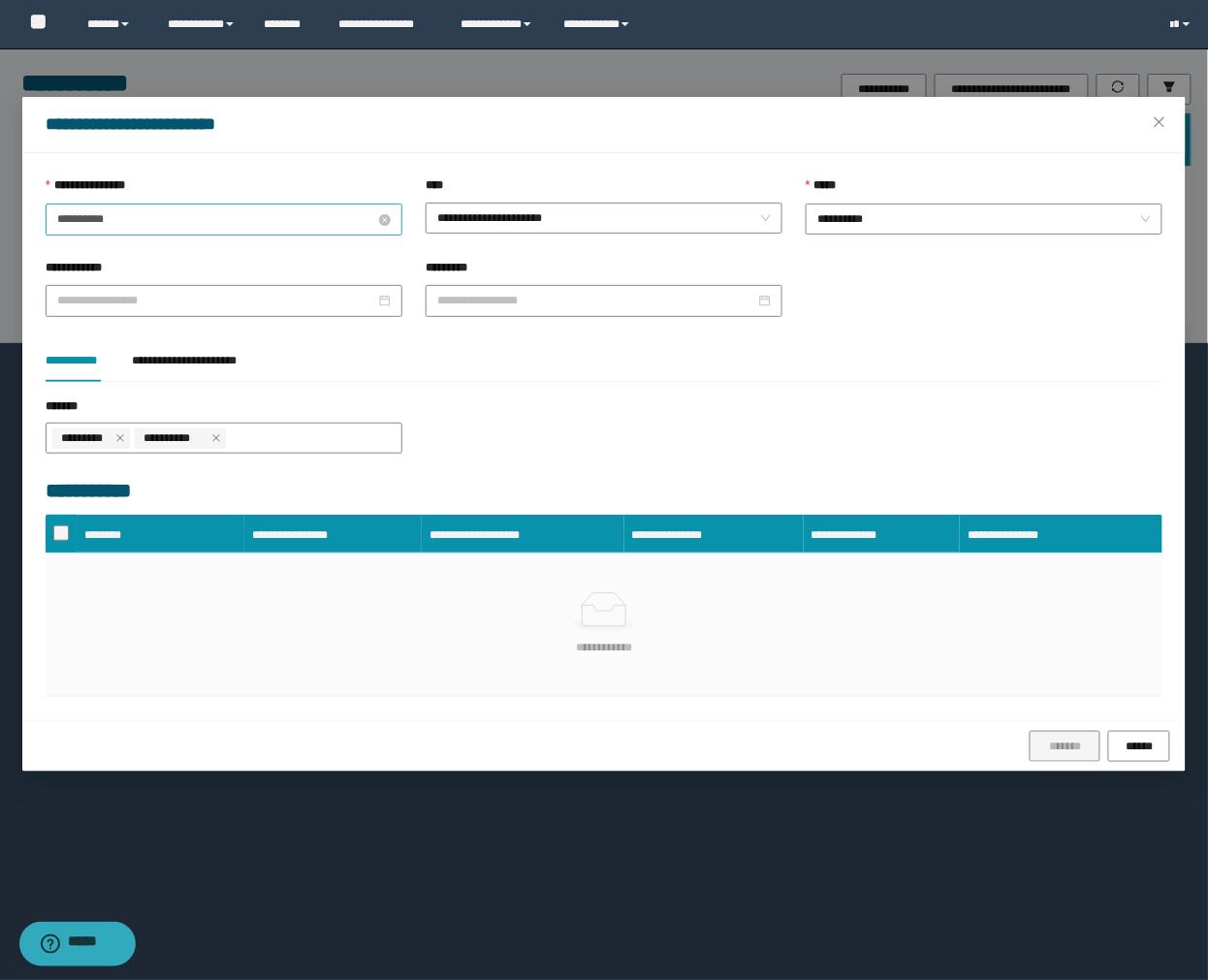 click on "**********" at bounding box center (216, 219) 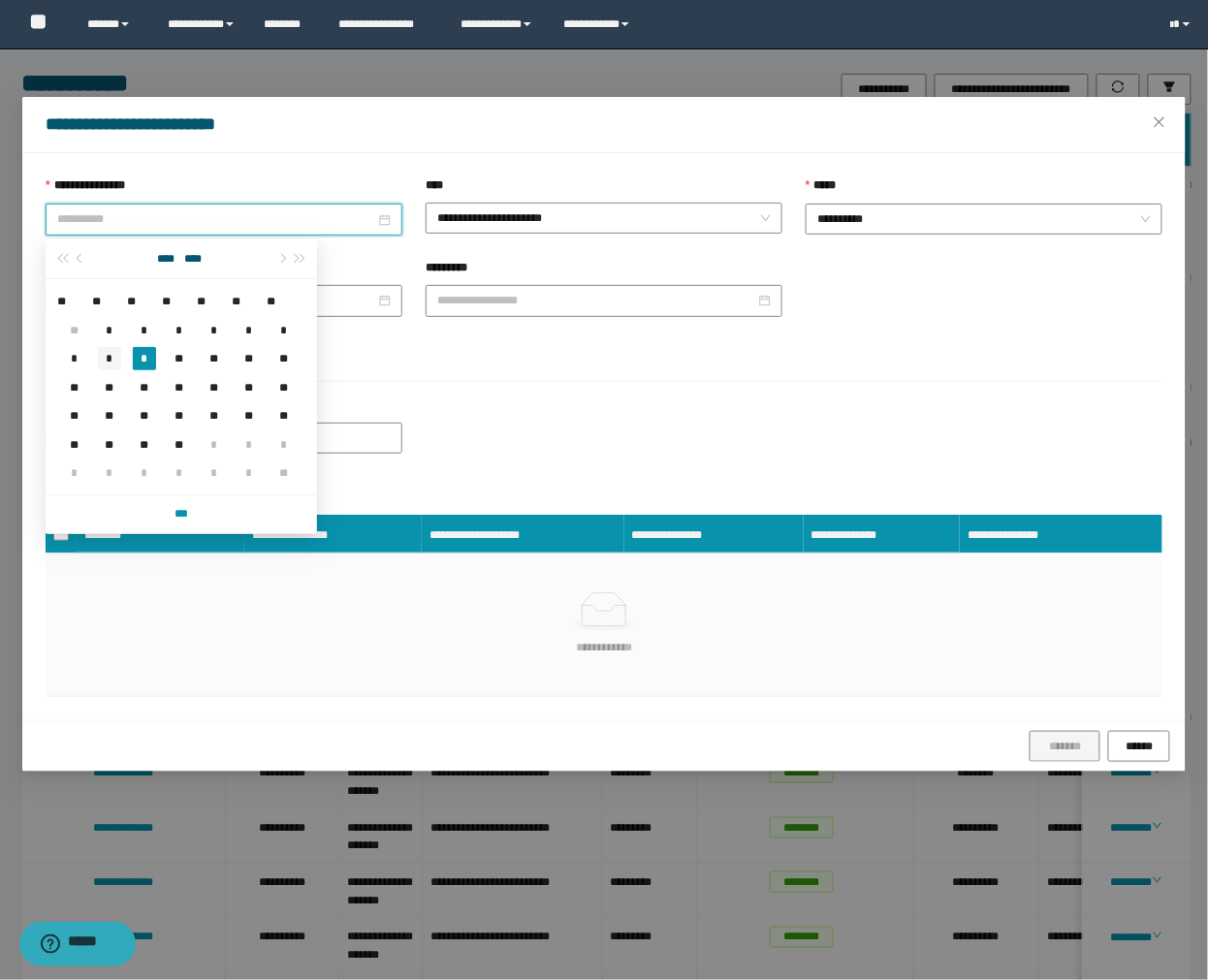 click on "*" at bounding box center (110, 330) 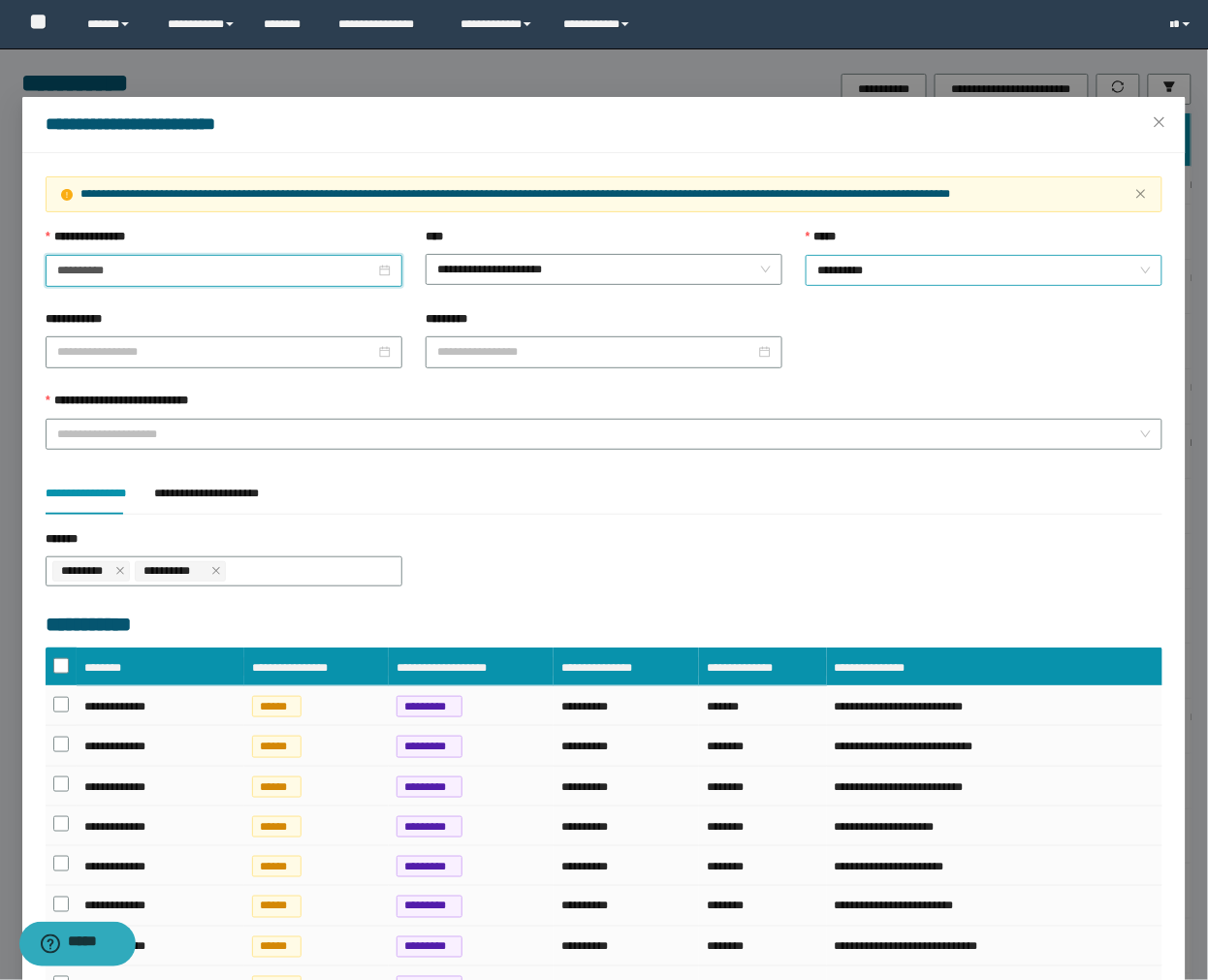 click on "**********" at bounding box center [604, 269] 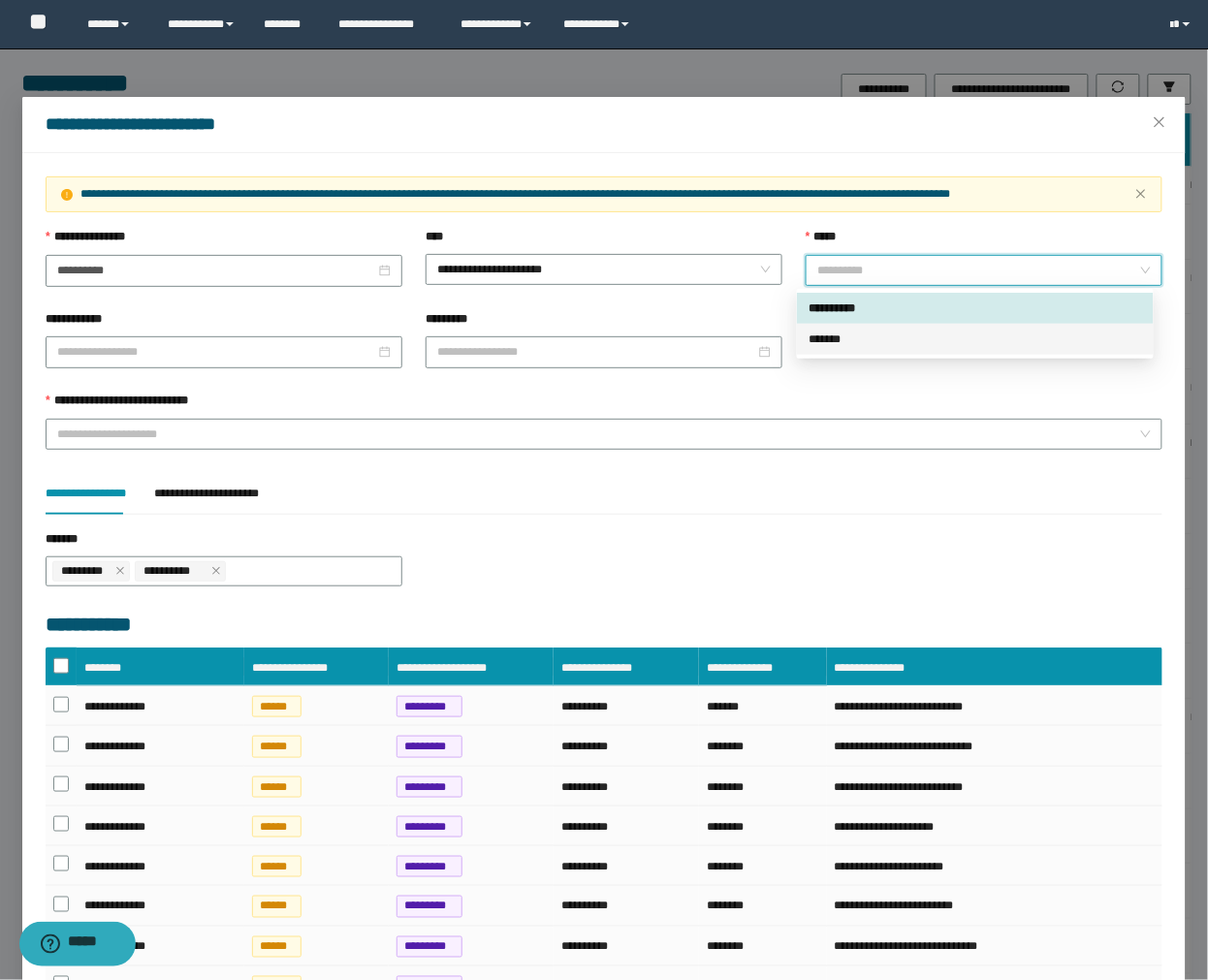click on "*******" at bounding box center (975, 339) 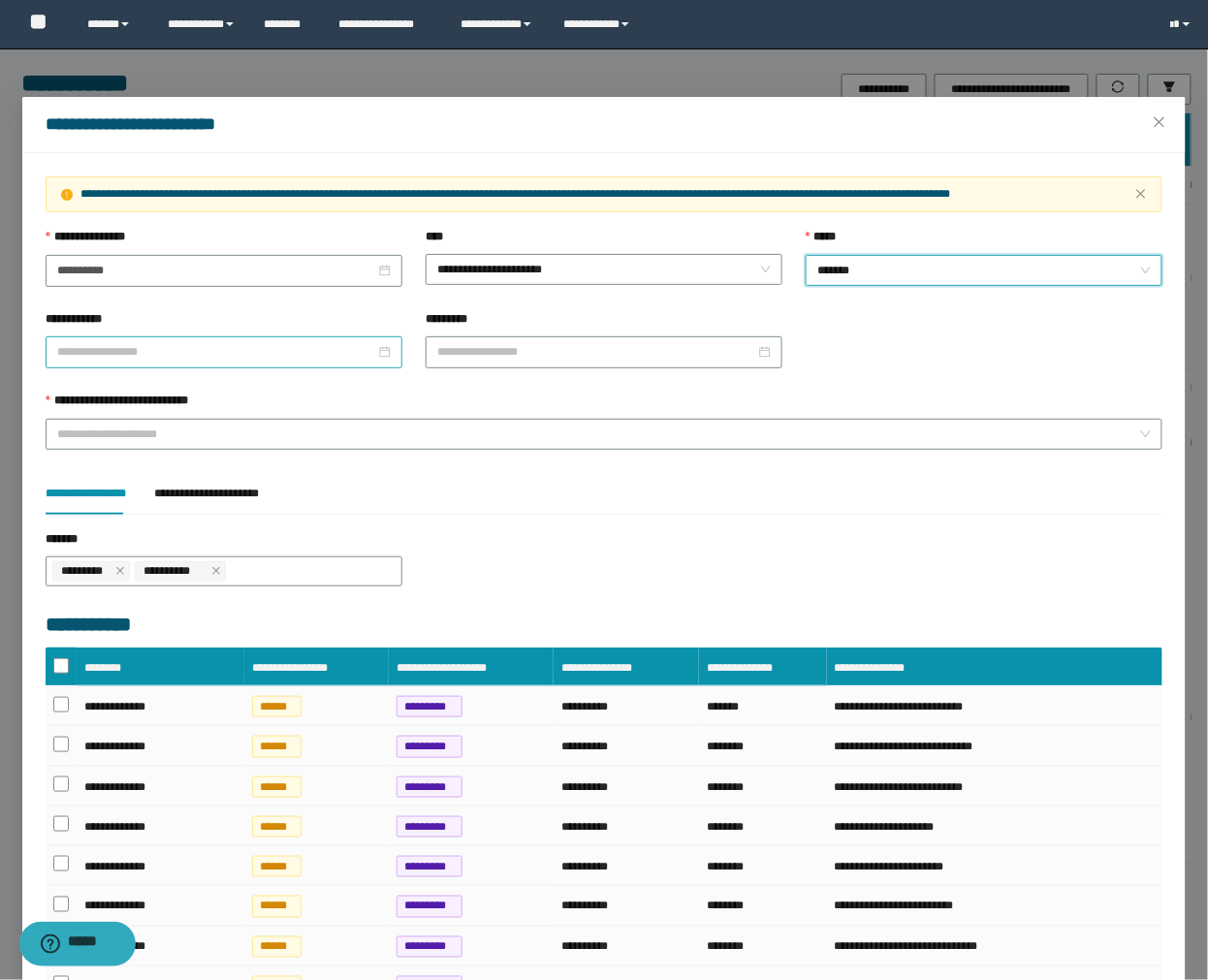 click on "**********" at bounding box center [216, 352] 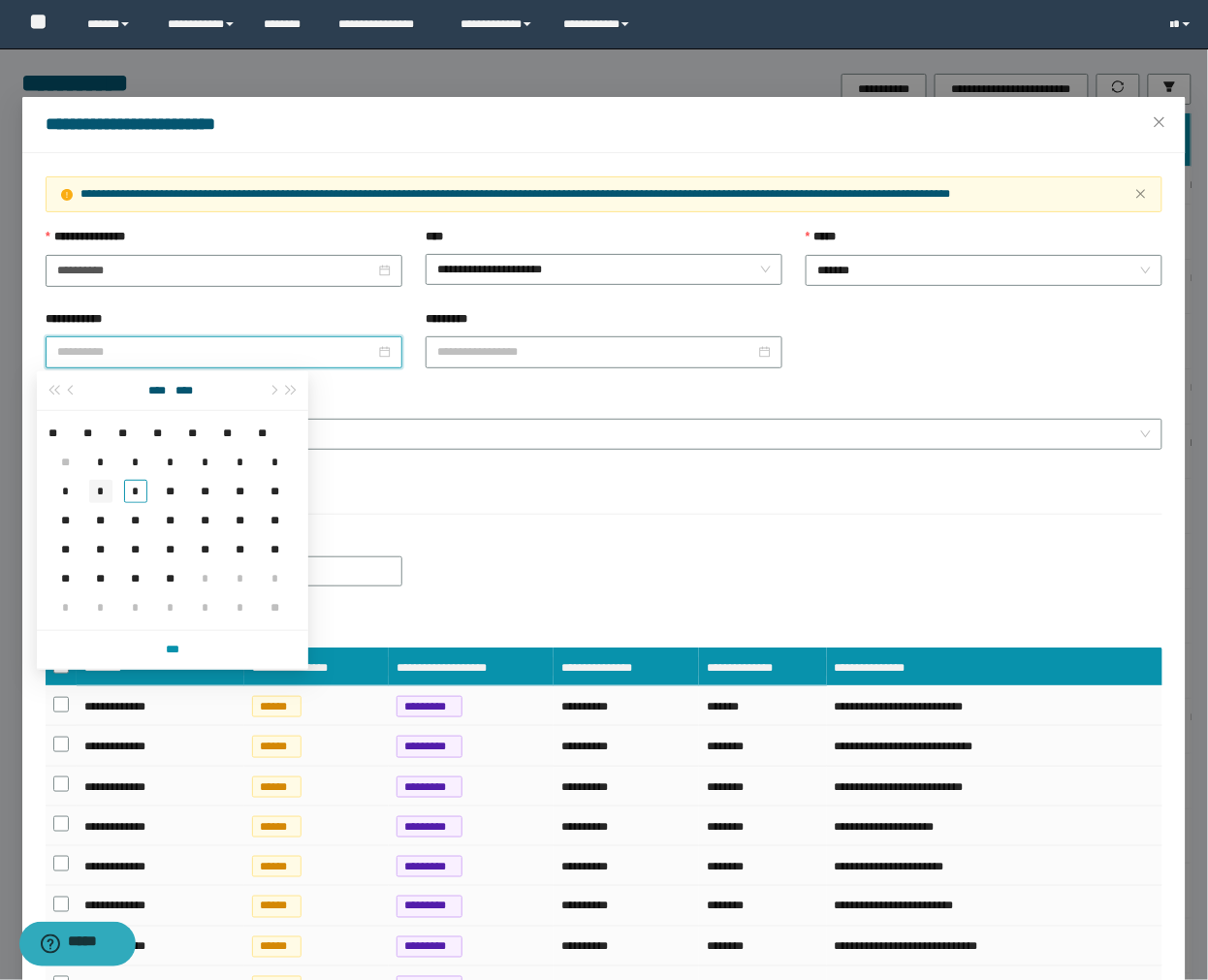click on "*" at bounding box center [0, 0] 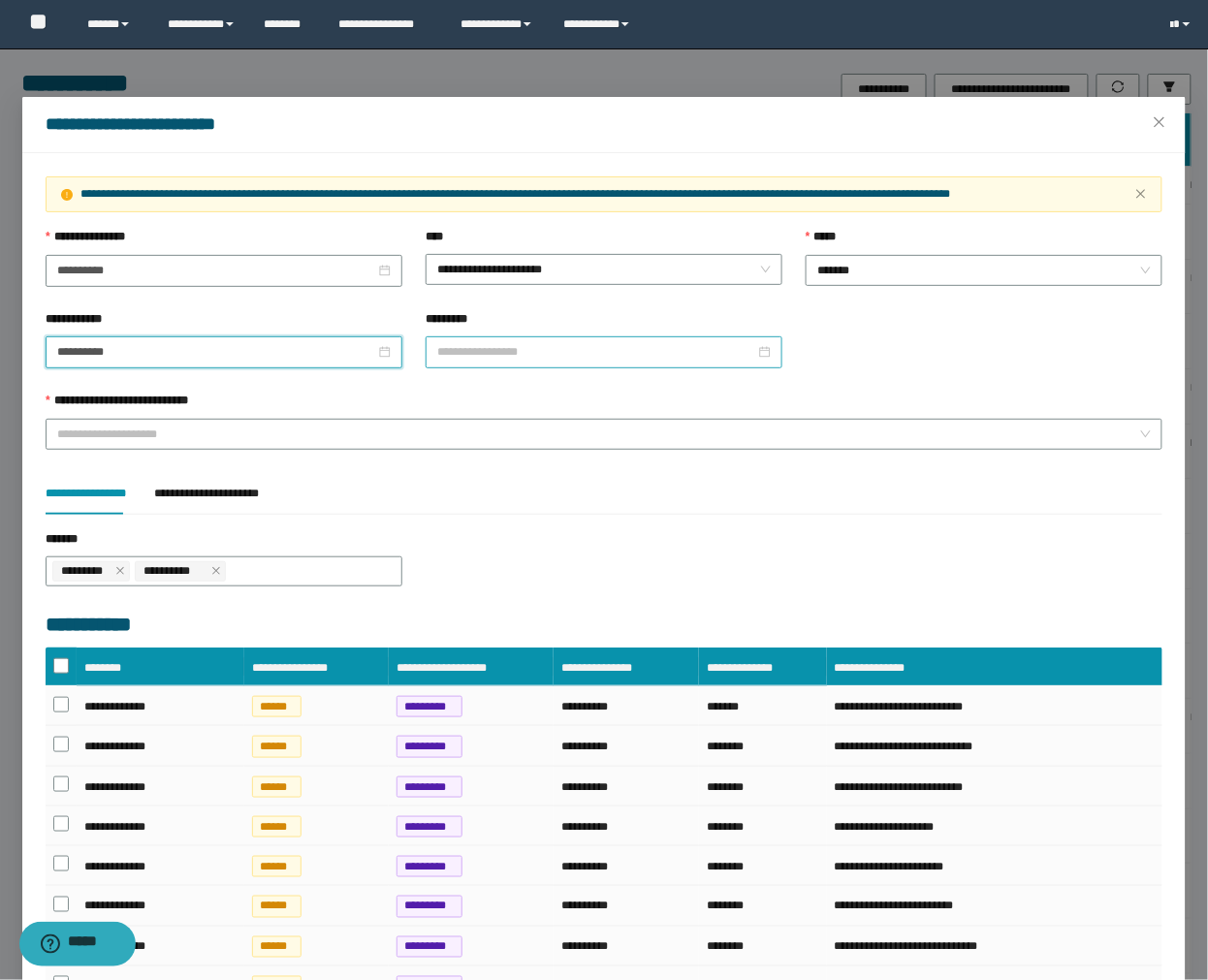 click on "*********" at bounding box center (596, 352) 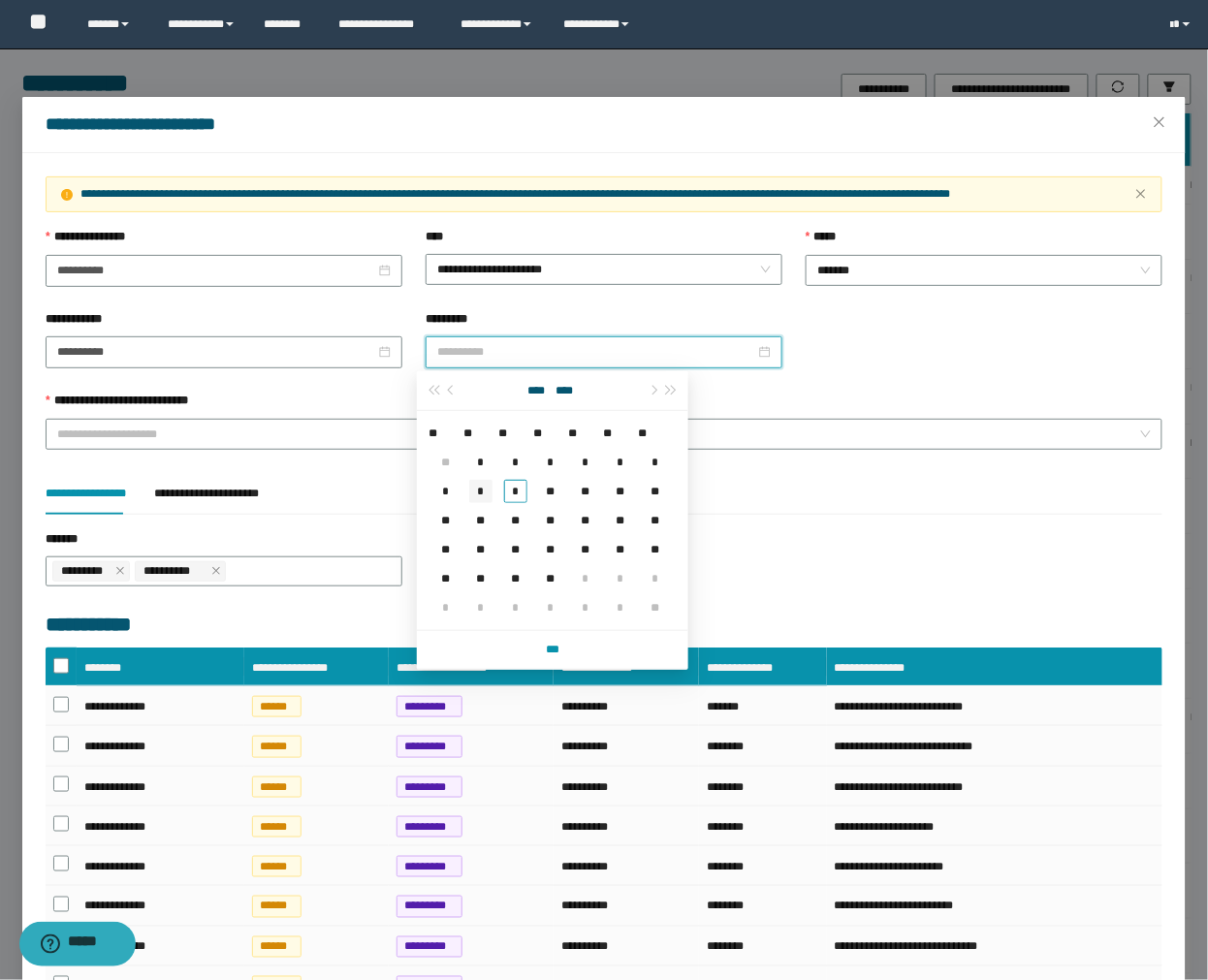 click on "*" at bounding box center [0, 0] 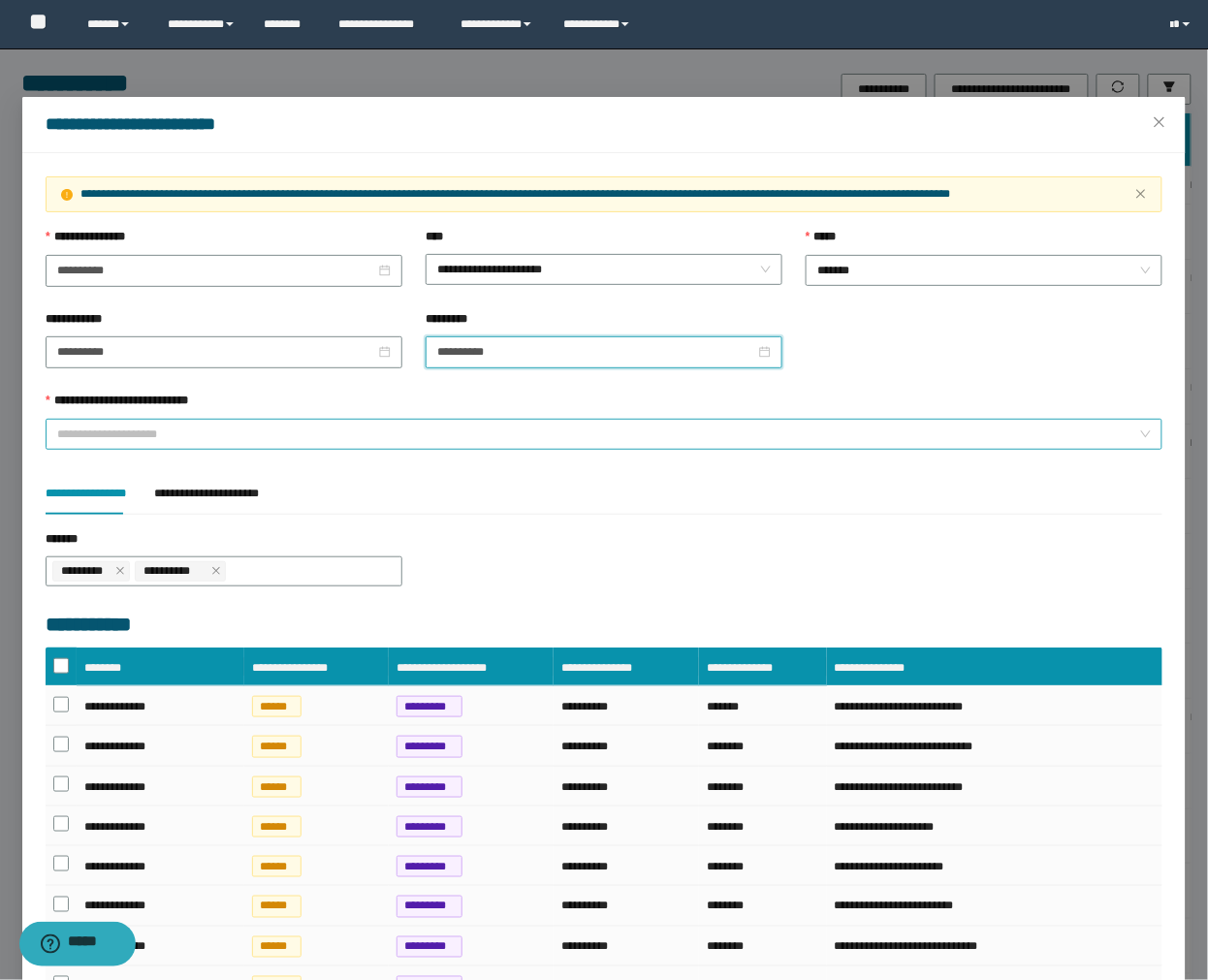click on "**********" at bounding box center [598, 434] 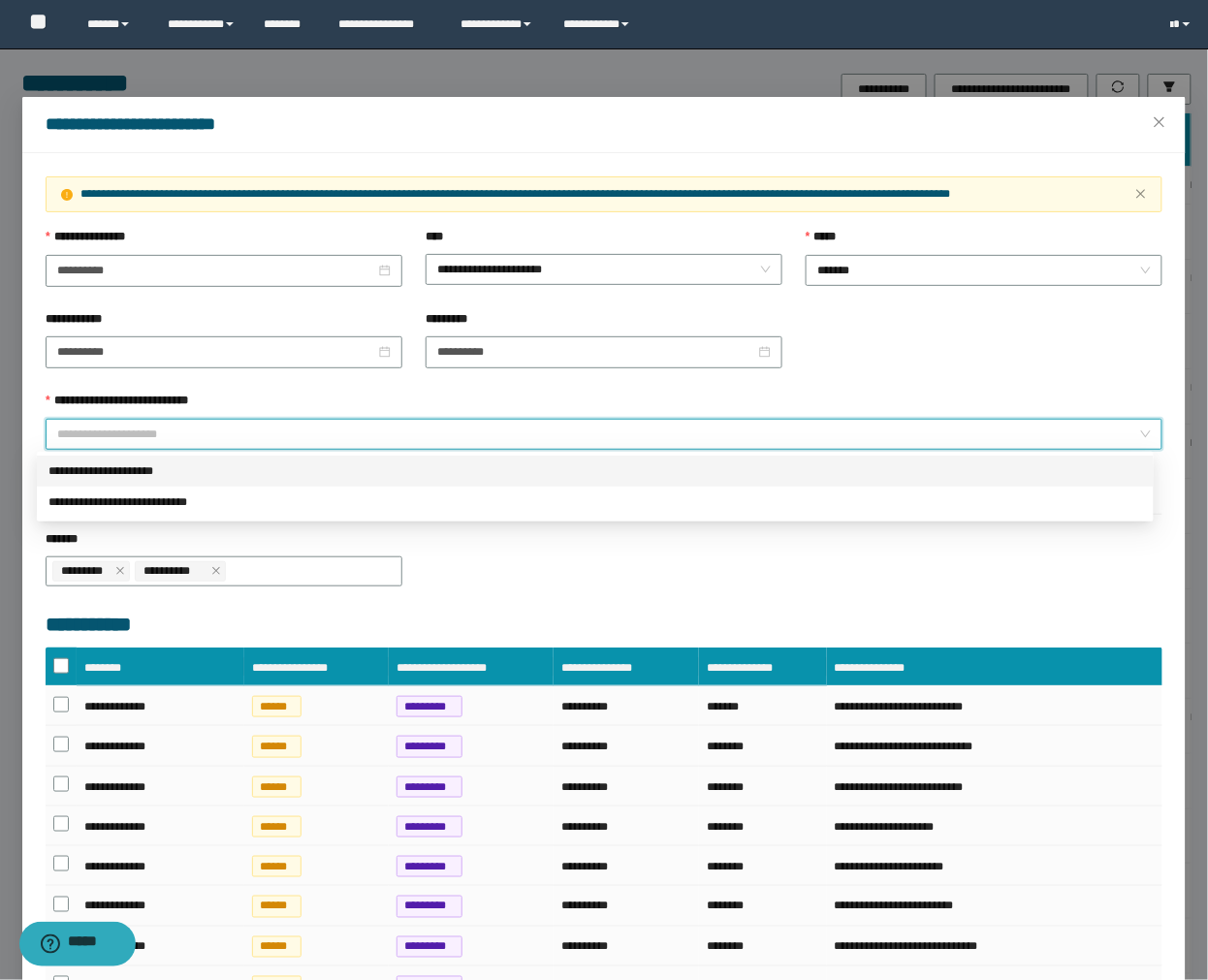click on "**********" at bounding box center [0, 0] 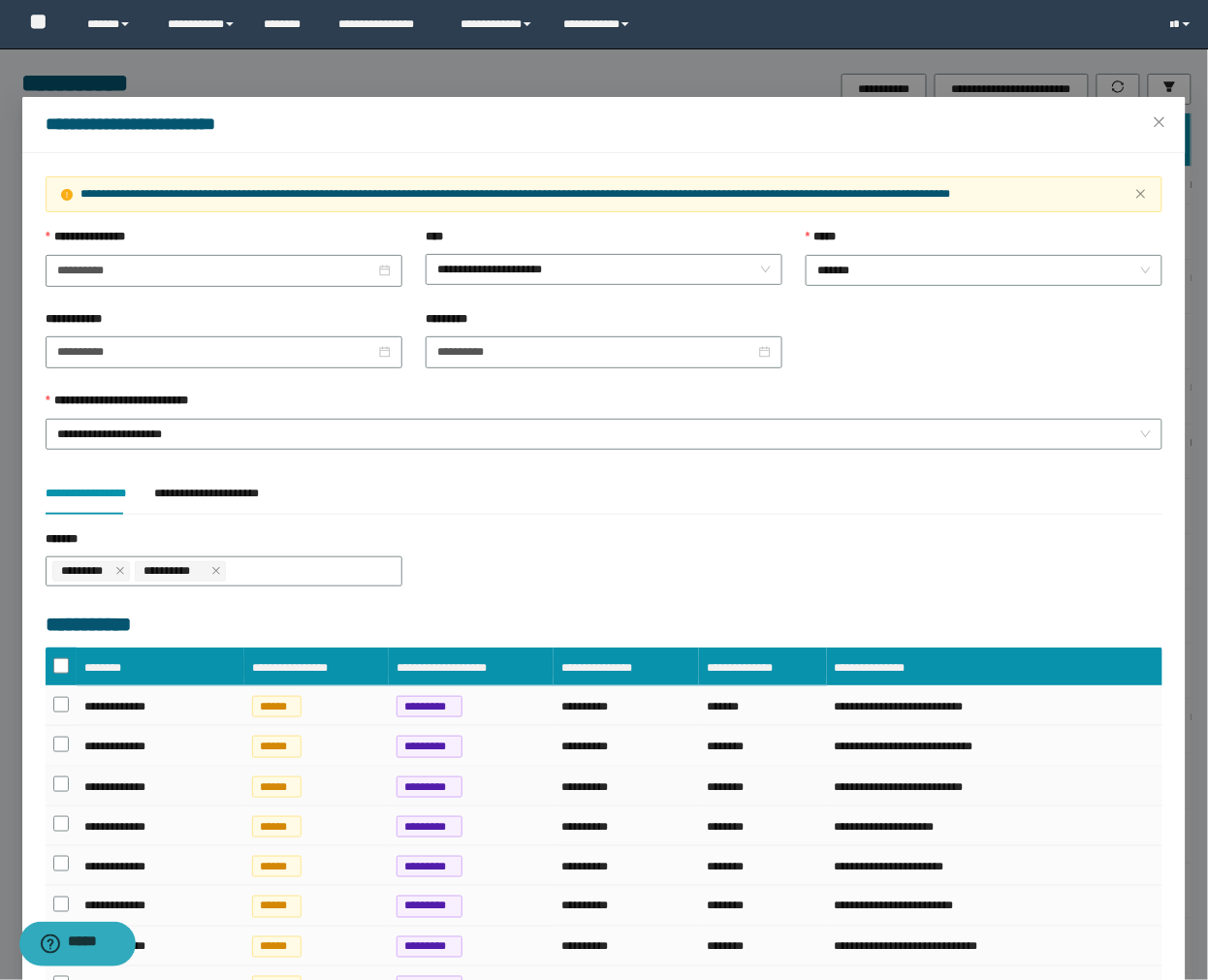 click on "**********" at bounding box center (995, 786) 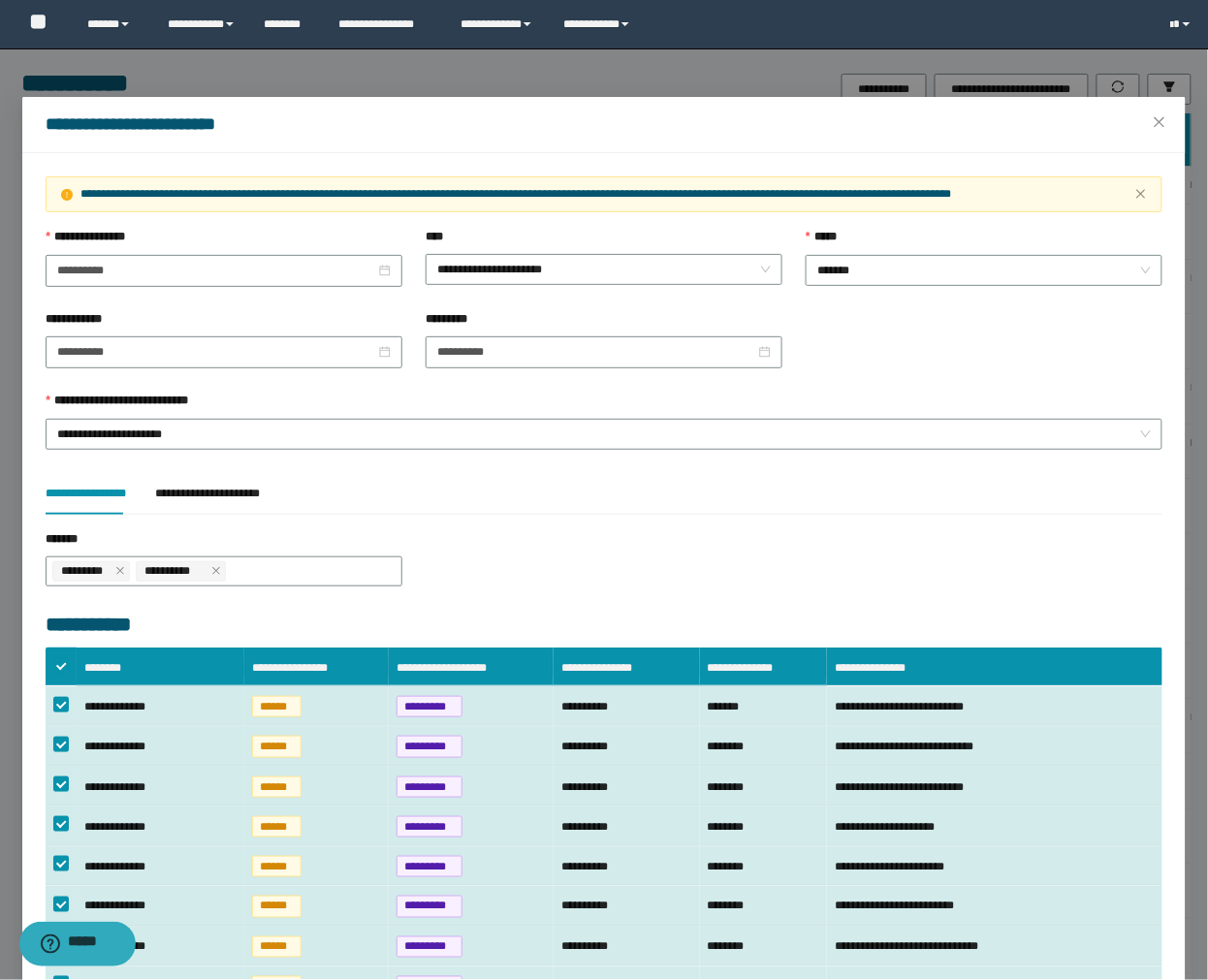 scroll, scrollTop: 627, scrollLeft: 0, axis: vertical 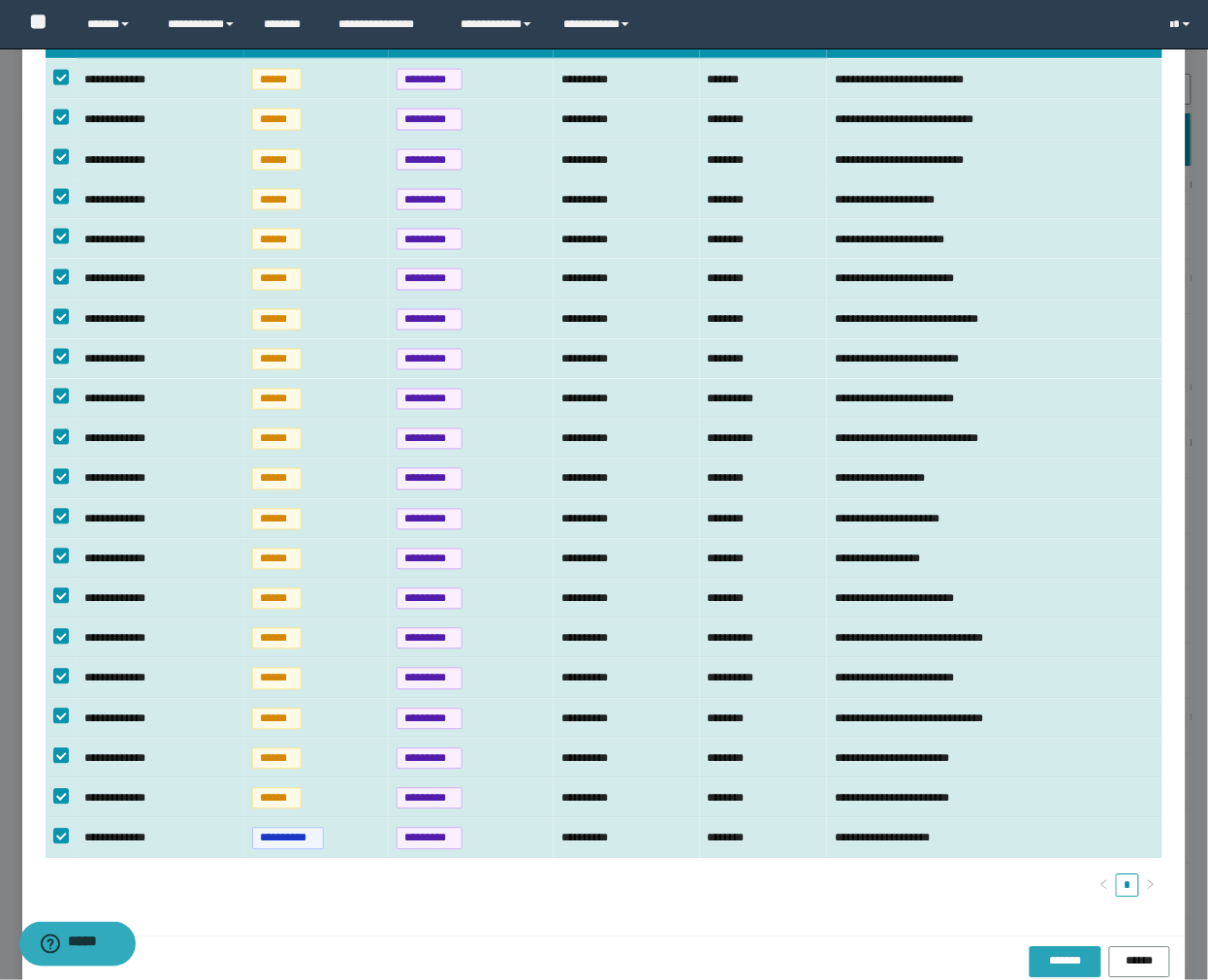 click on "*******" at bounding box center [1065, 962] 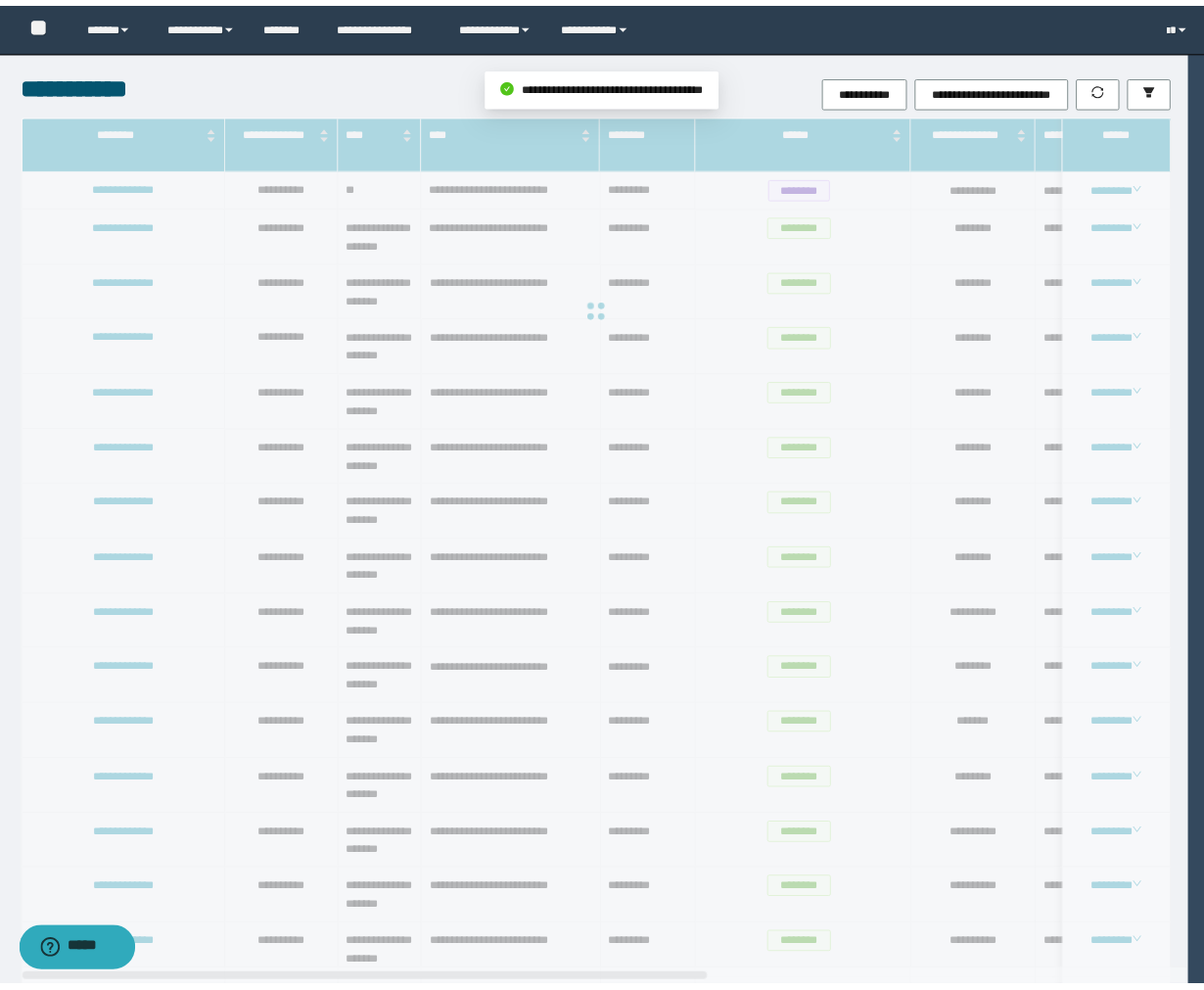 scroll, scrollTop: 536, scrollLeft: 0, axis: vertical 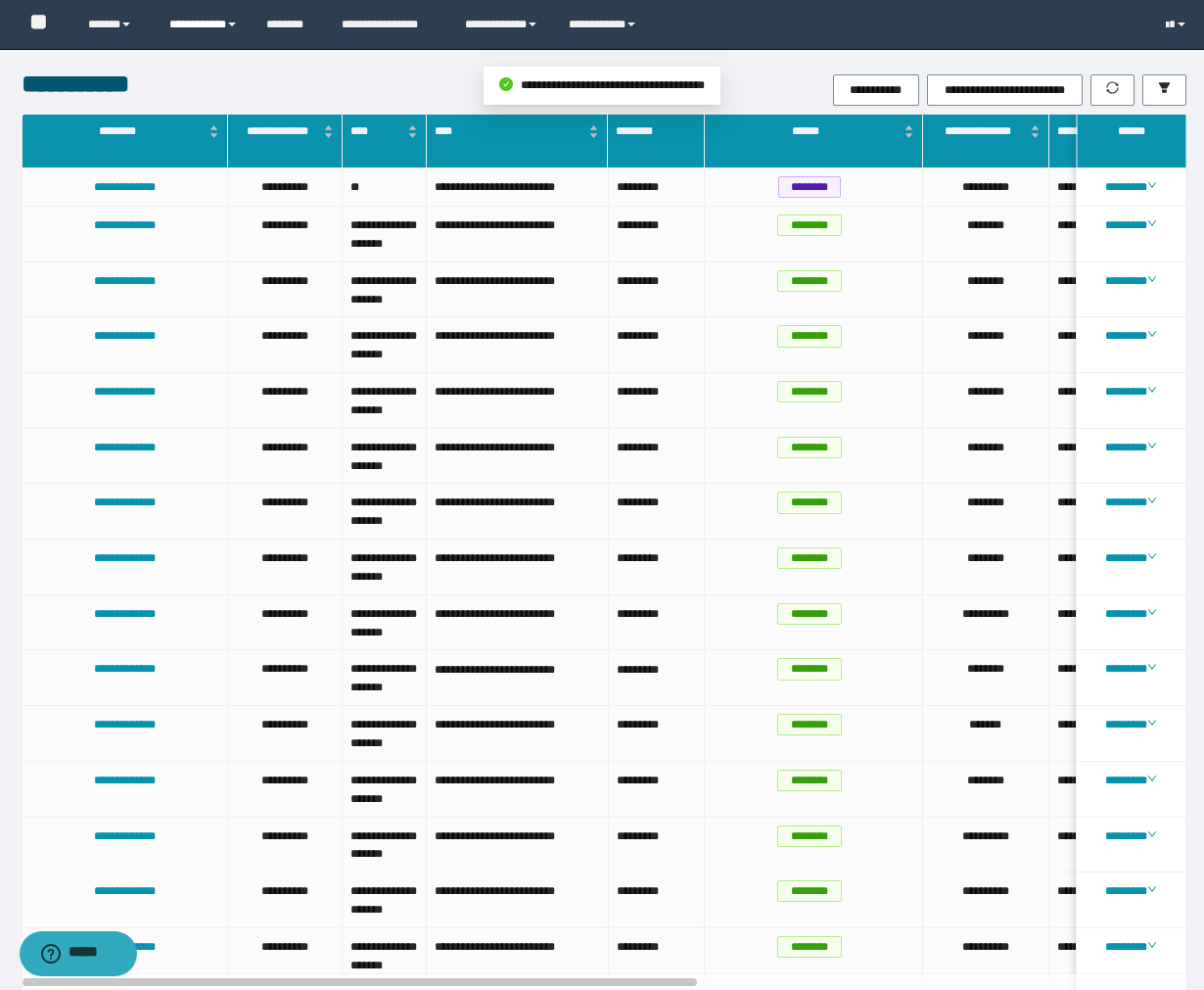 click on "**********" at bounding box center (114, 24) 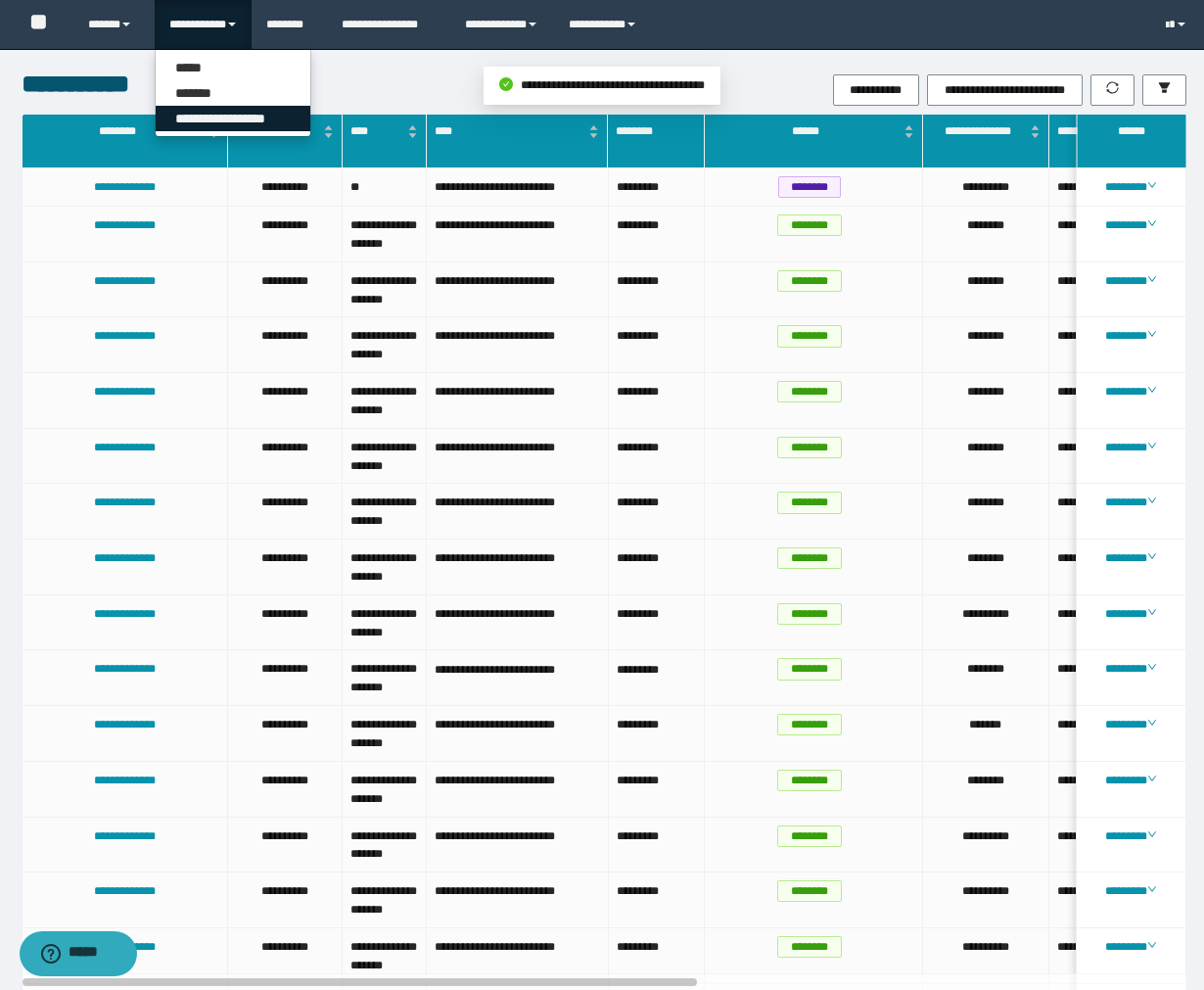 click on "**********" at bounding box center [233, 118] 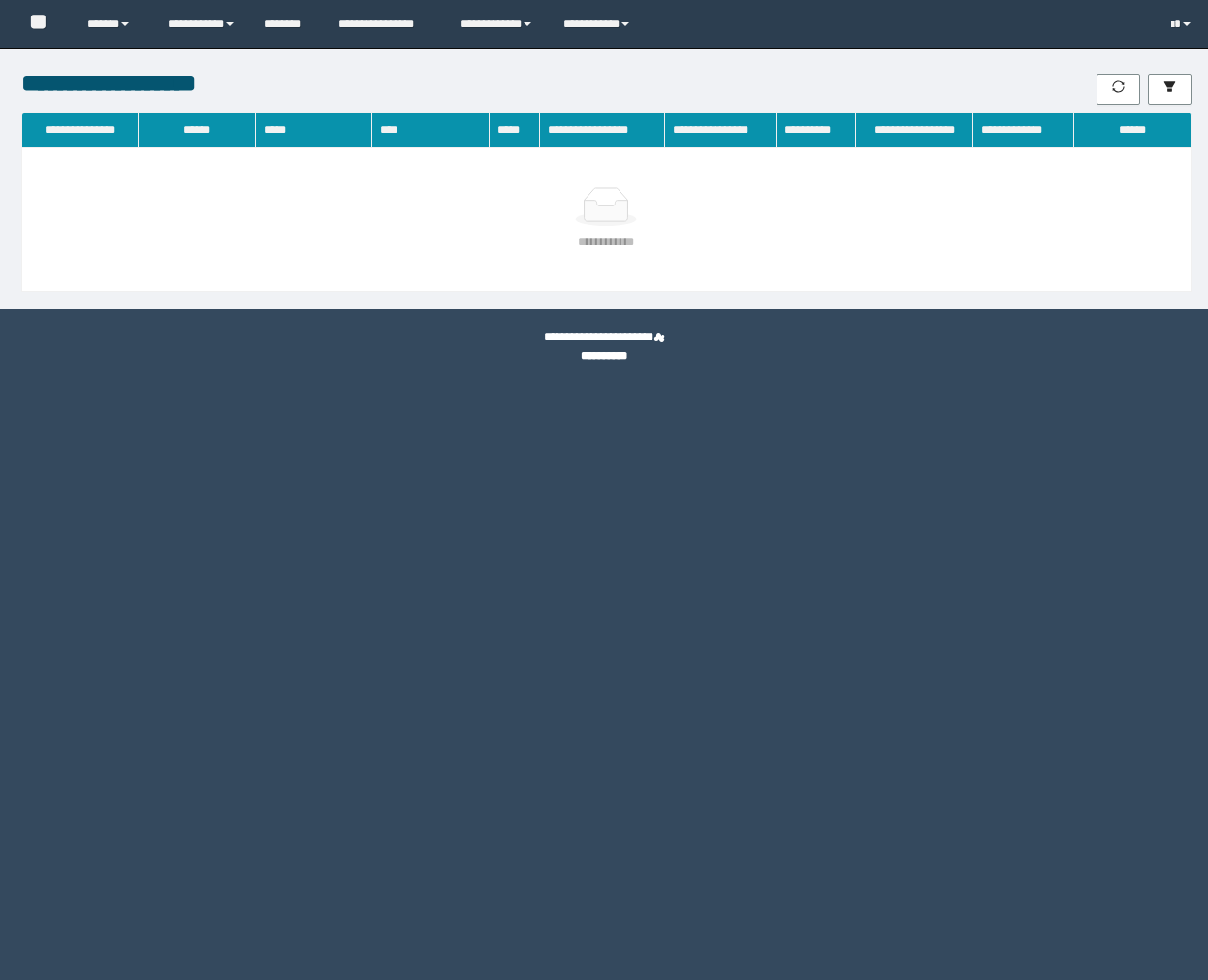 scroll, scrollTop: 0, scrollLeft: 0, axis: both 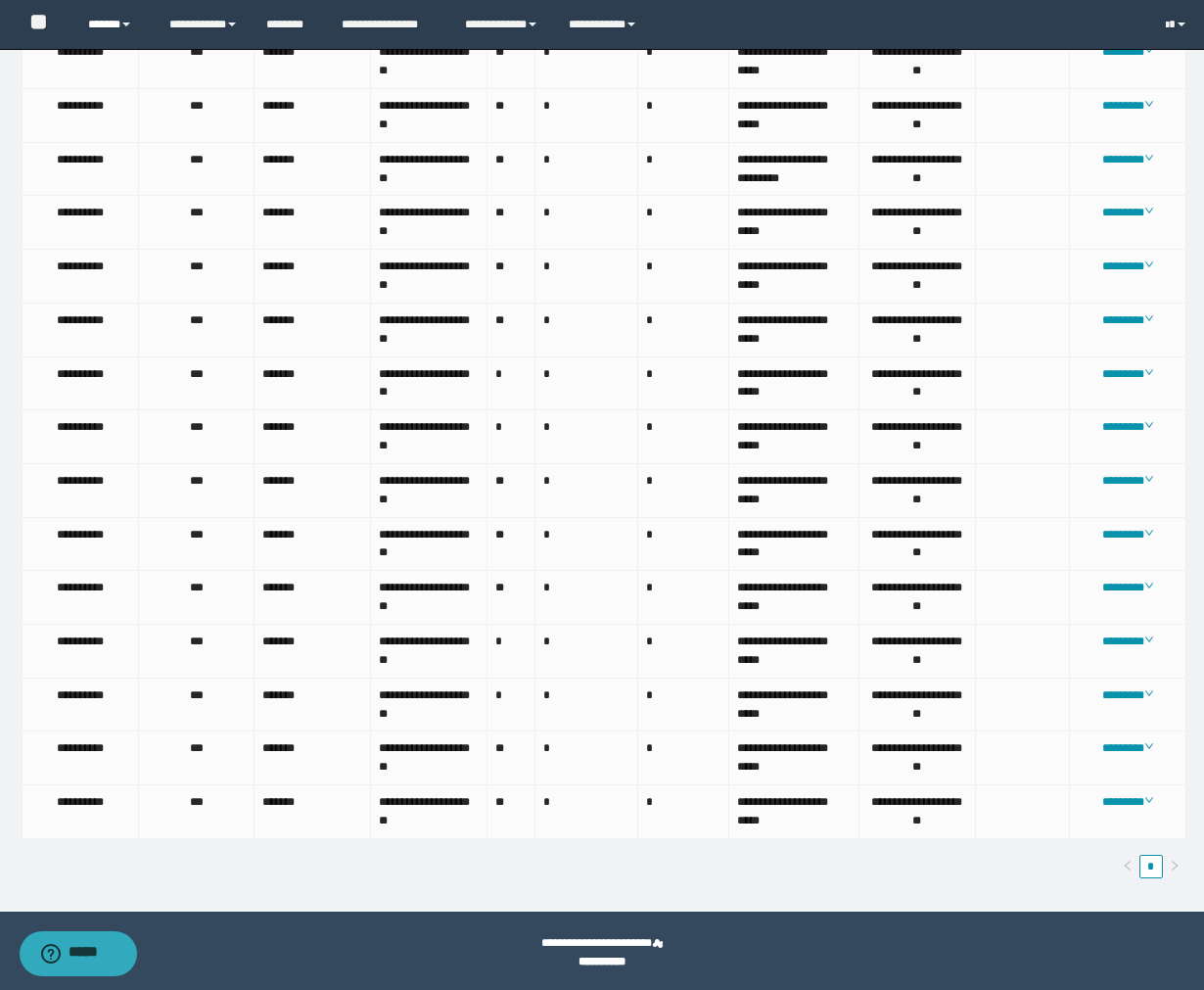 click on "******" at bounding box center [114, 24] 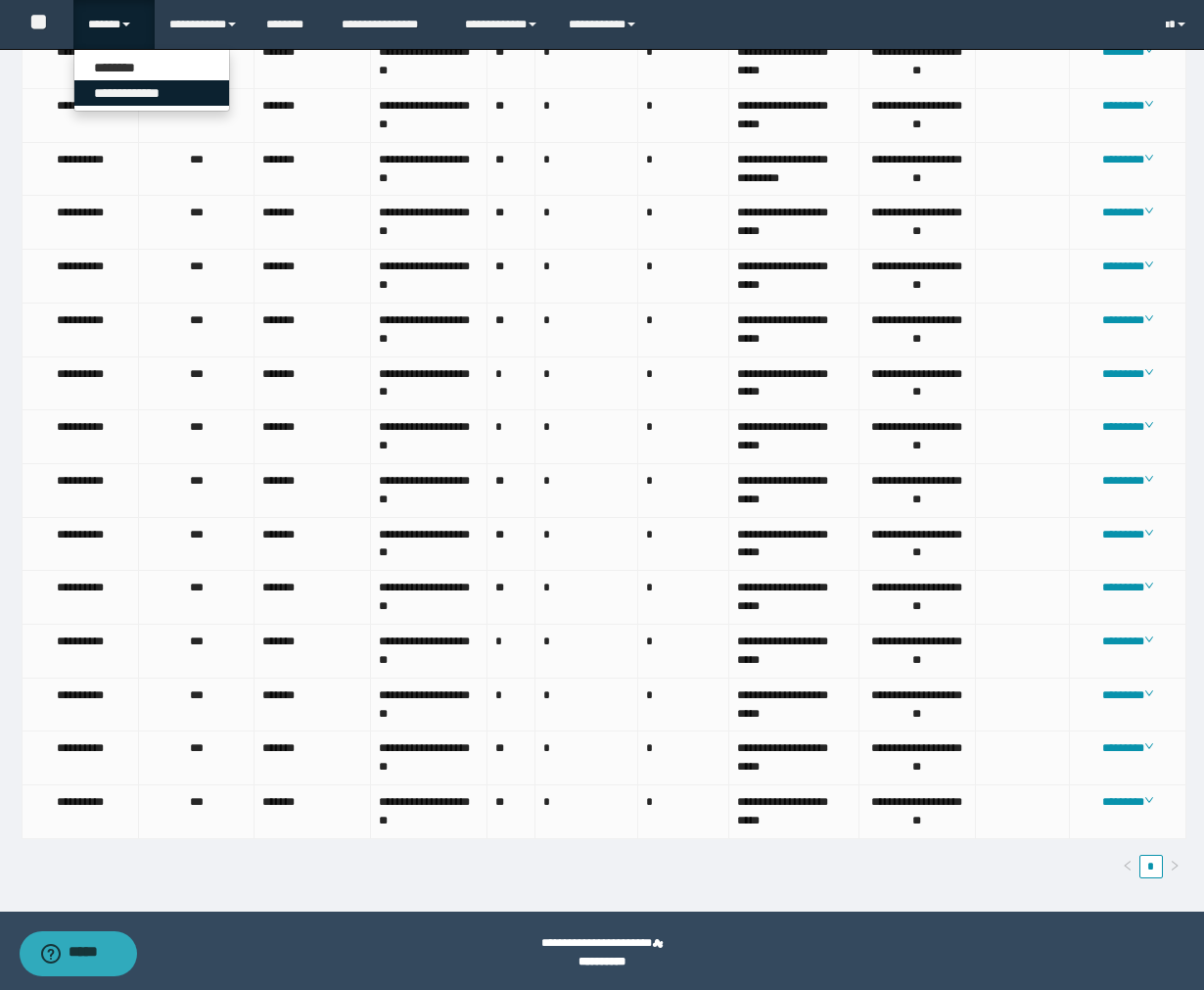 click on "**********" at bounding box center (152, 93) 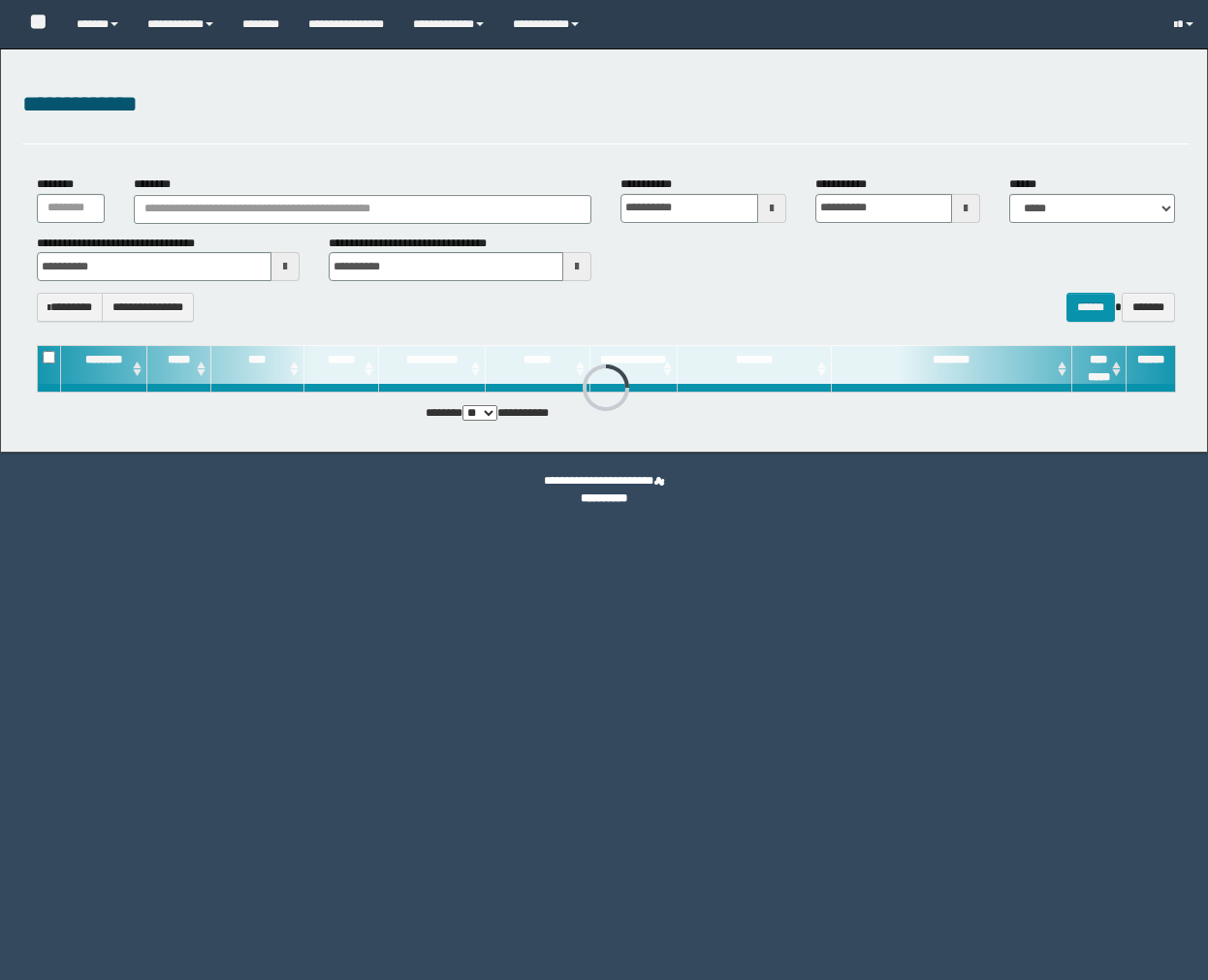 scroll, scrollTop: 0, scrollLeft: 0, axis: both 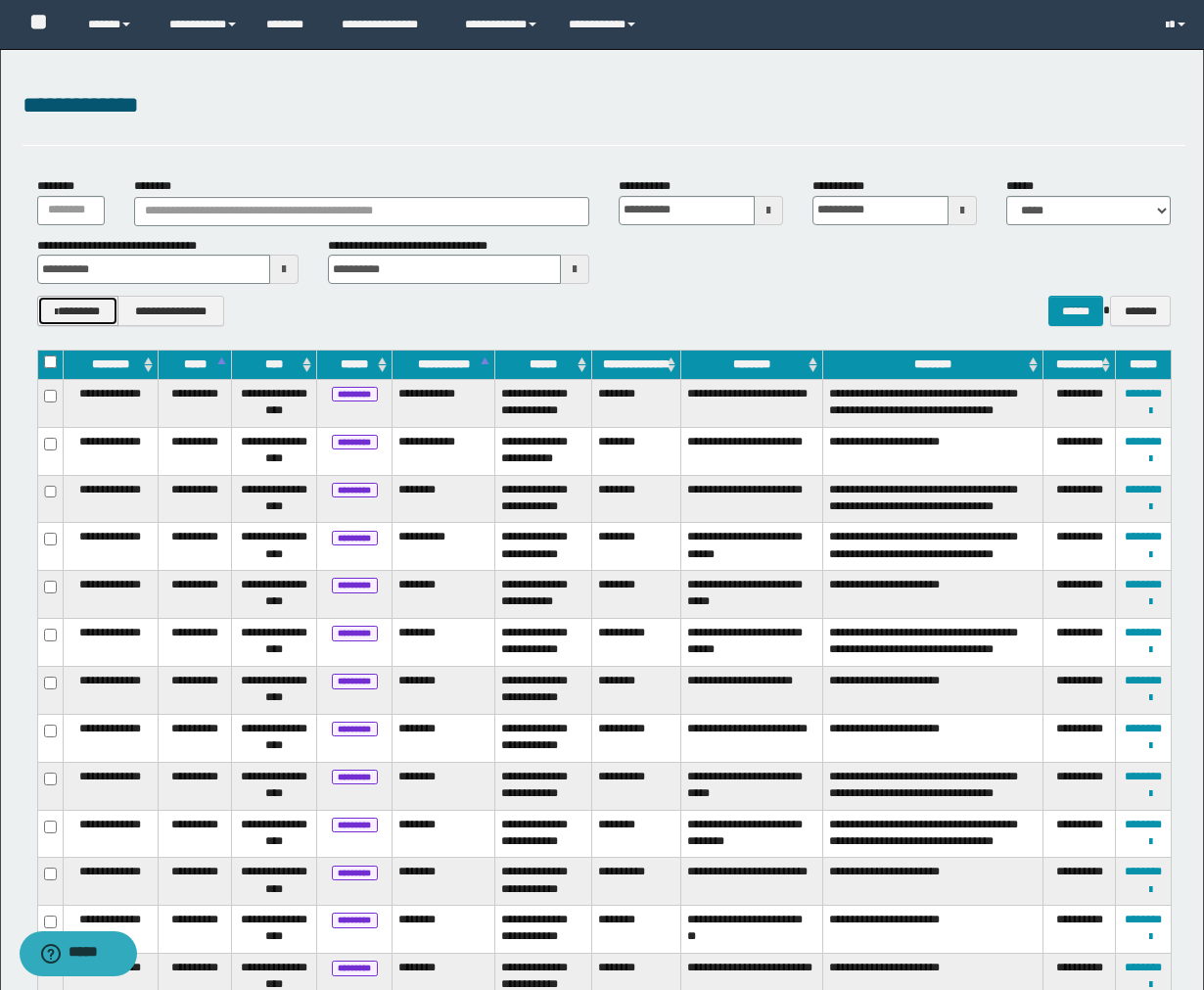 click at bounding box center (56, 312) 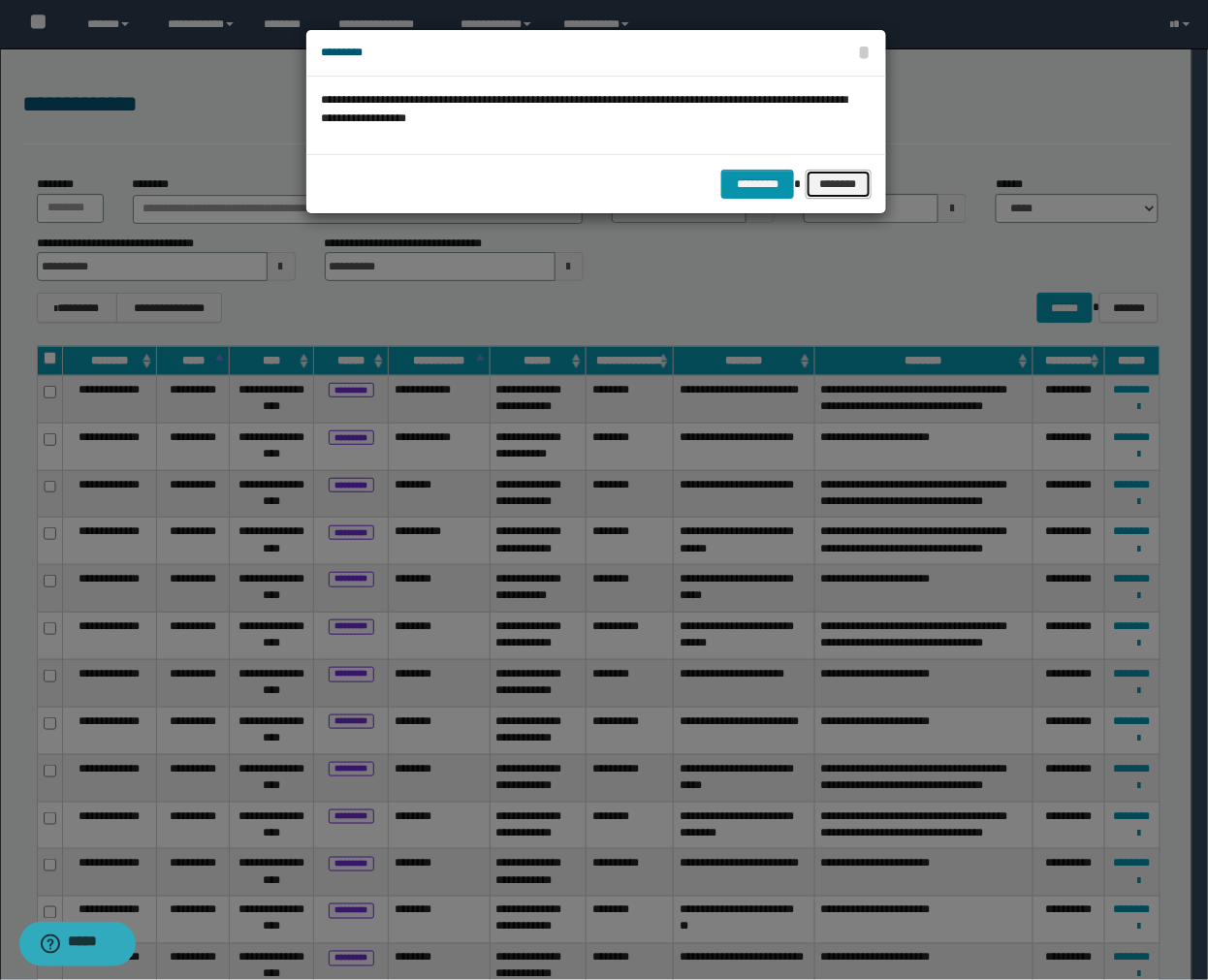 click on "********" at bounding box center (839, 184) 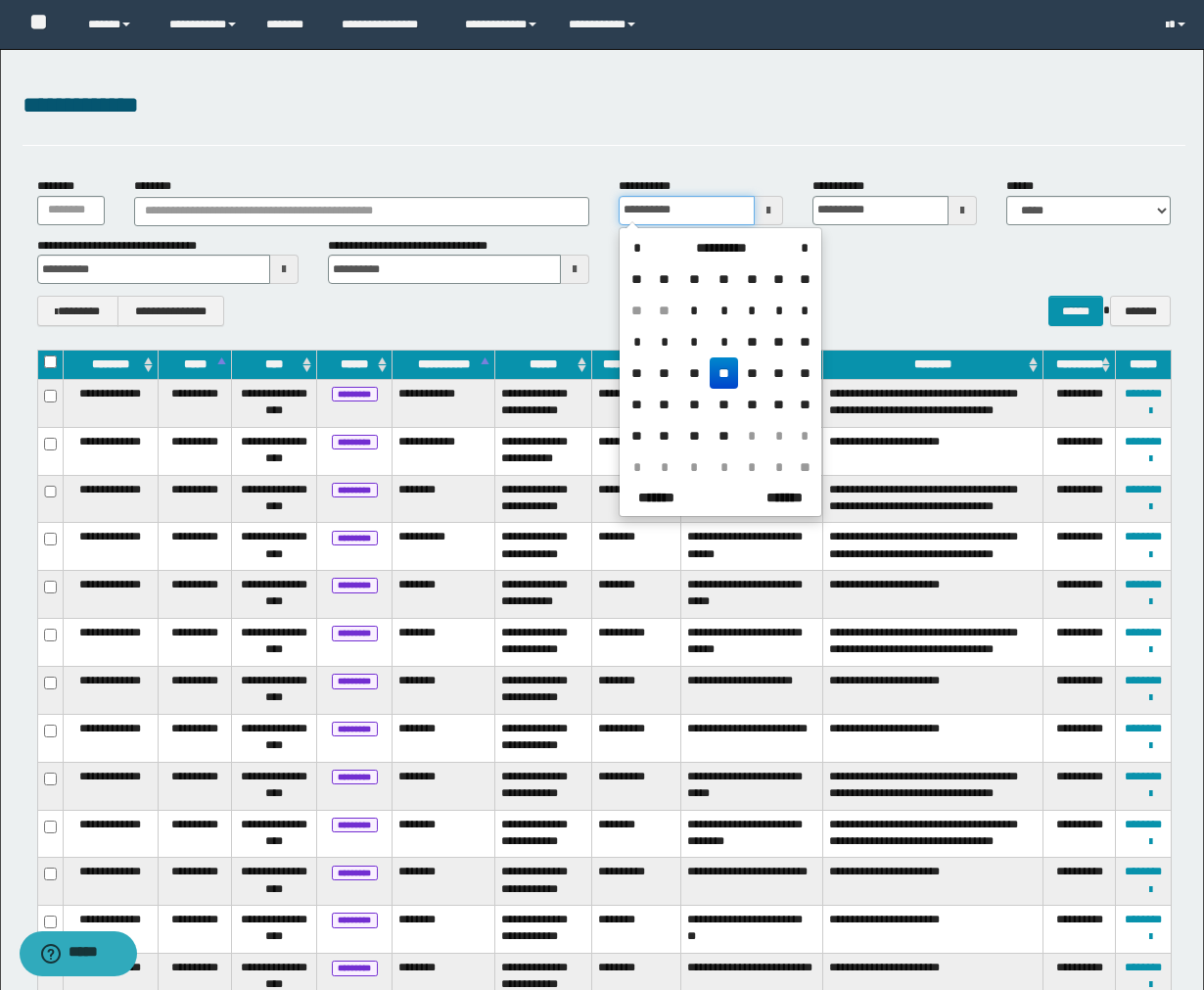 click on "**********" at bounding box center [604, 201] 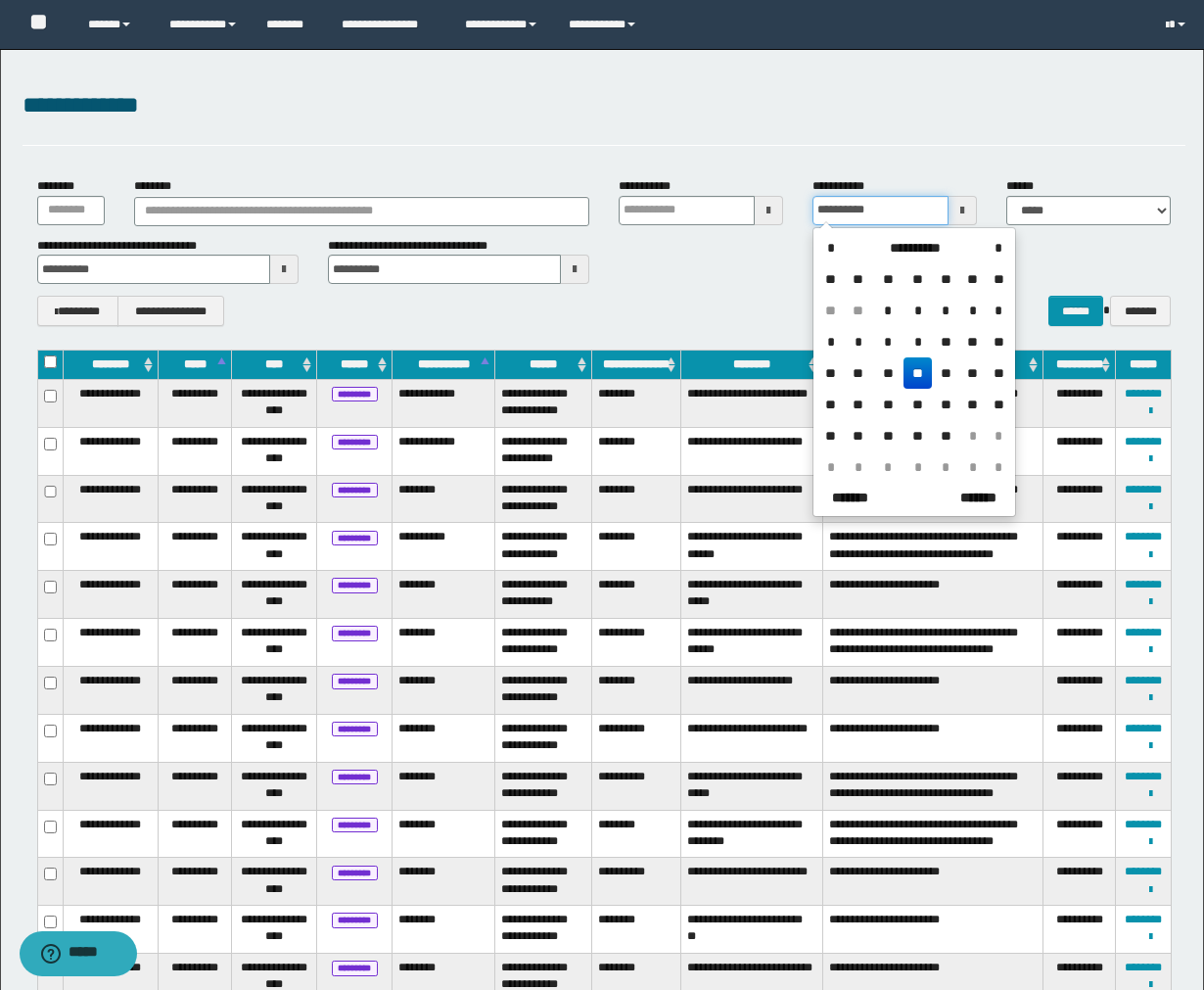 drag, startPoint x: 897, startPoint y: 206, endPoint x: 779, endPoint y: 211, distance: 118.10588 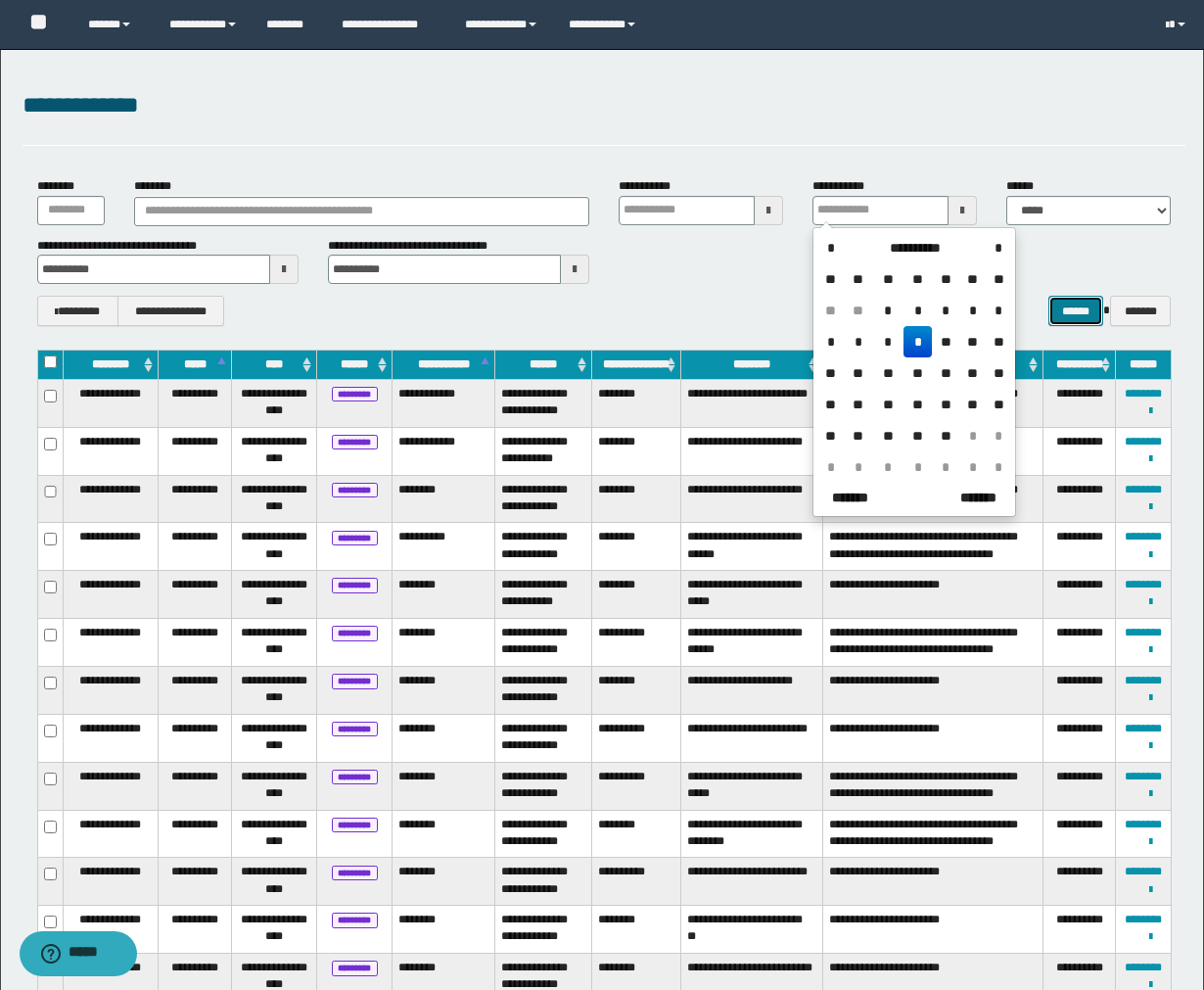 click on "******" at bounding box center (1076, 310) 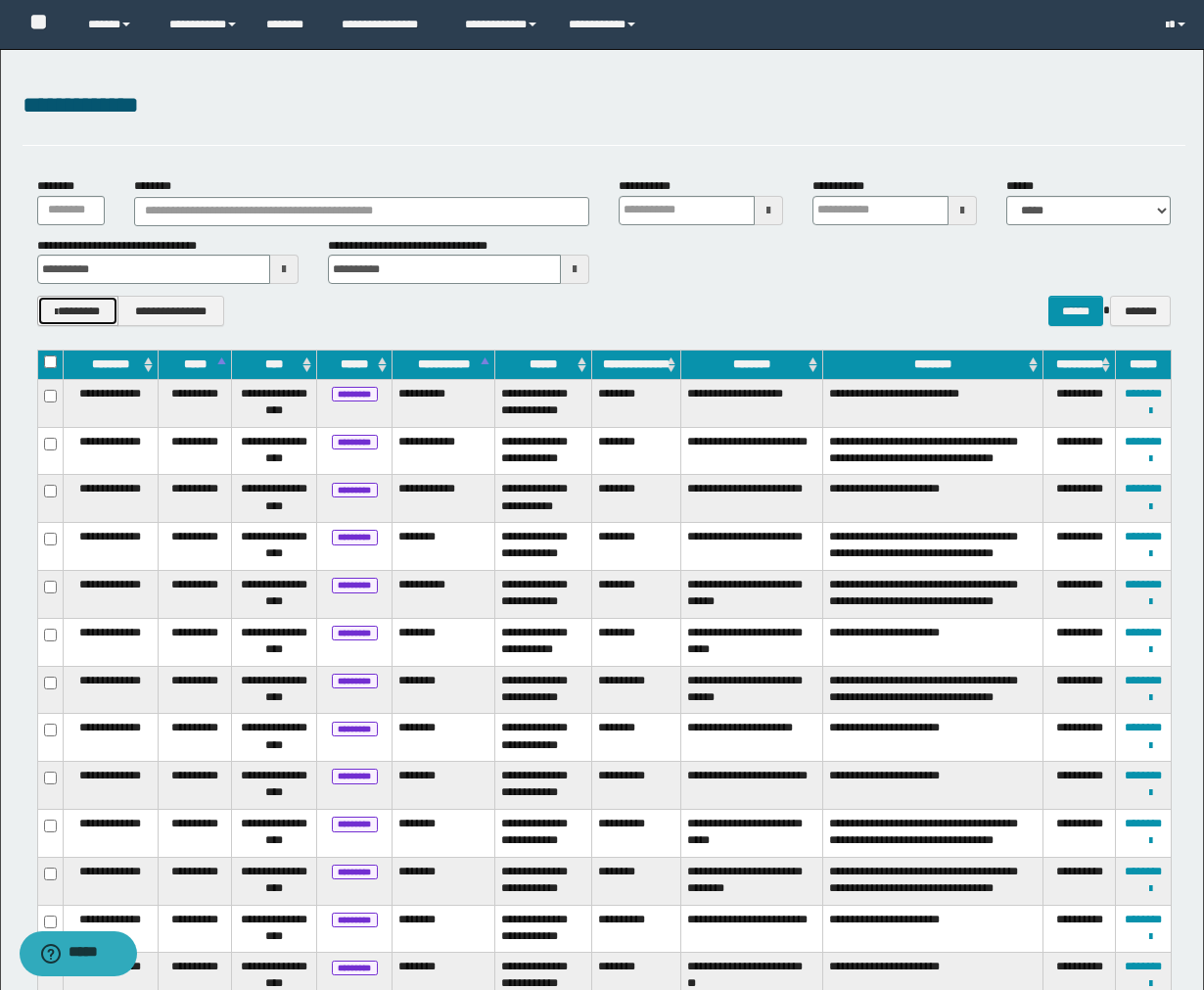 click on "********" at bounding box center (77, 310) 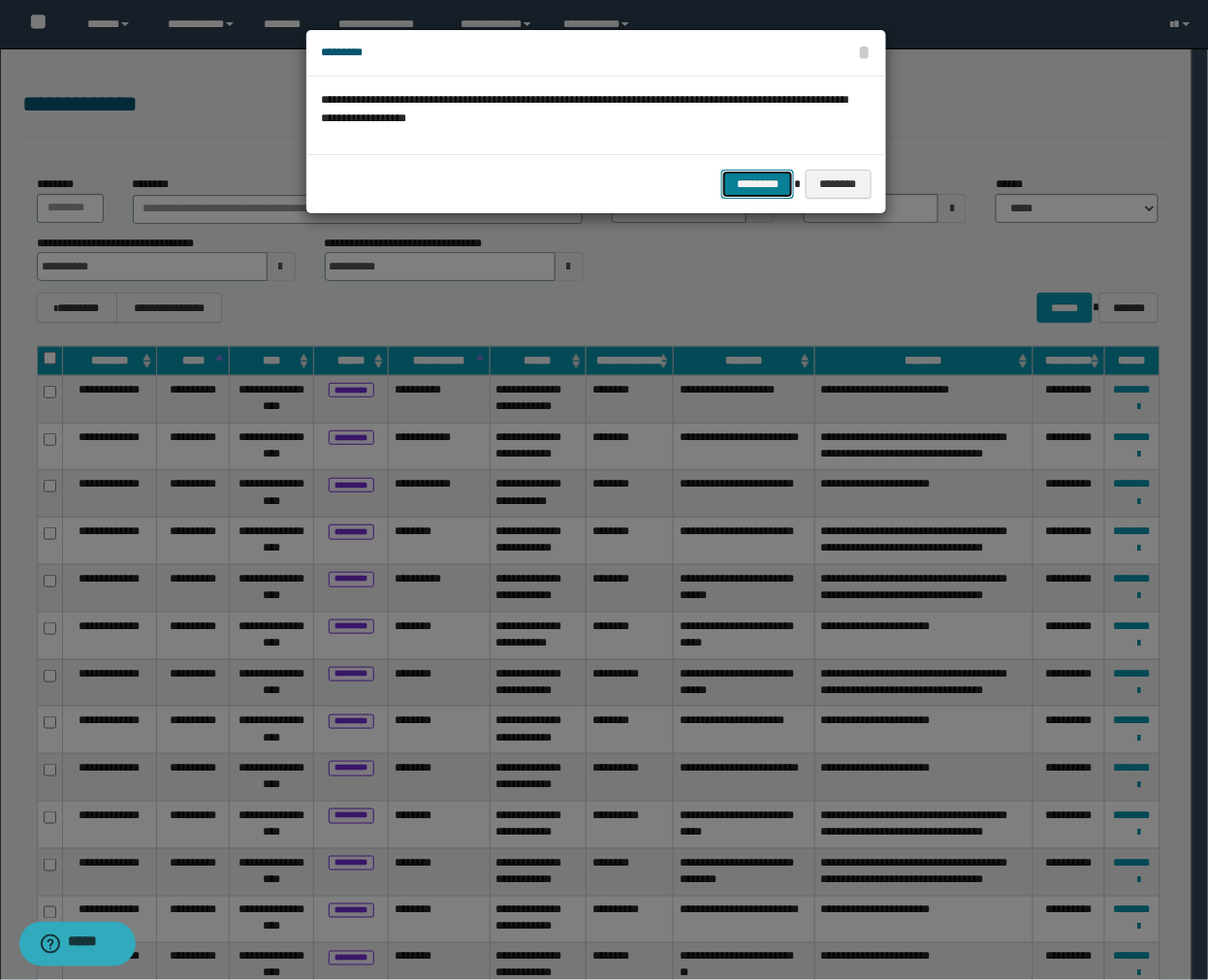 click on "*********" at bounding box center [757, 184] 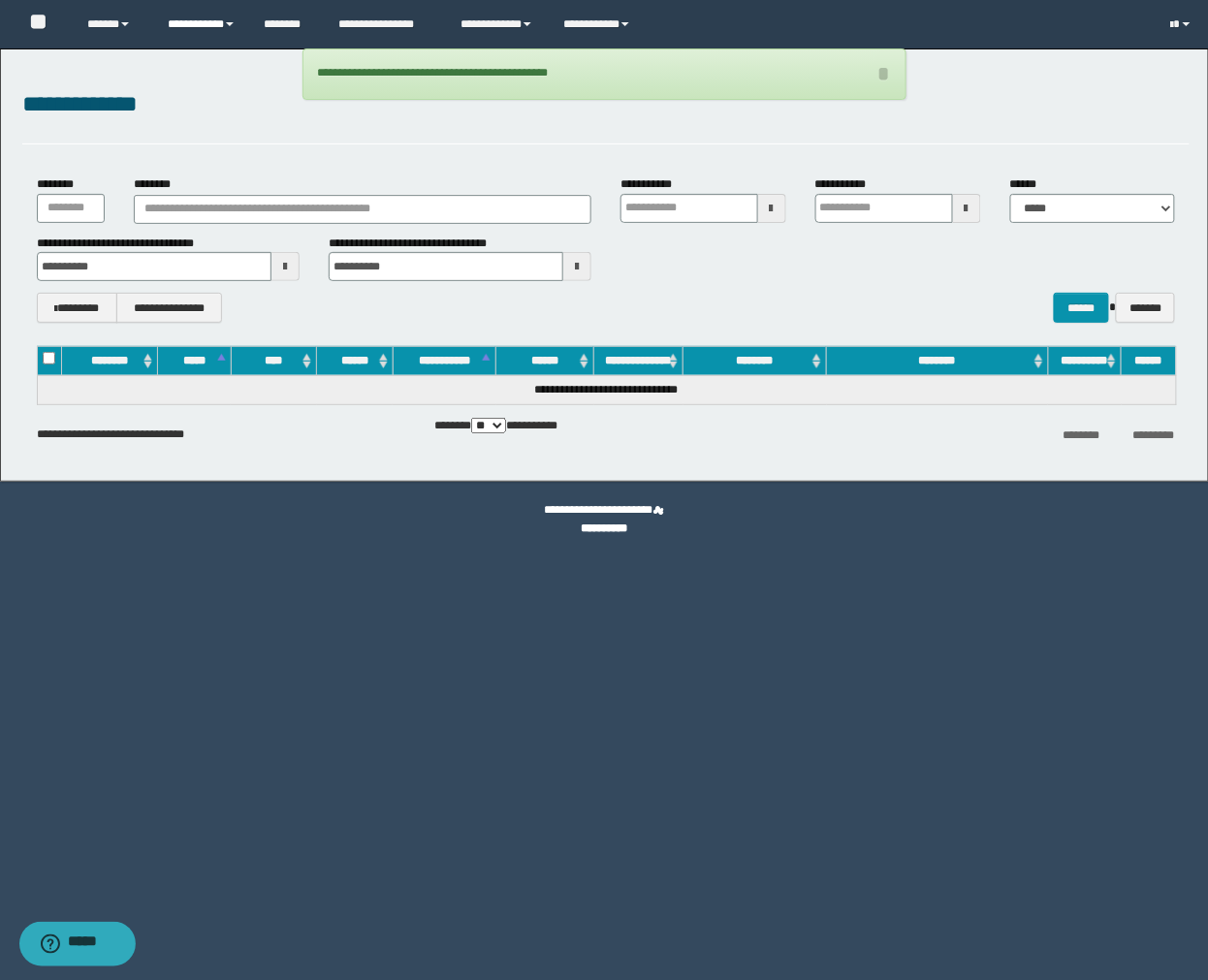 click on "**********" at bounding box center [112, 24] 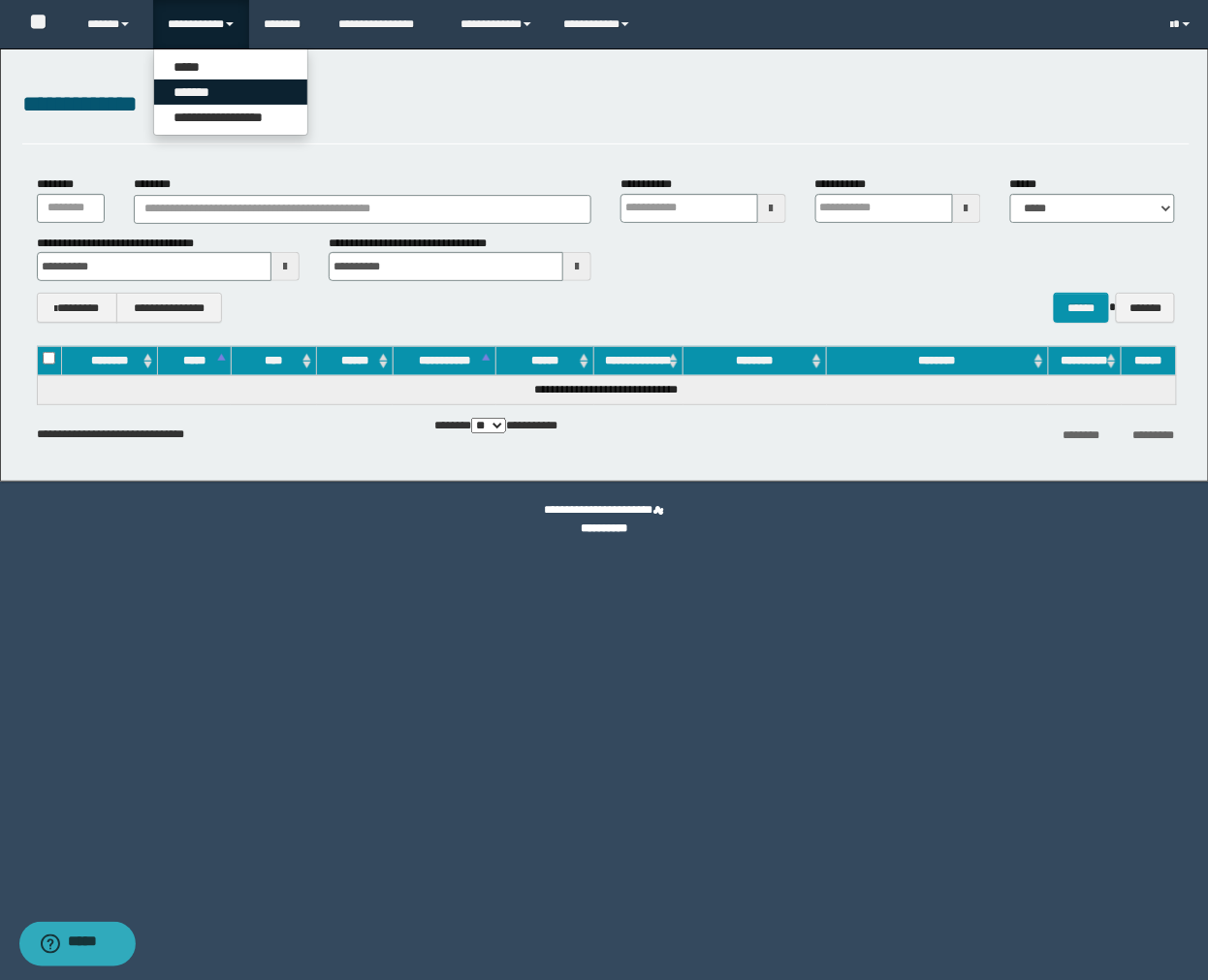 click on "*******" at bounding box center (231, 92) 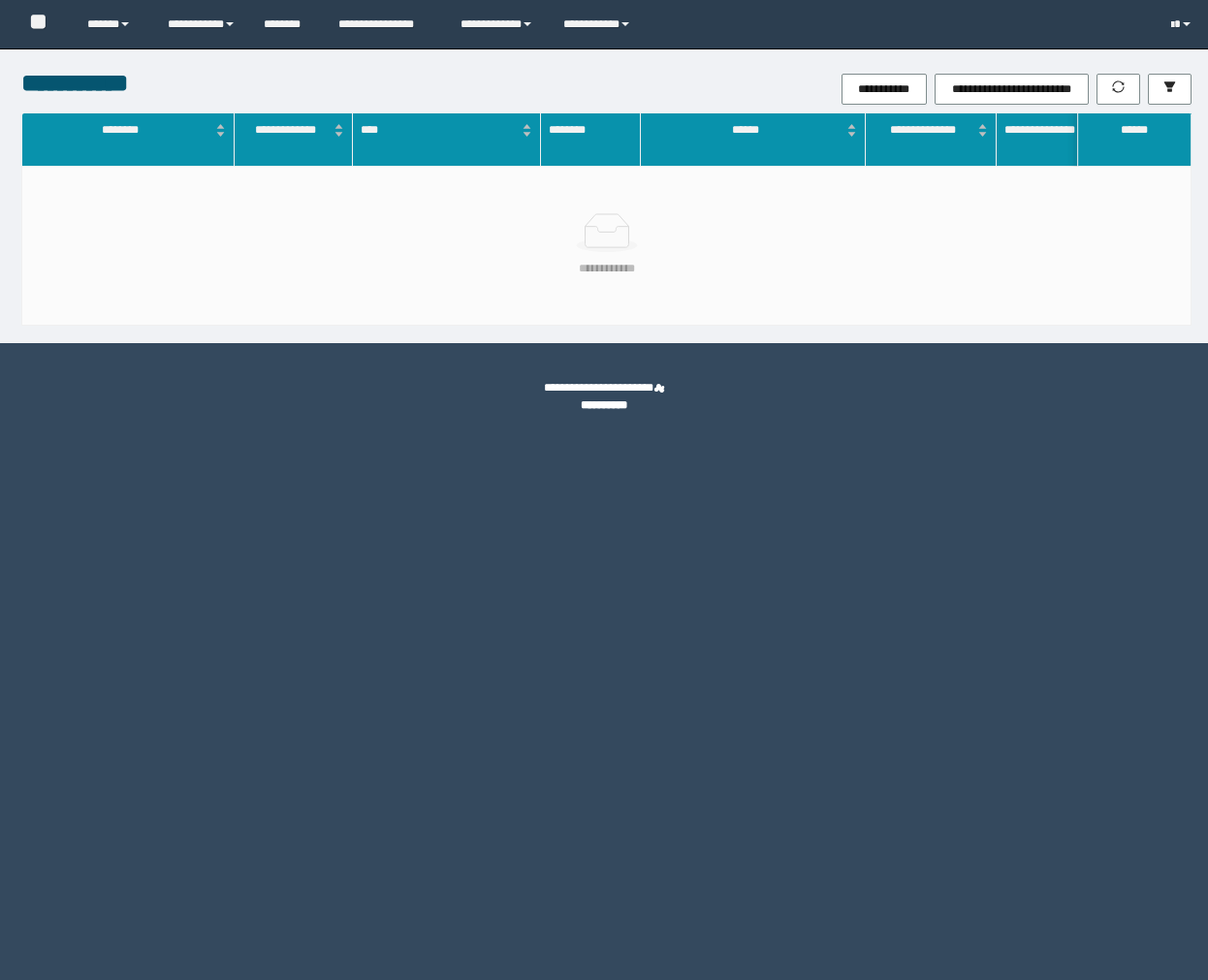 scroll, scrollTop: 0, scrollLeft: 0, axis: both 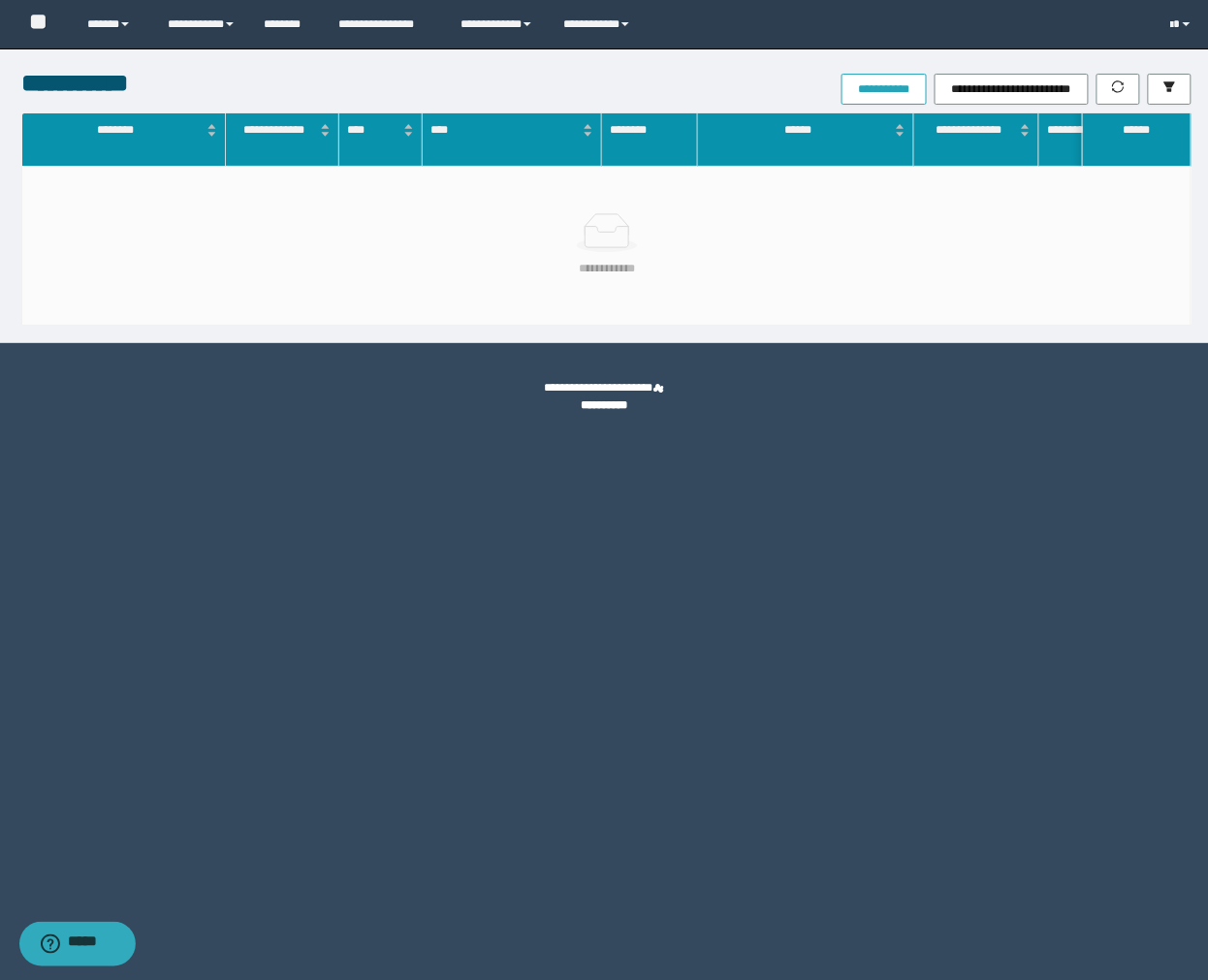 click on "**********" at bounding box center [884, 89] 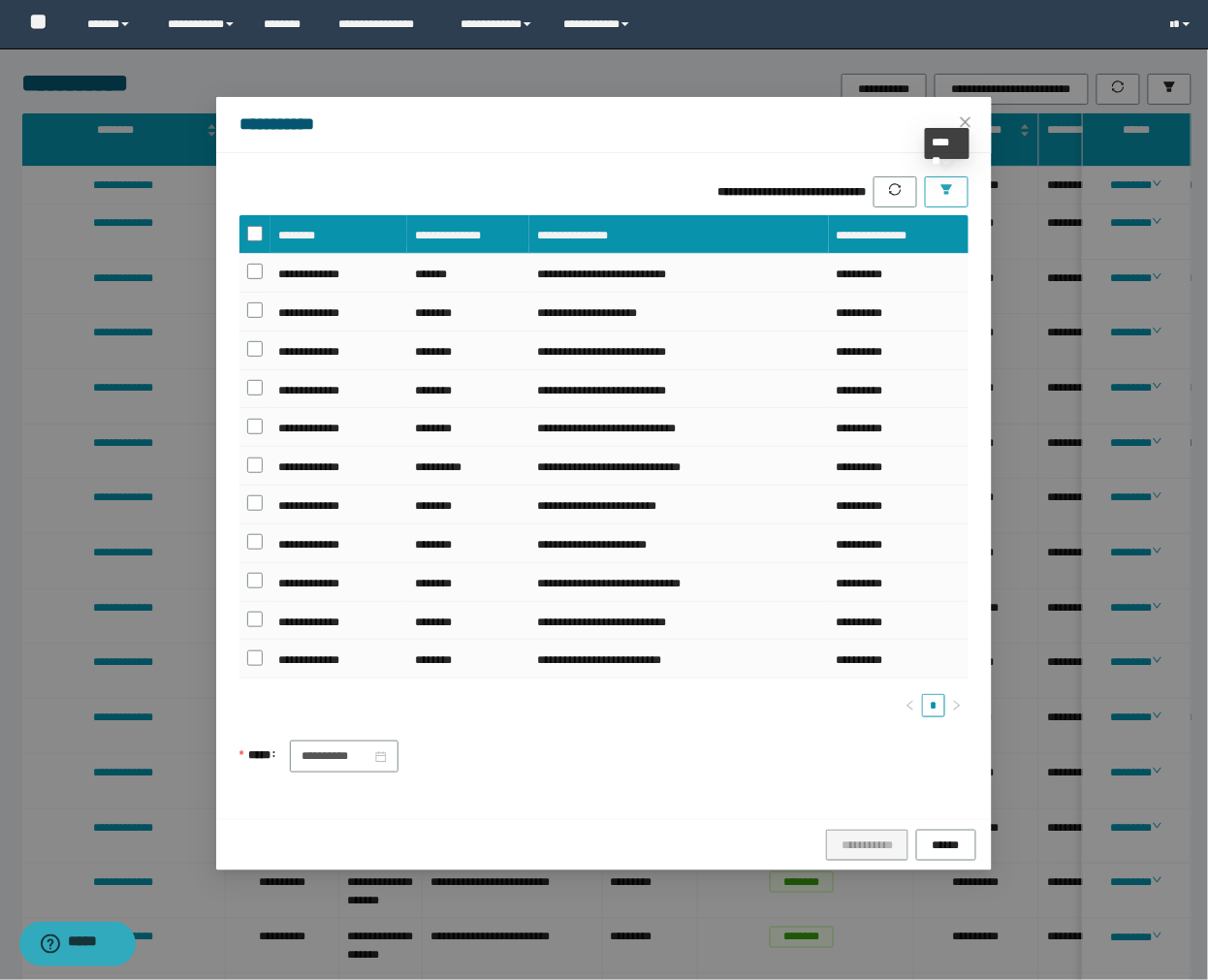 click at bounding box center (947, 190) 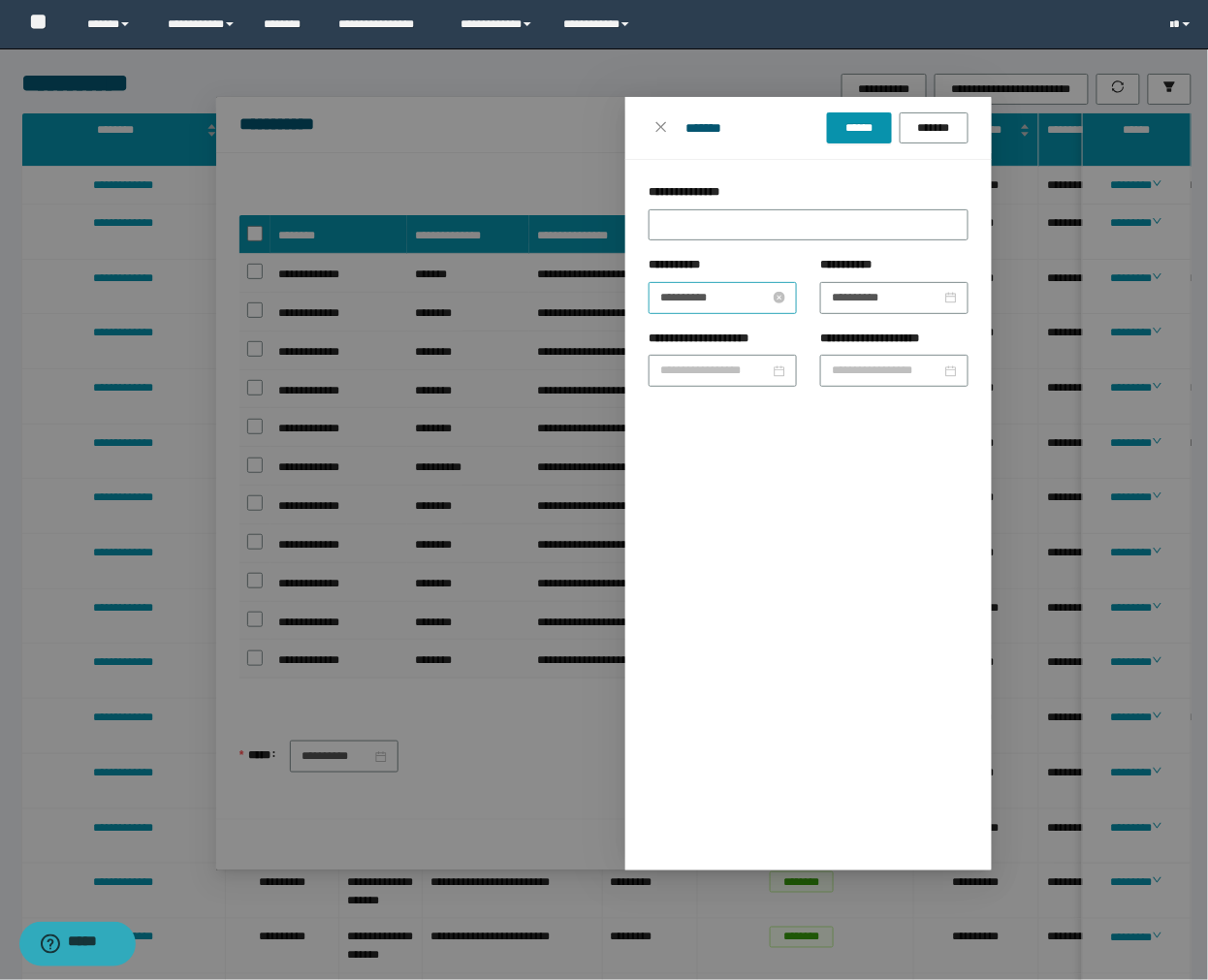click on "**********" at bounding box center [715, 298] 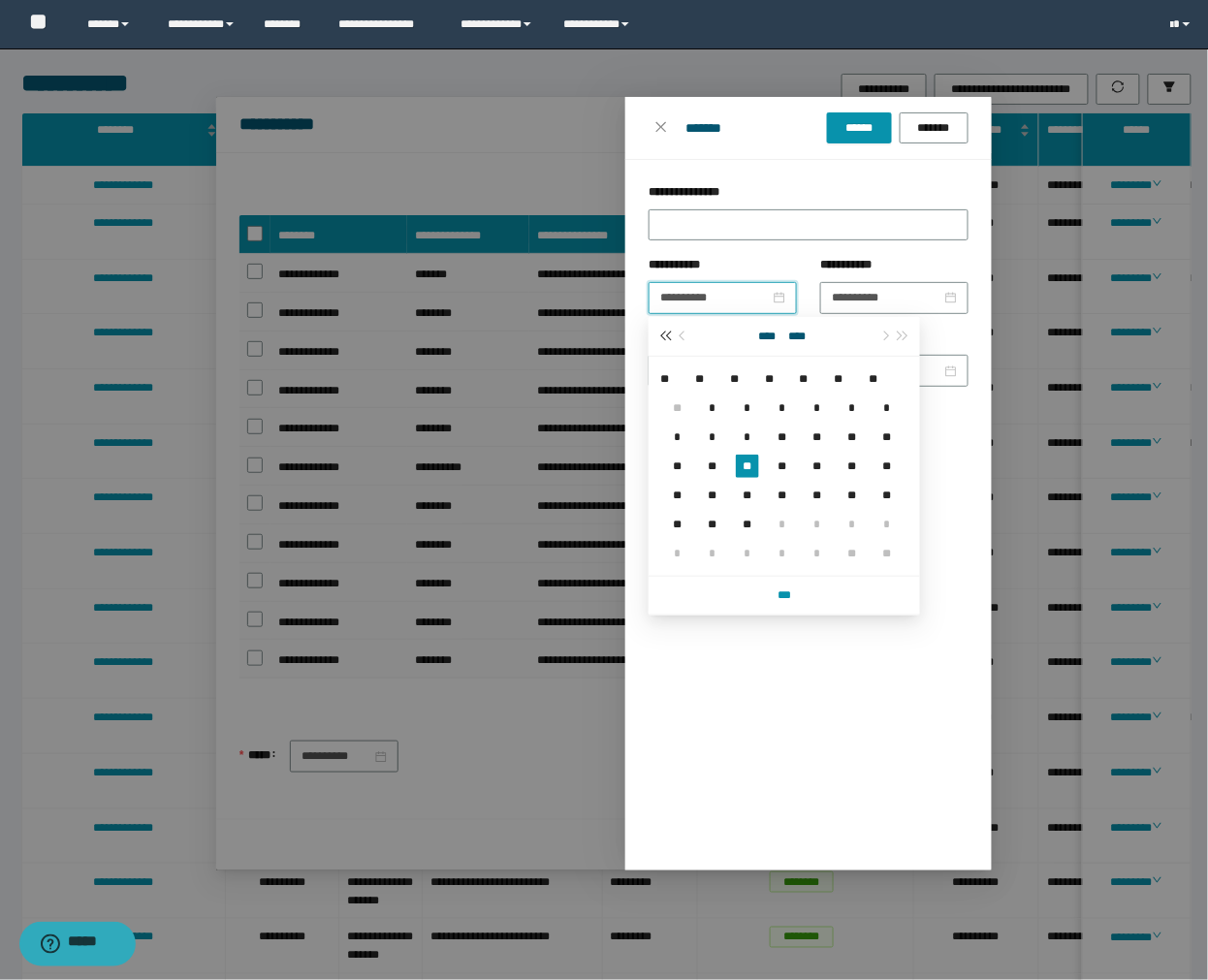 click at bounding box center [666, 336] 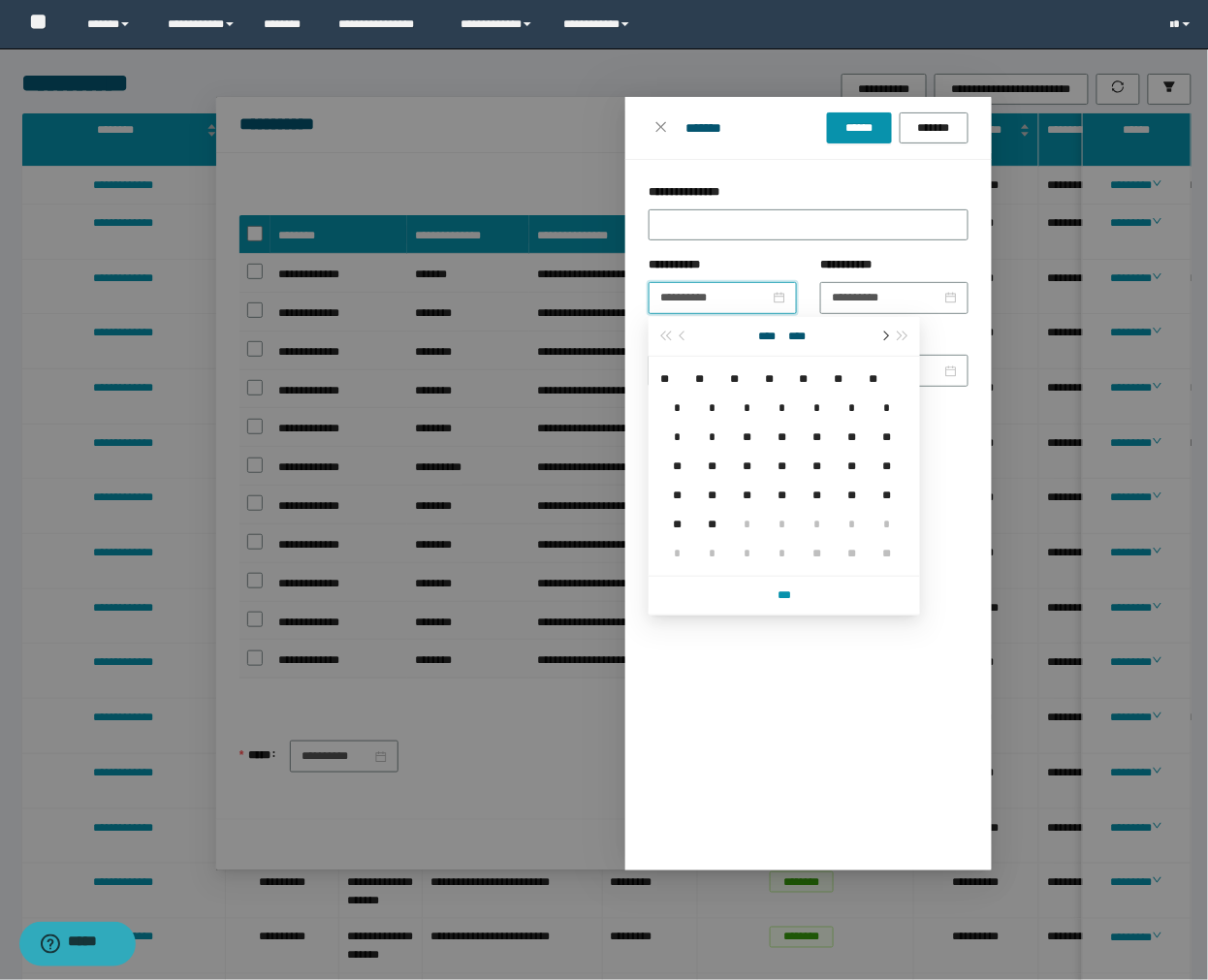 click at bounding box center (884, 336) 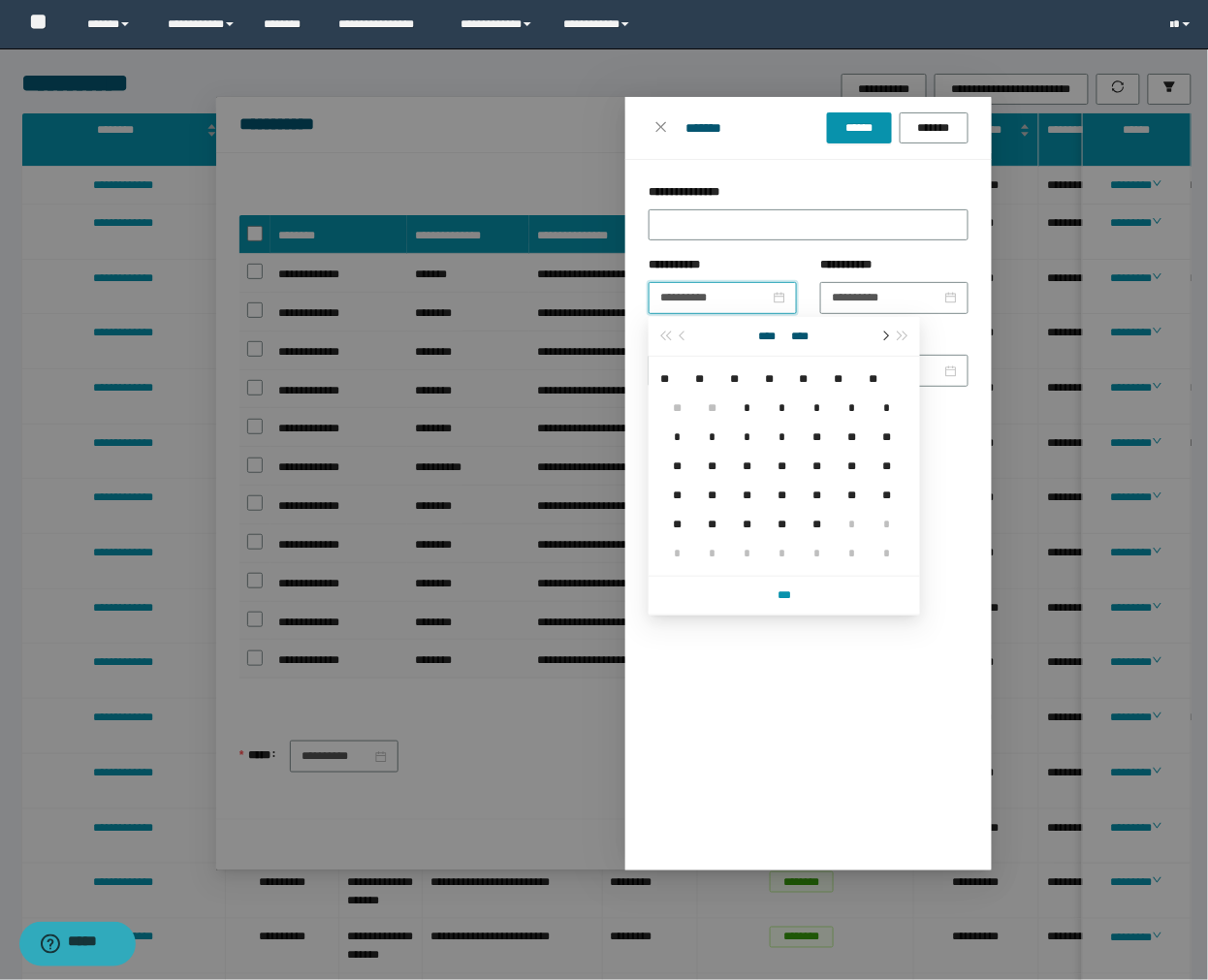 click at bounding box center (884, 336) 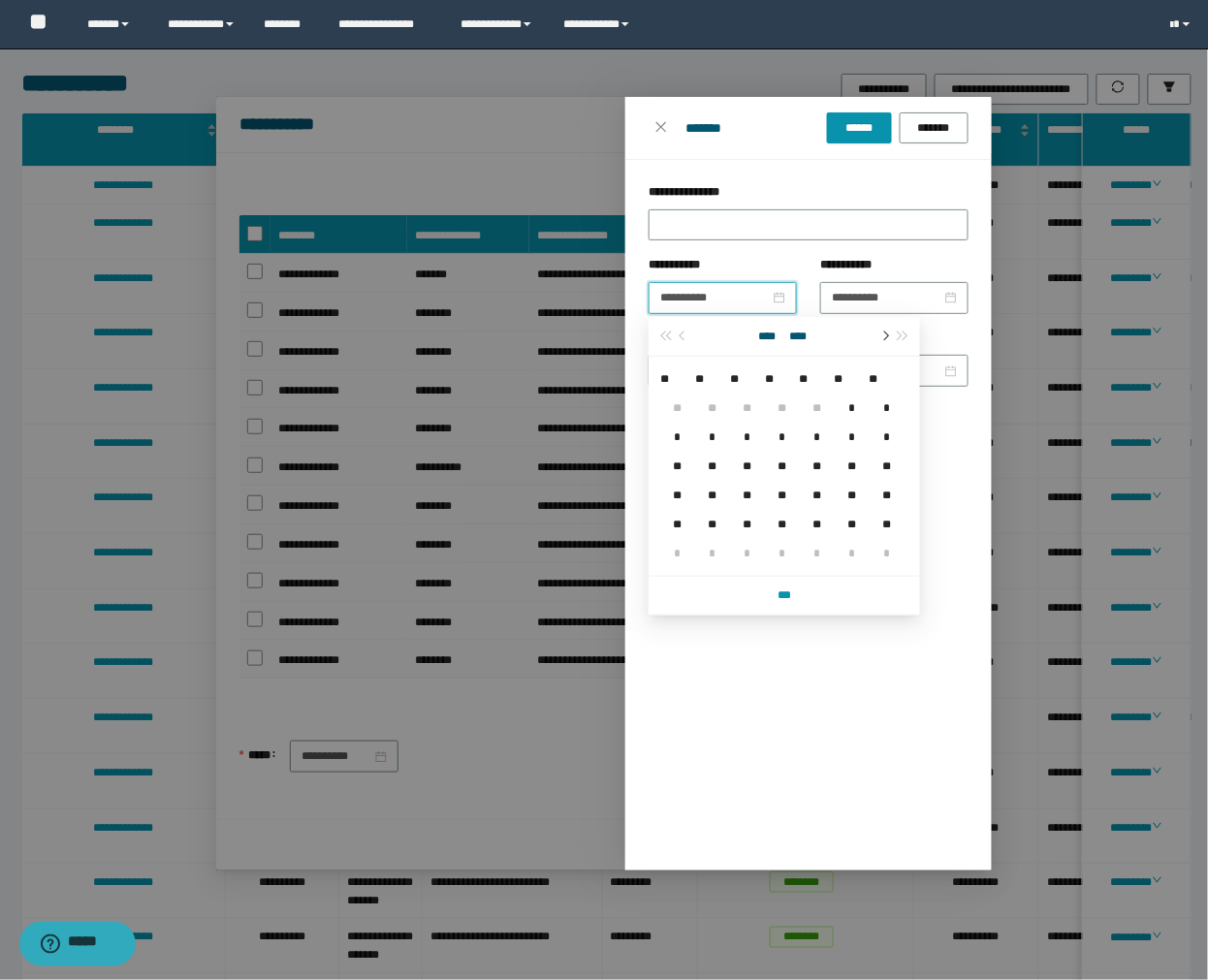 click at bounding box center (884, 336) 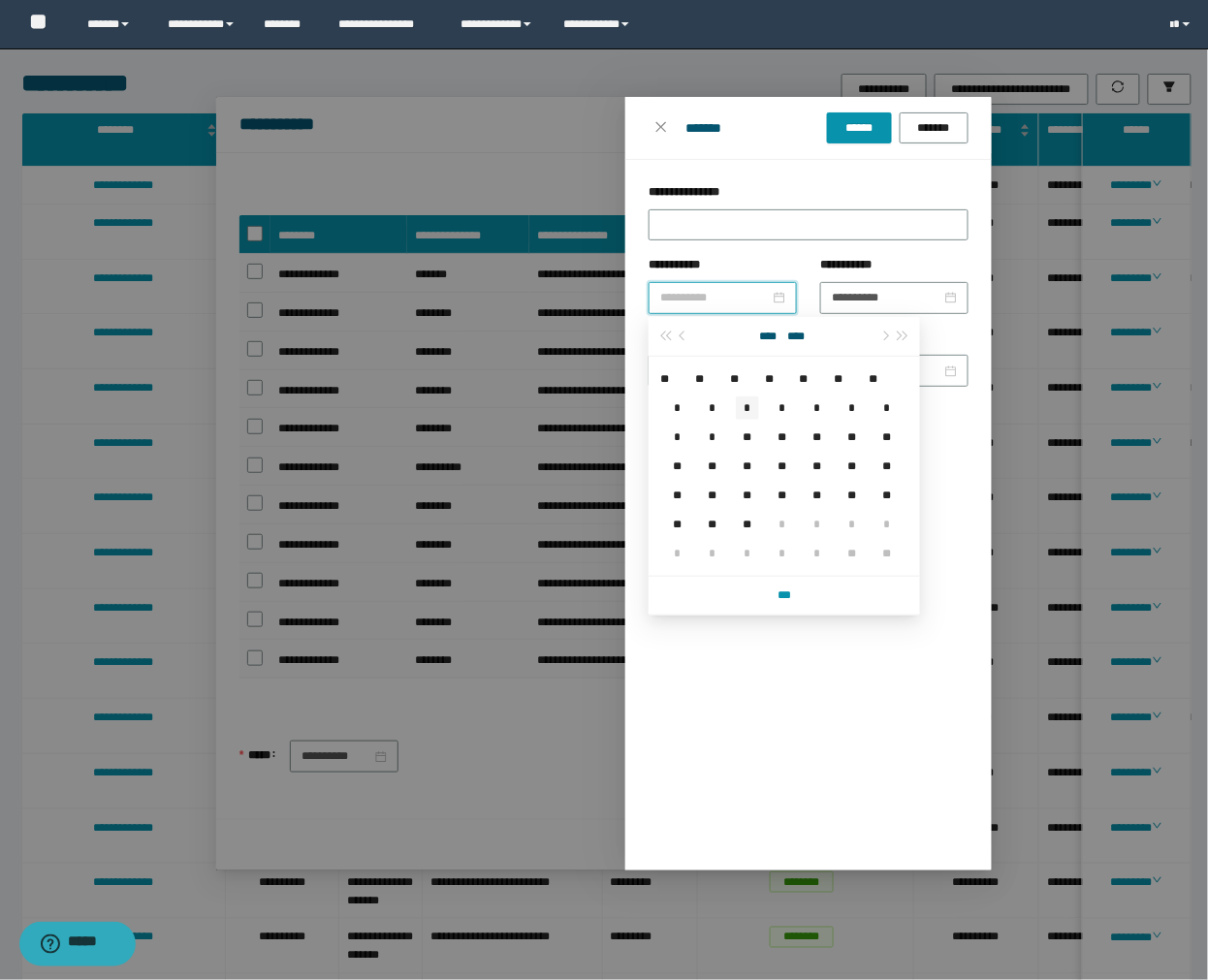 click on "*" at bounding box center (678, 408) 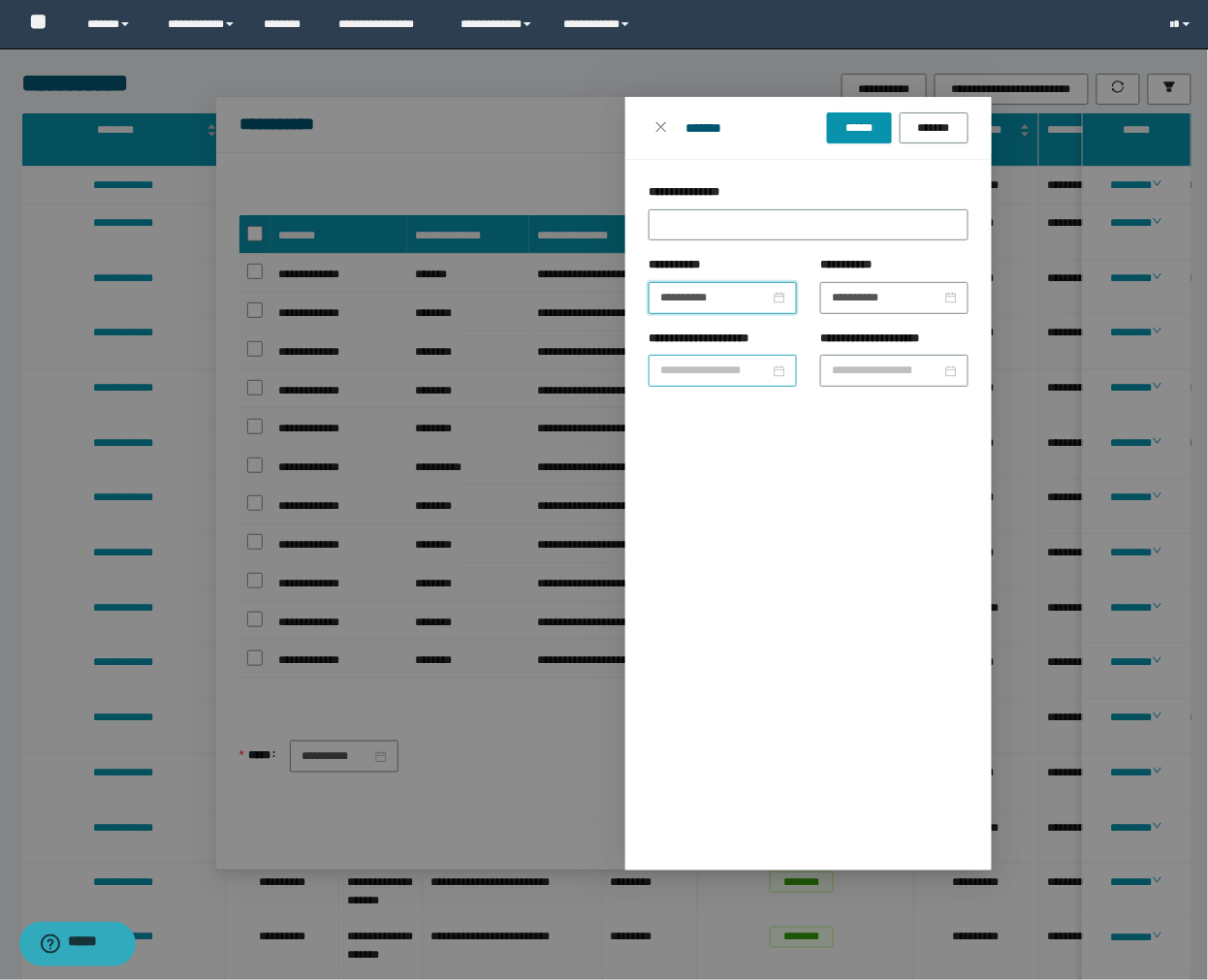 click on "**********" at bounding box center [715, 370] 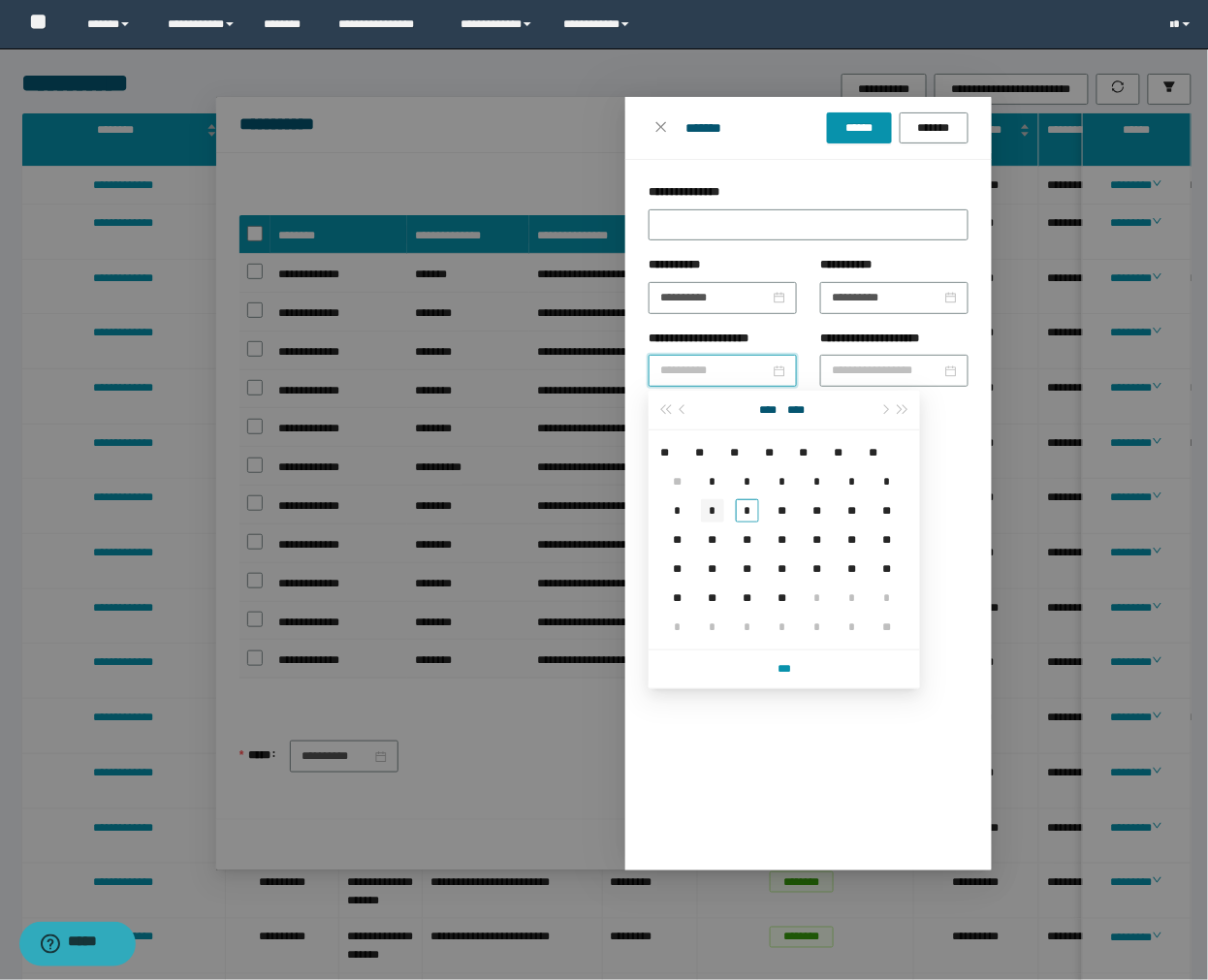 click on "*" at bounding box center (0, 0) 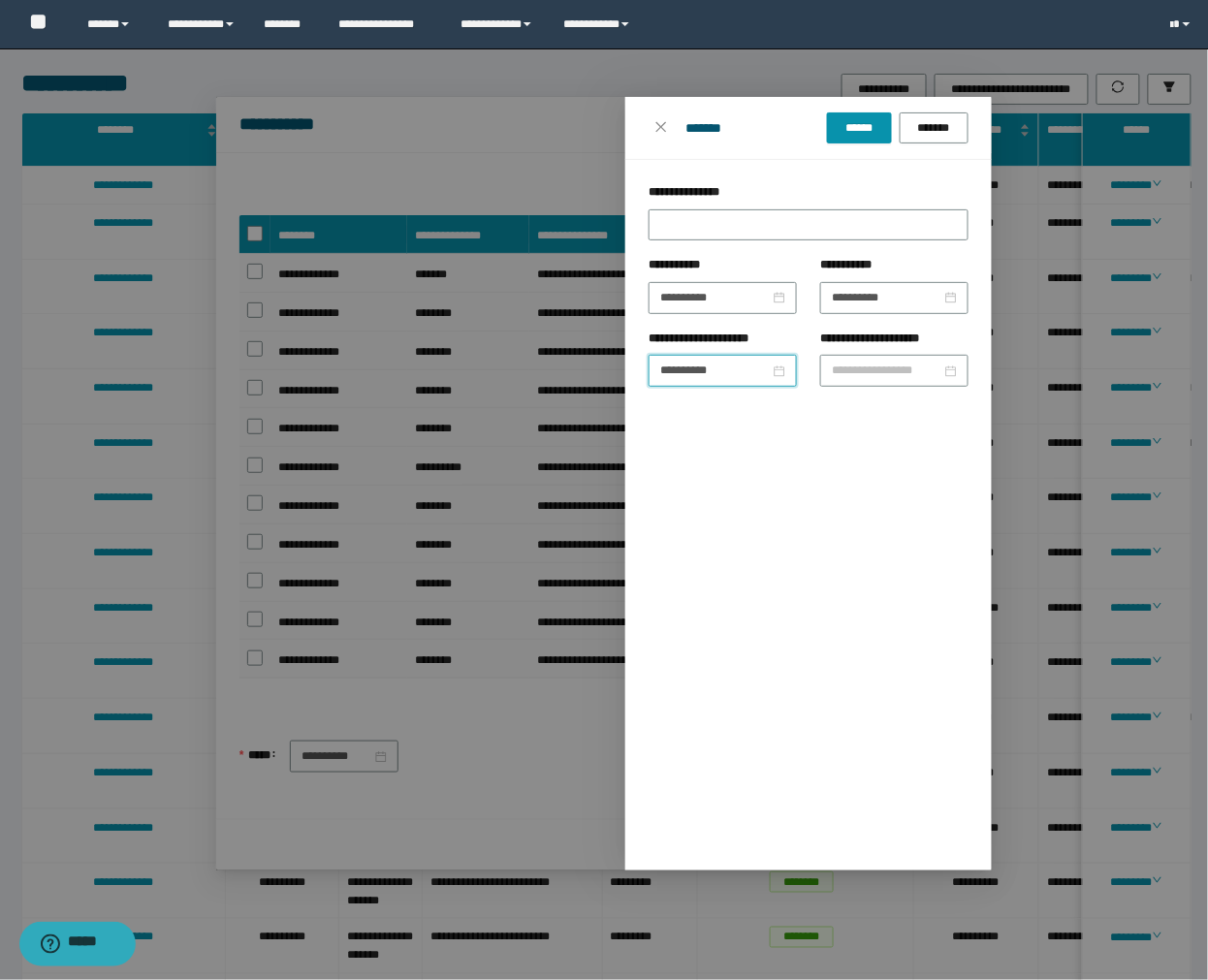 drag, startPoint x: 832, startPoint y: 371, endPoint x: 834, endPoint y: 388, distance: 17.117243 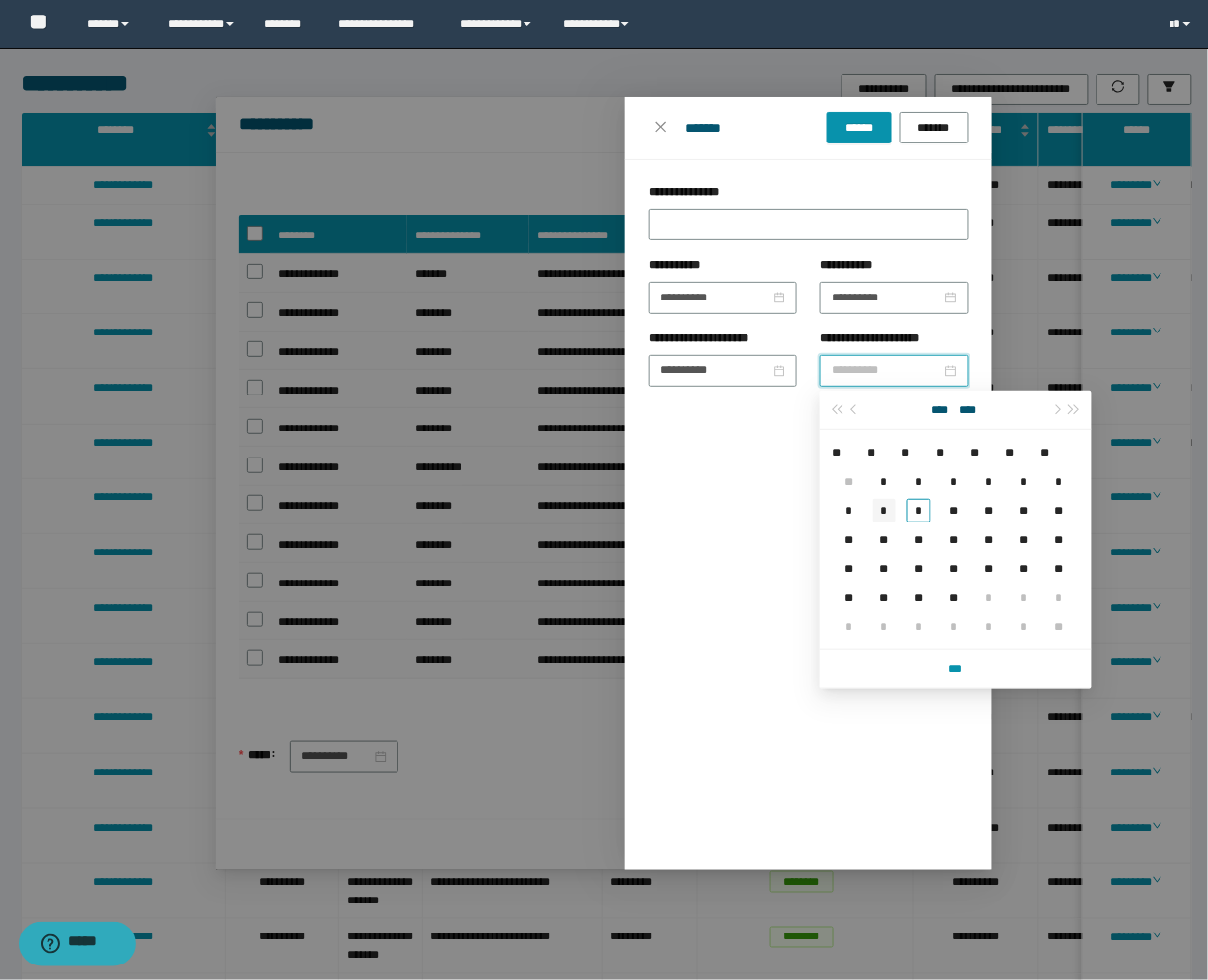 click on "*" at bounding box center (0, 0) 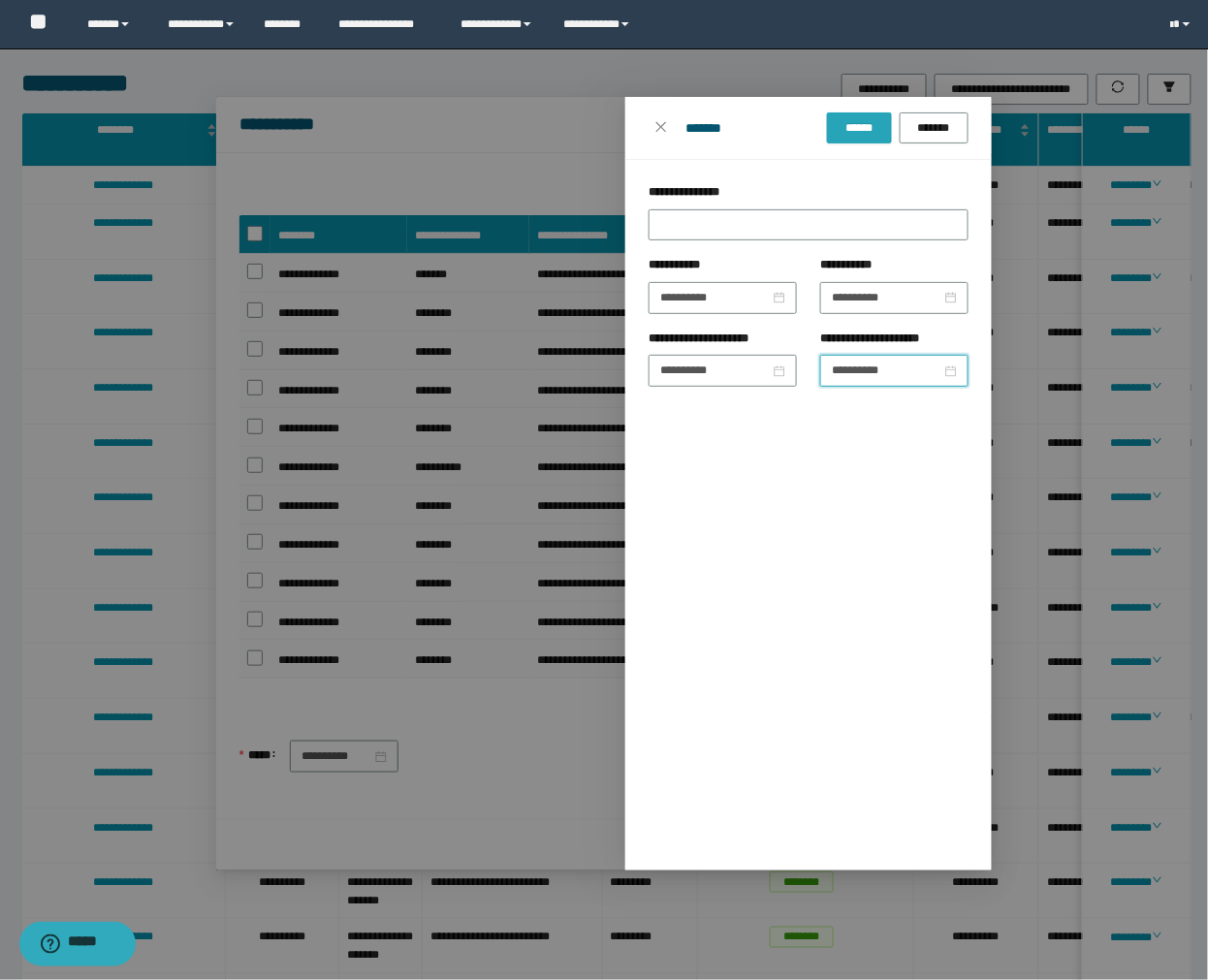 click on "******" at bounding box center [859, 128] 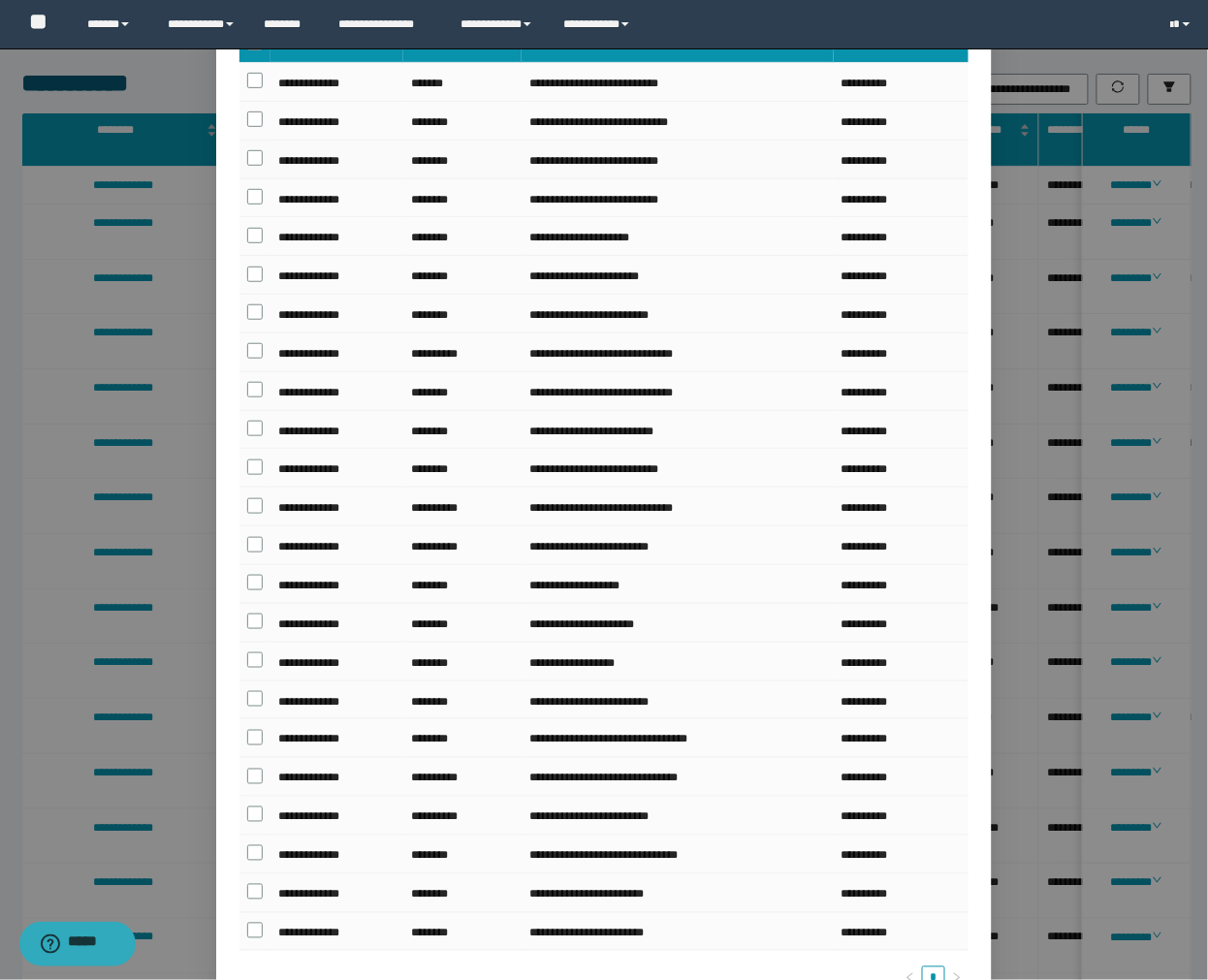 scroll, scrollTop: 0, scrollLeft: 0, axis: both 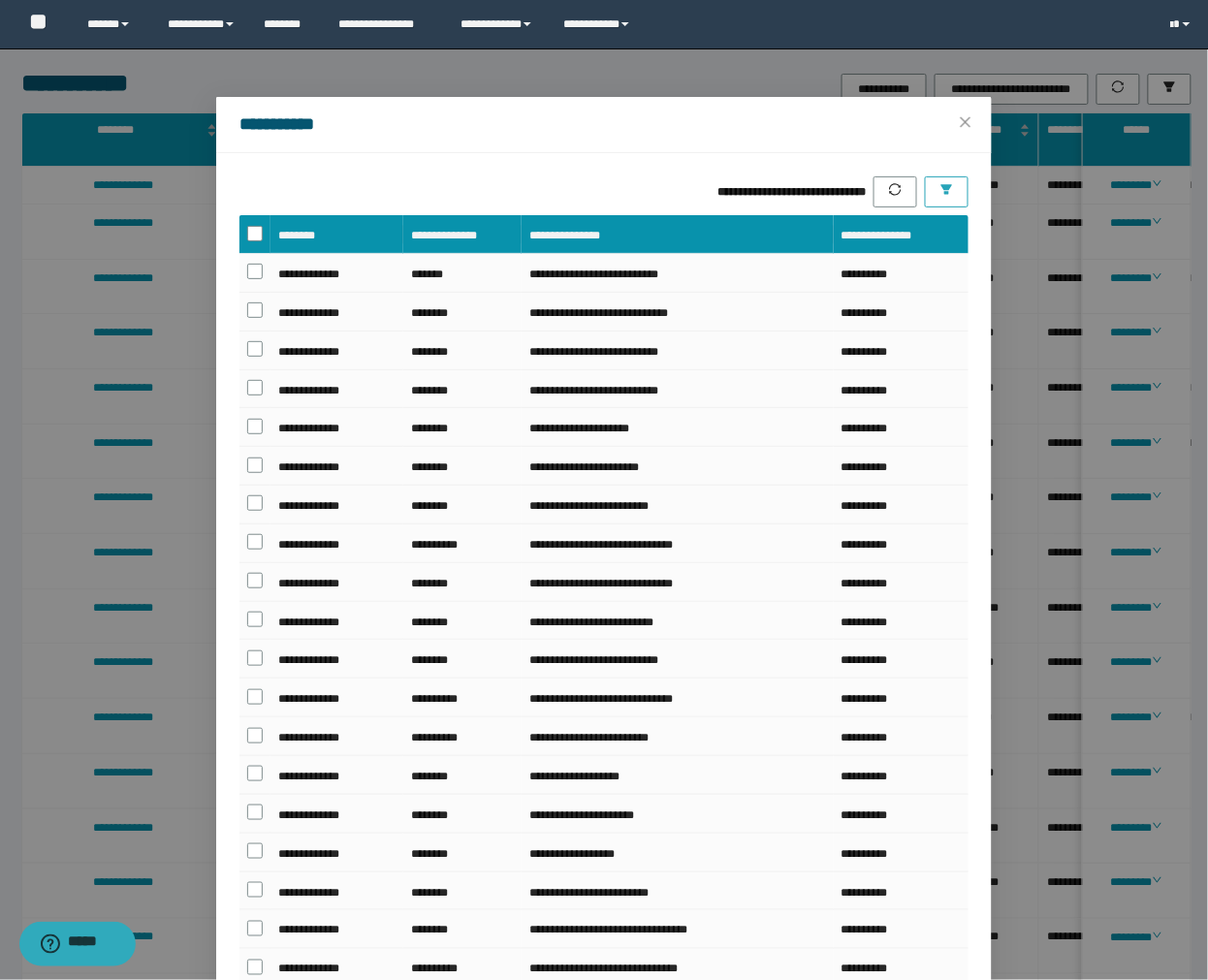 click at bounding box center (946, 192) 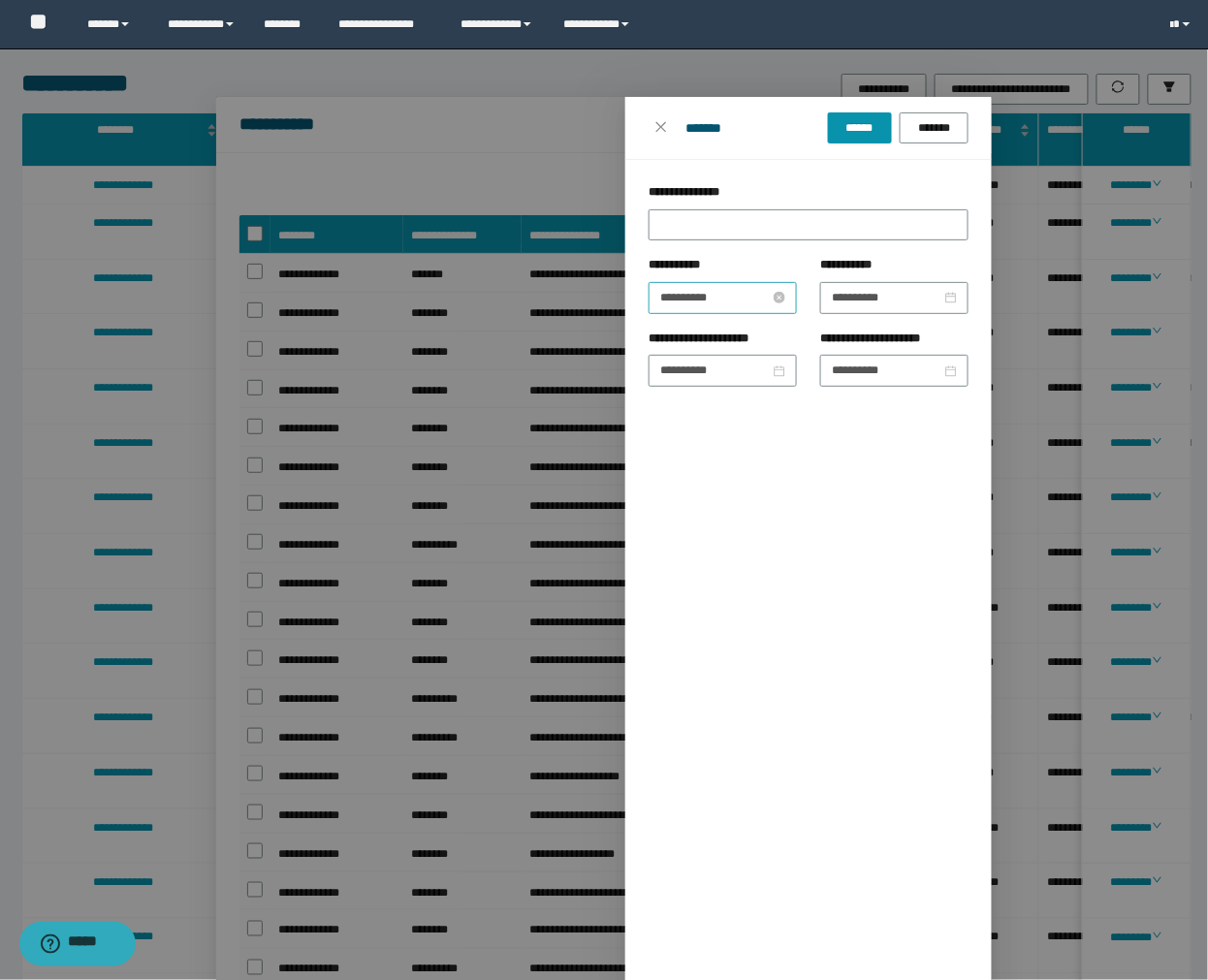 click on "**********" at bounding box center (715, 298) 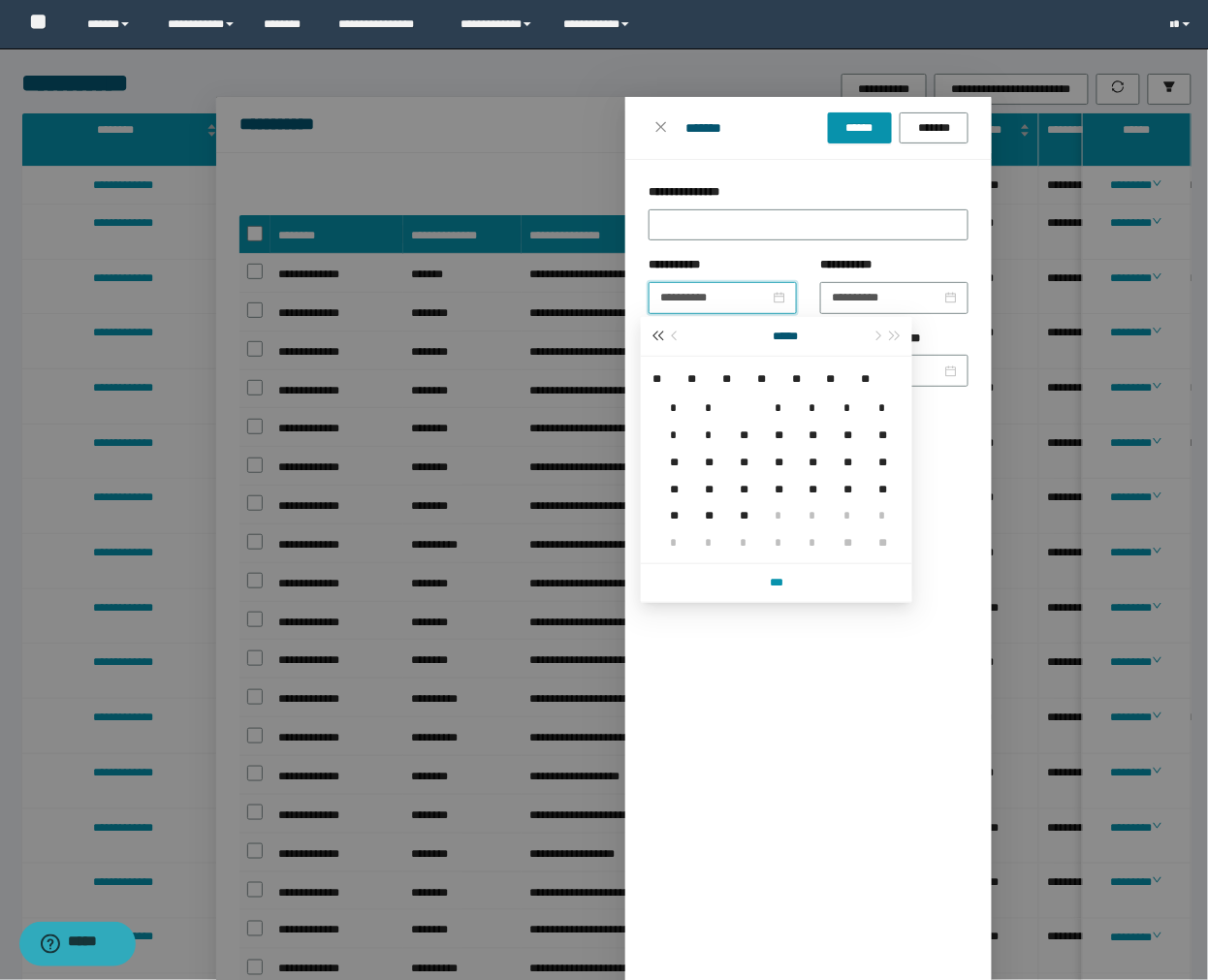 click at bounding box center (658, 336) 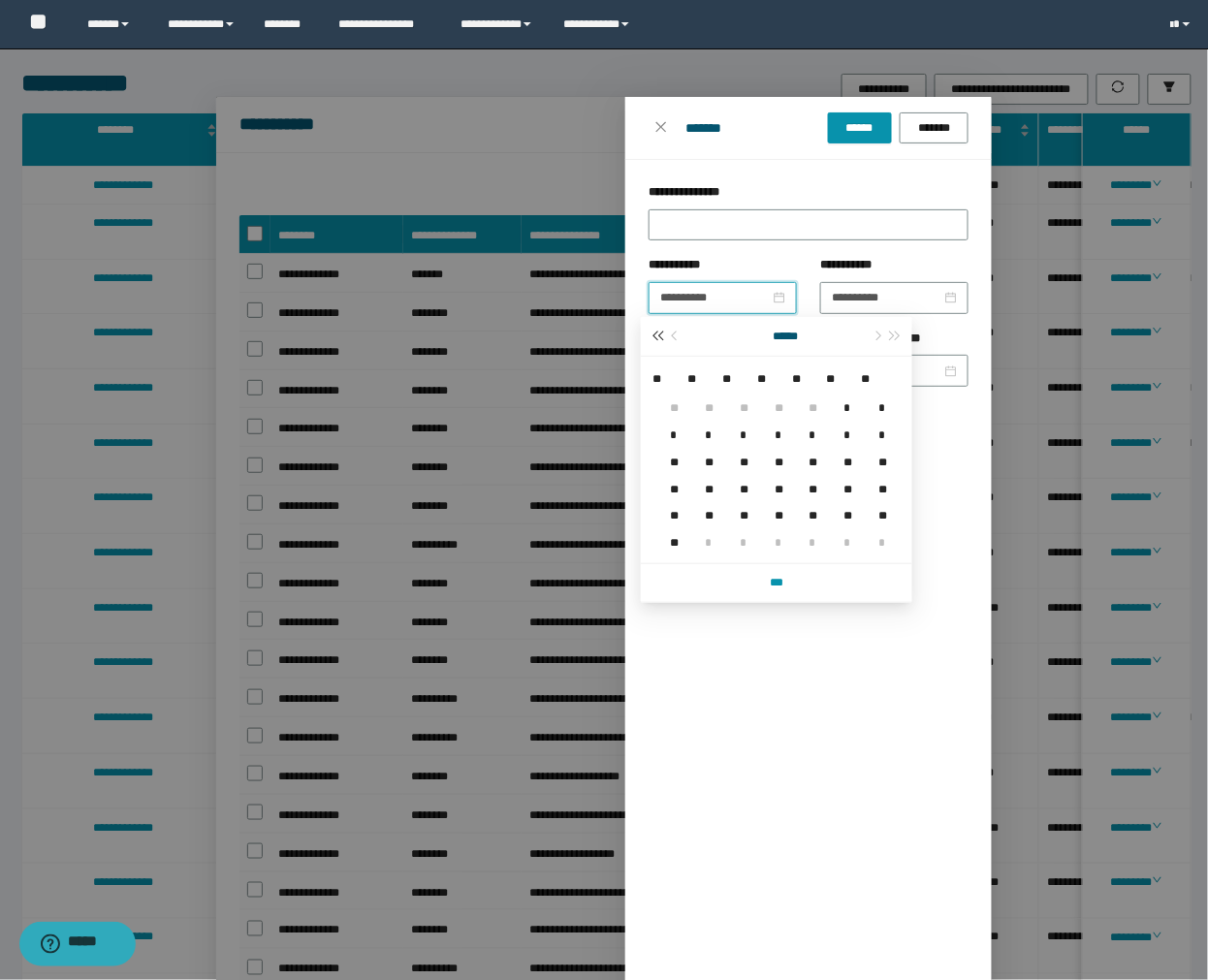 click at bounding box center (658, 336) 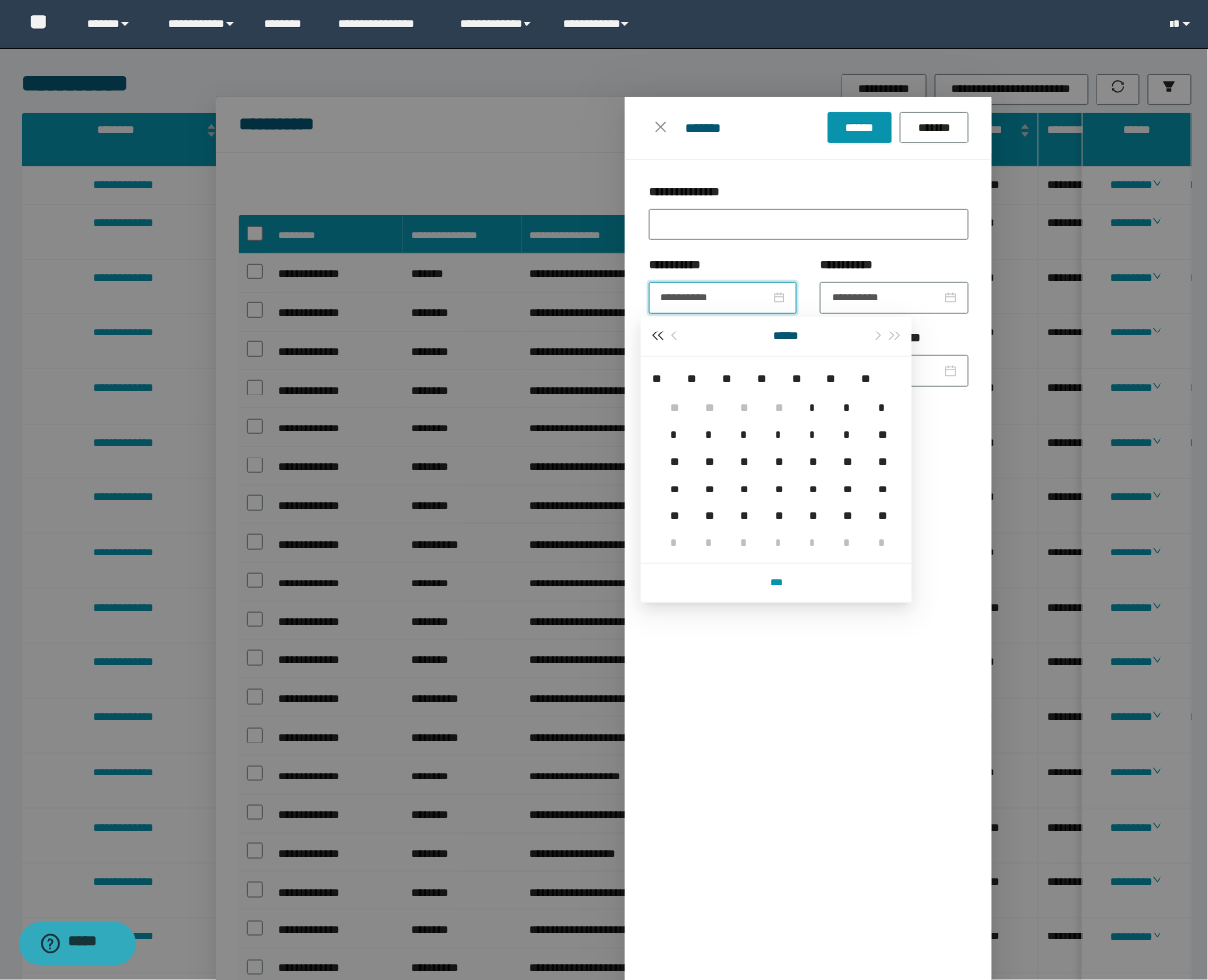 click at bounding box center (658, 336) 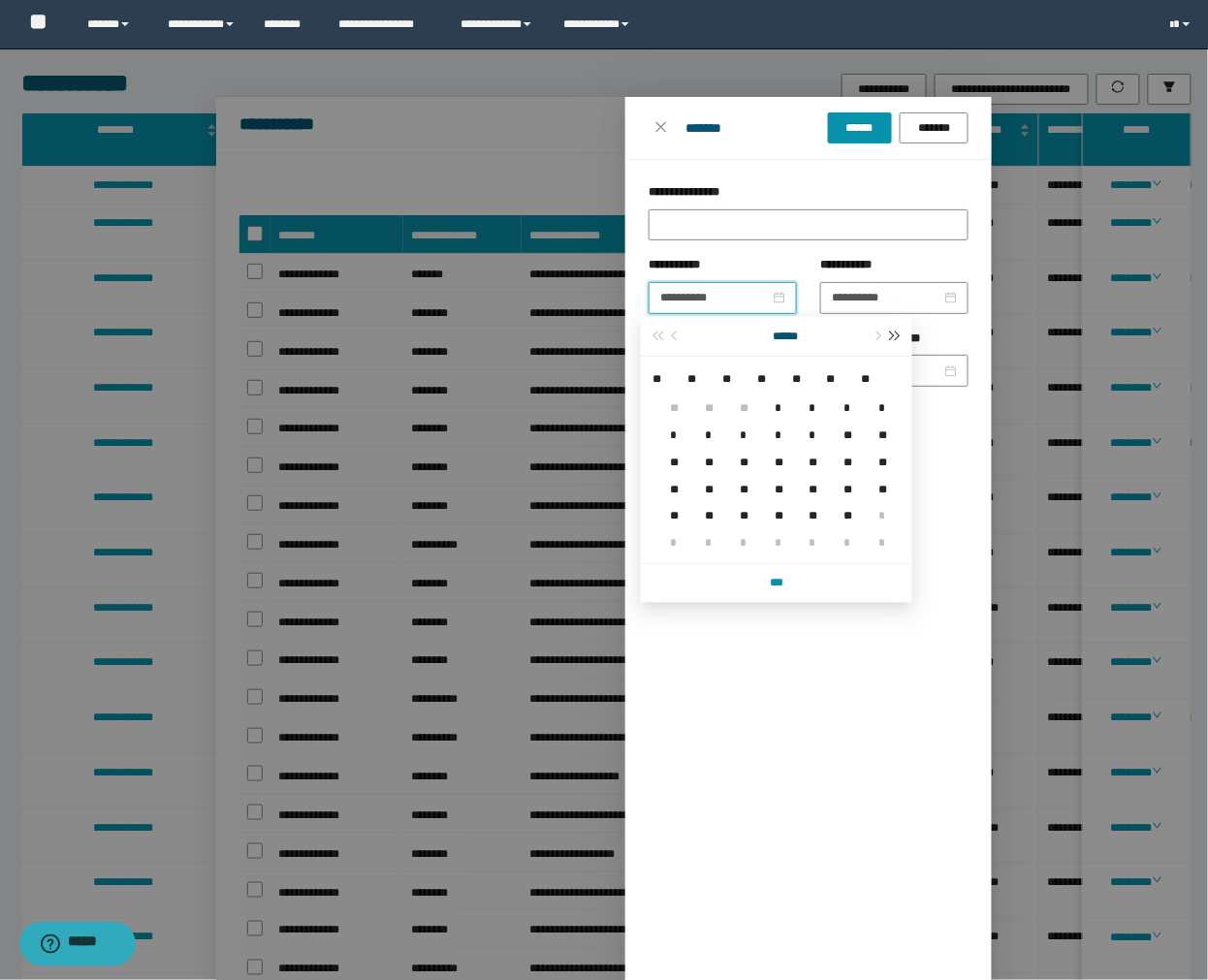 click at bounding box center [895, 336] 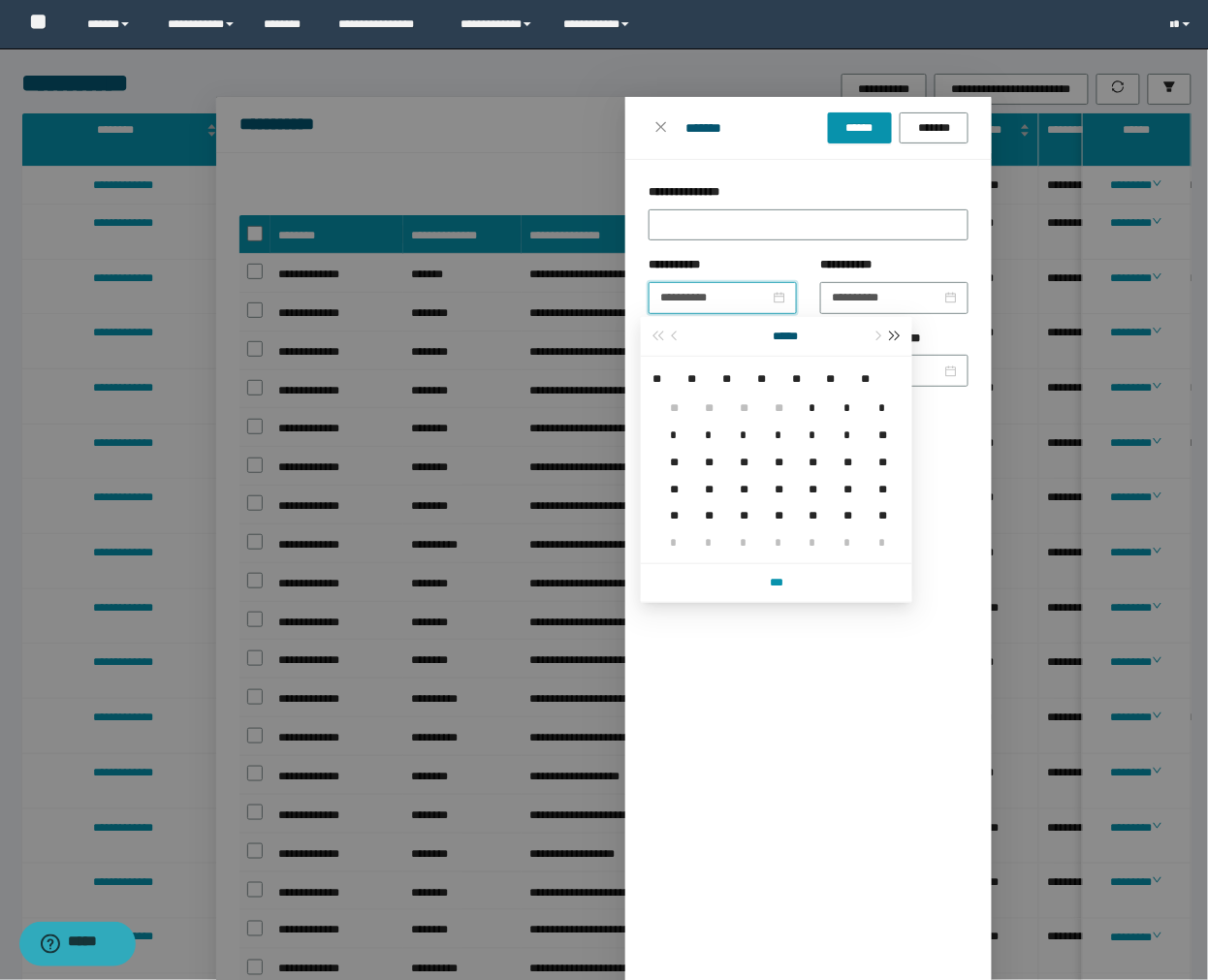 click at bounding box center (895, 336) 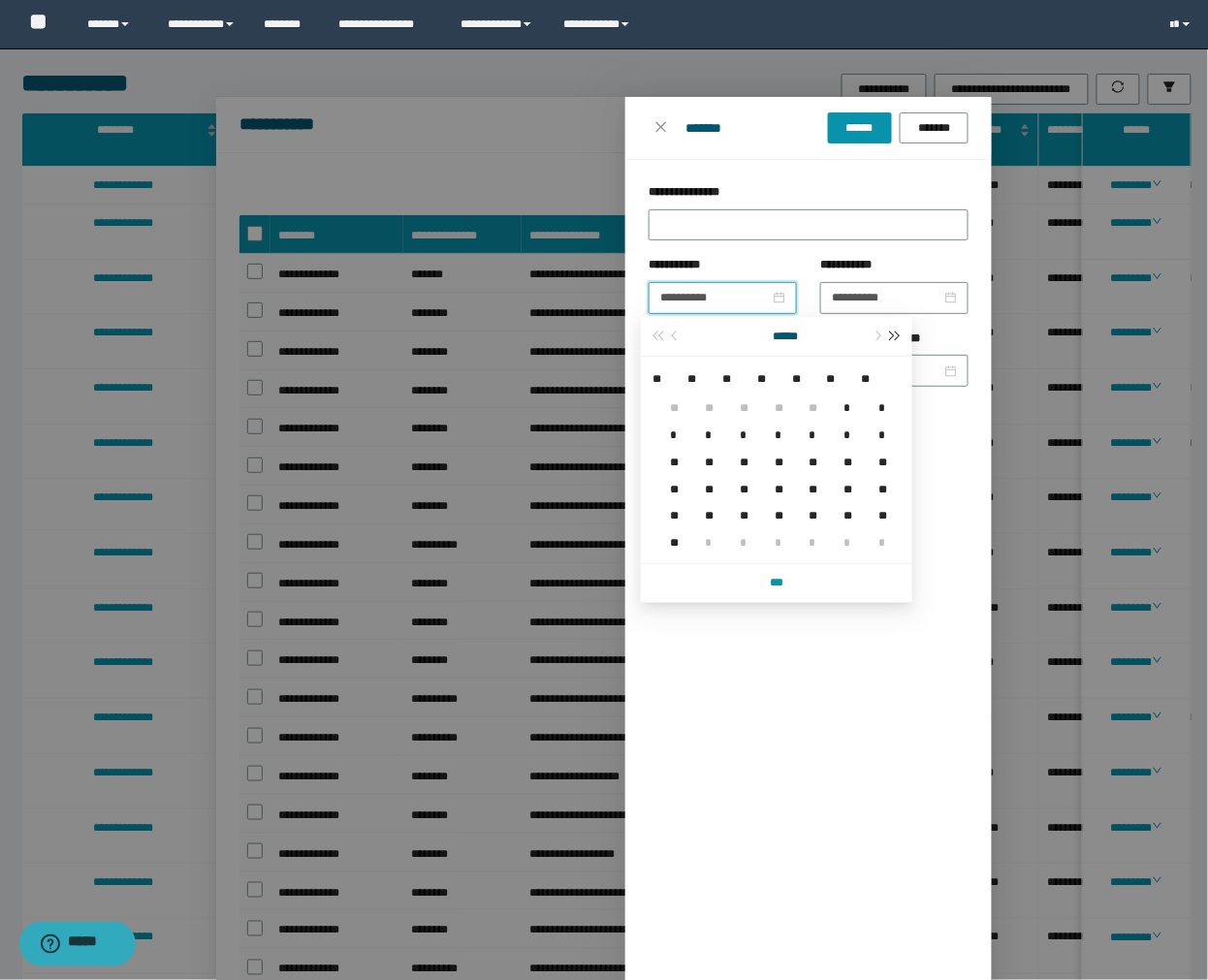 click at bounding box center [895, 336] 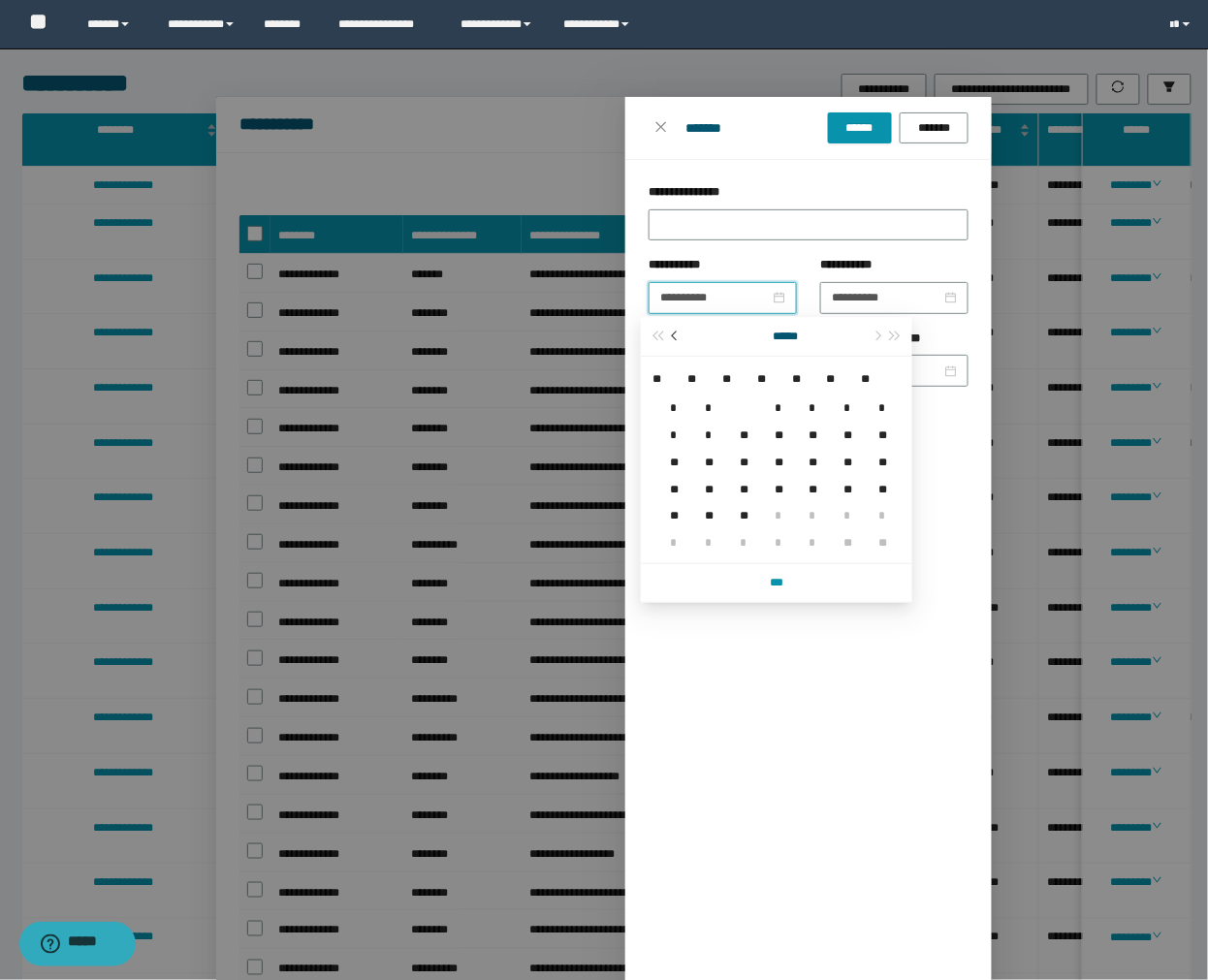 click at bounding box center (677, 336) 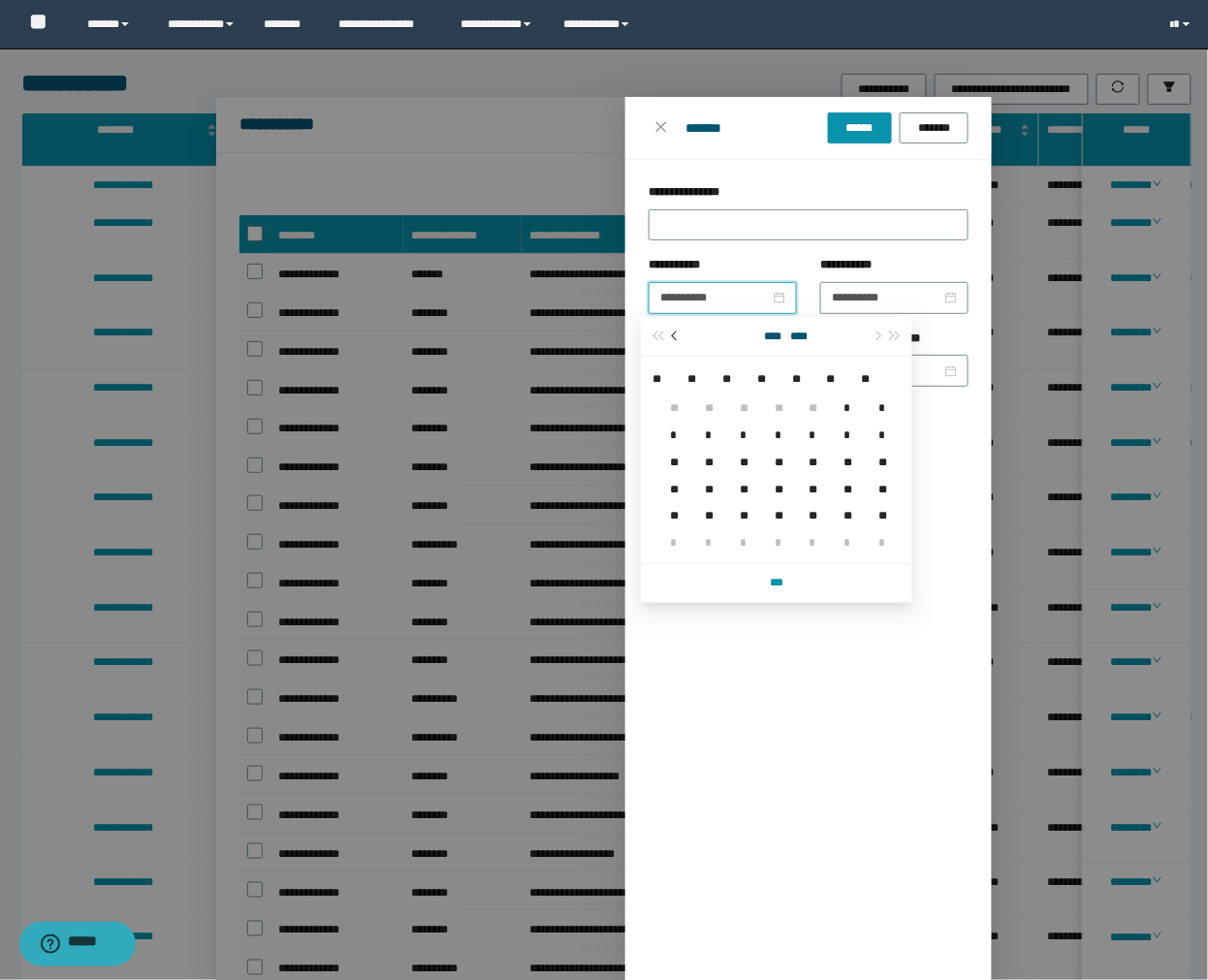 click at bounding box center [677, 336] 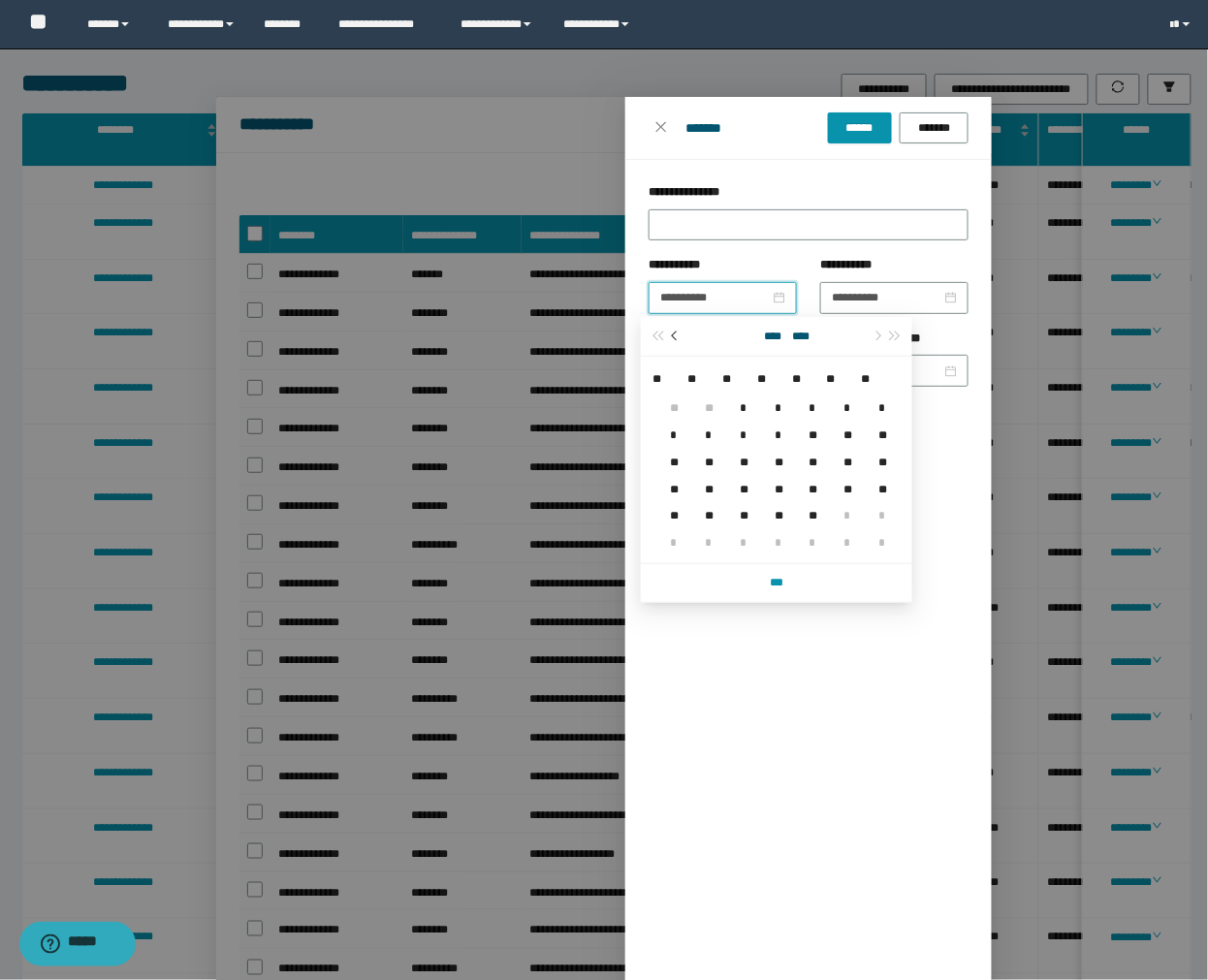 click at bounding box center [677, 336] 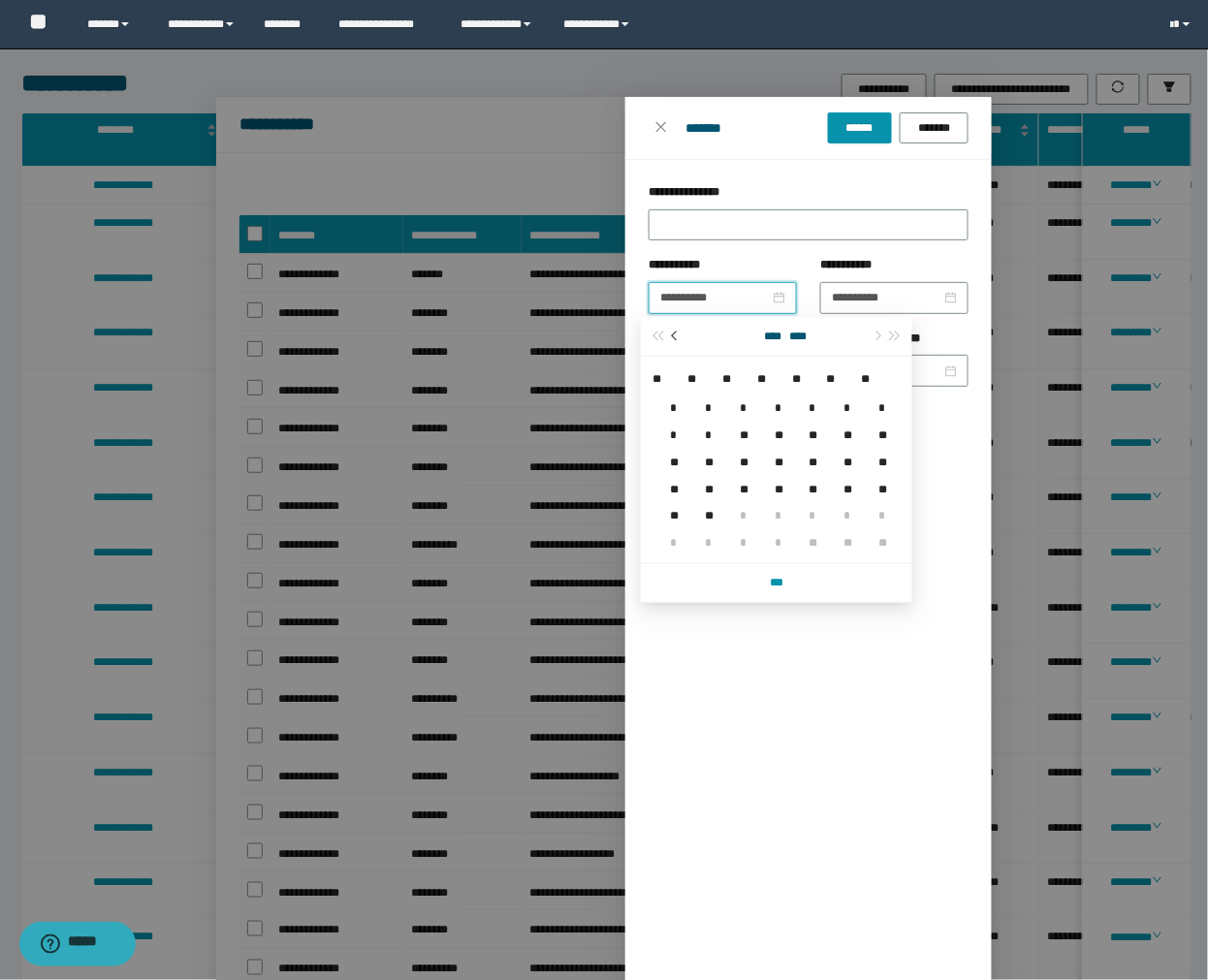 click at bounding box center (677, 336) 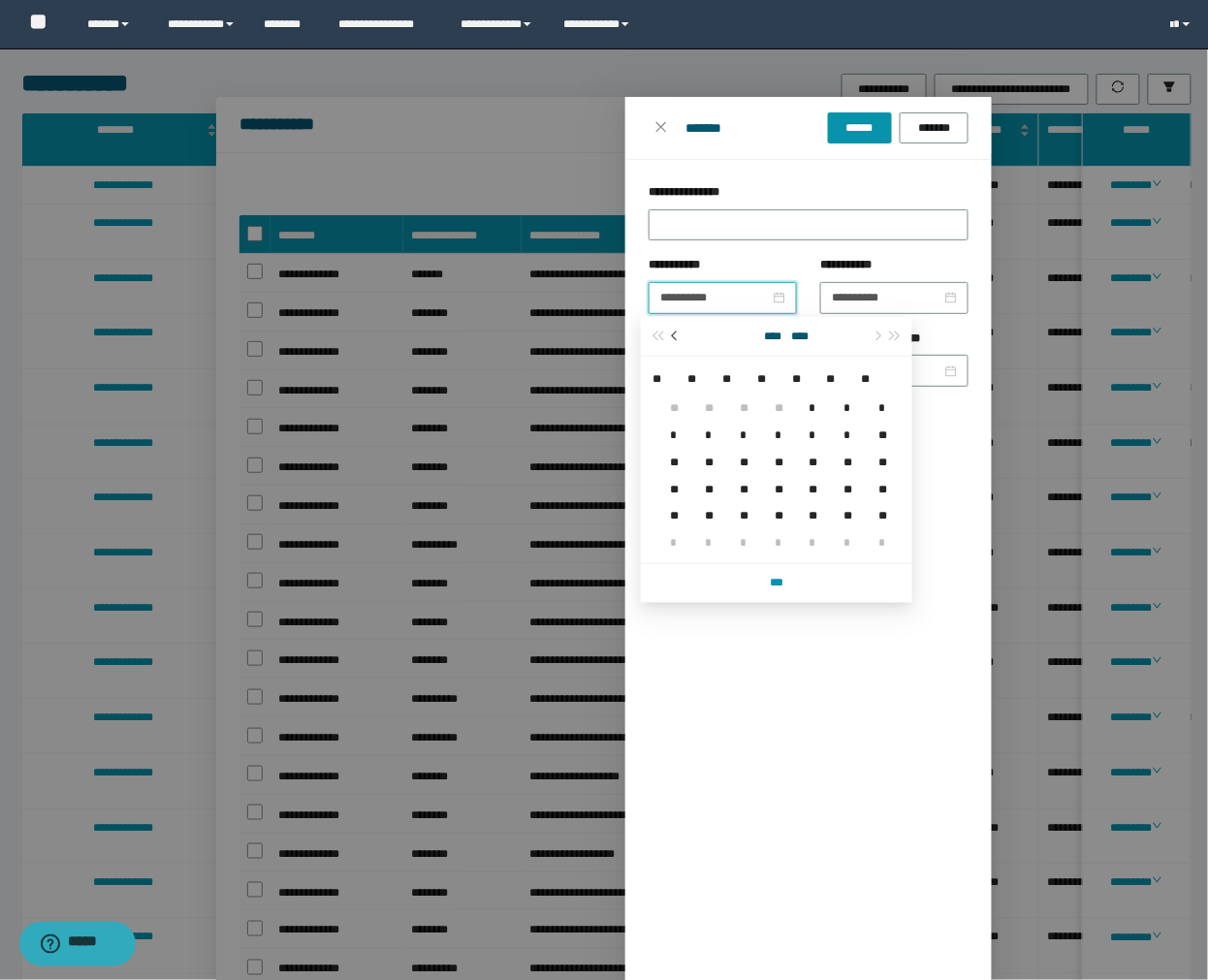 click at bounding box center (677, 336) 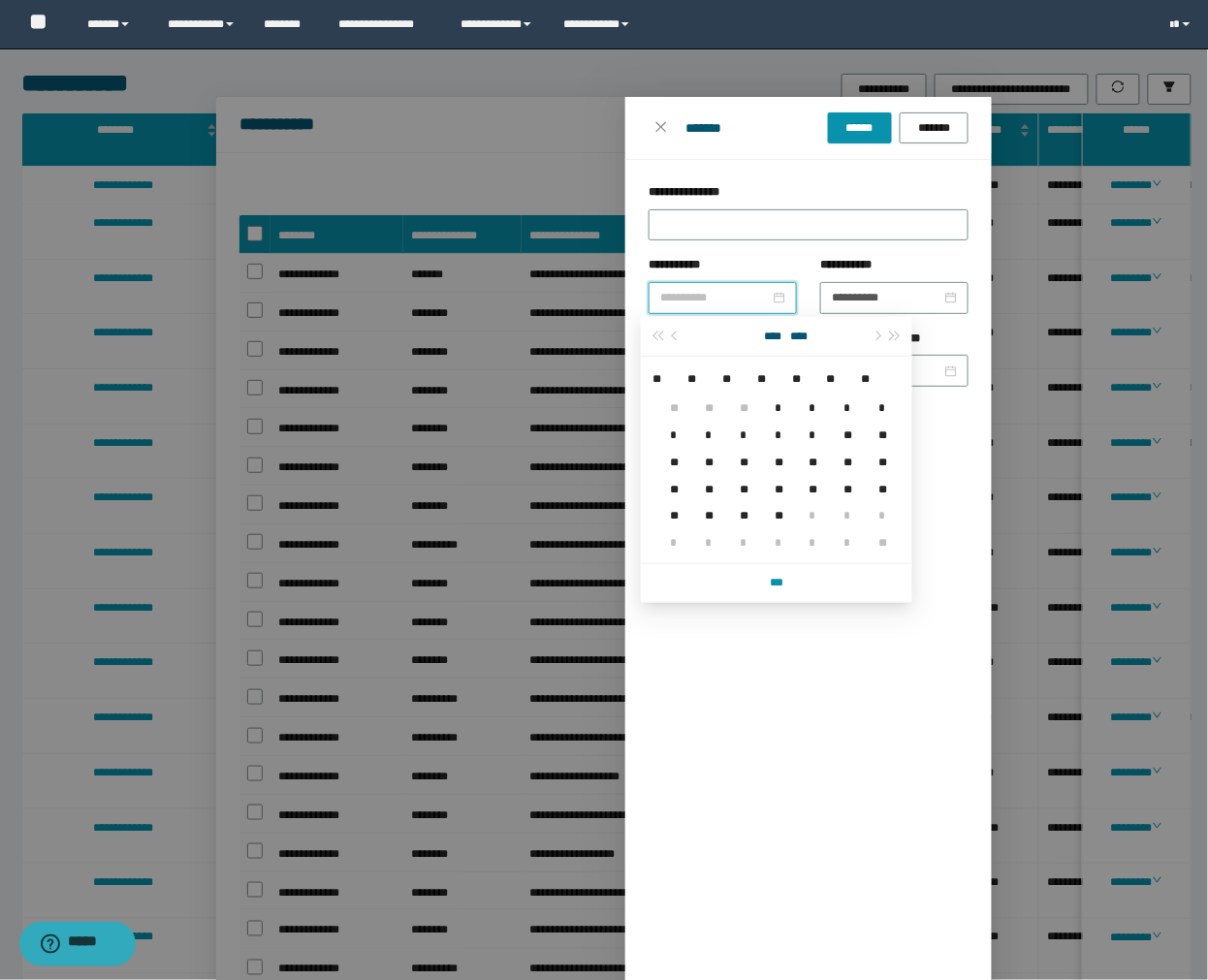 click on "*" at bounding box center (775, 396) 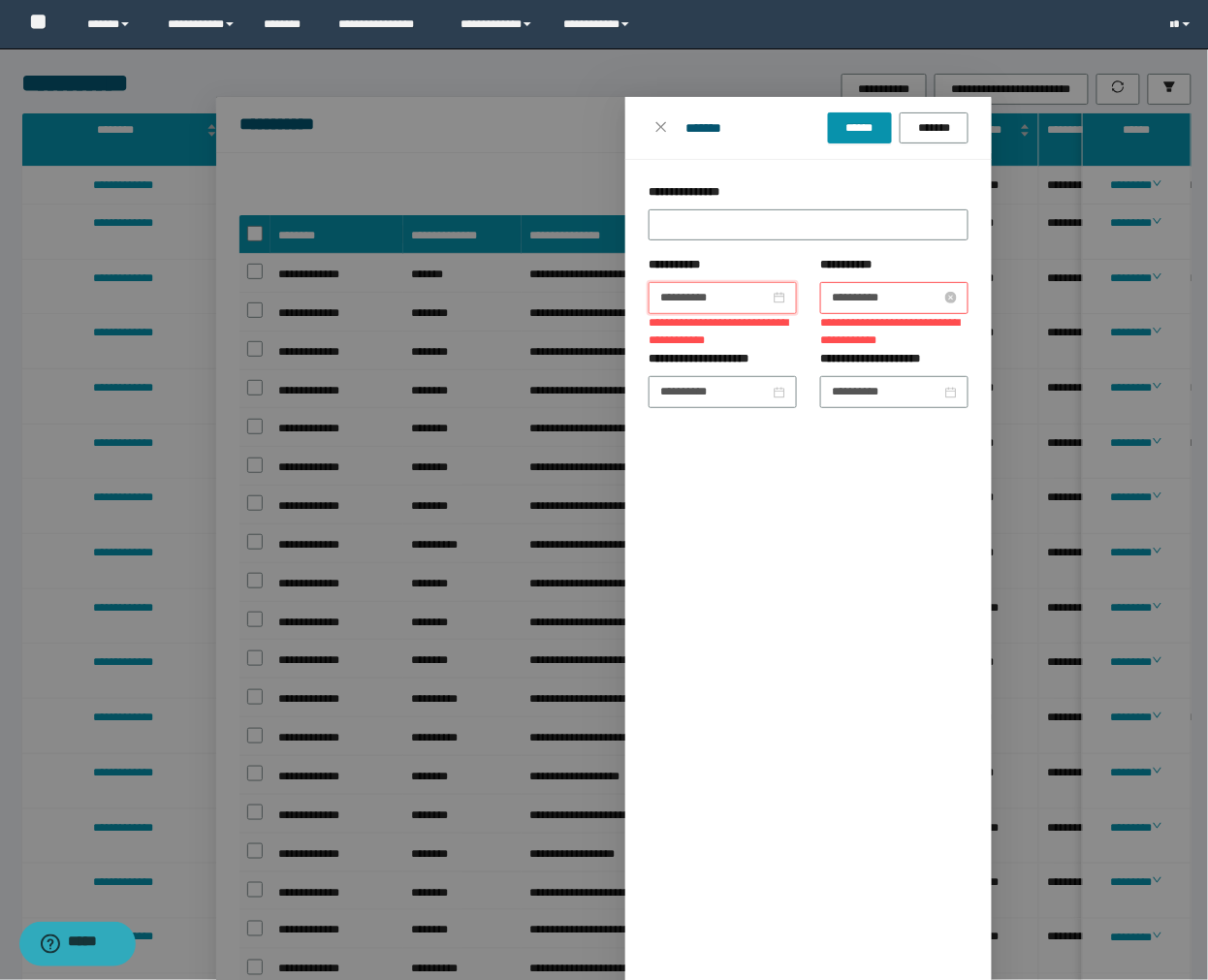 click on "**********" at bounding box center (886, 298) 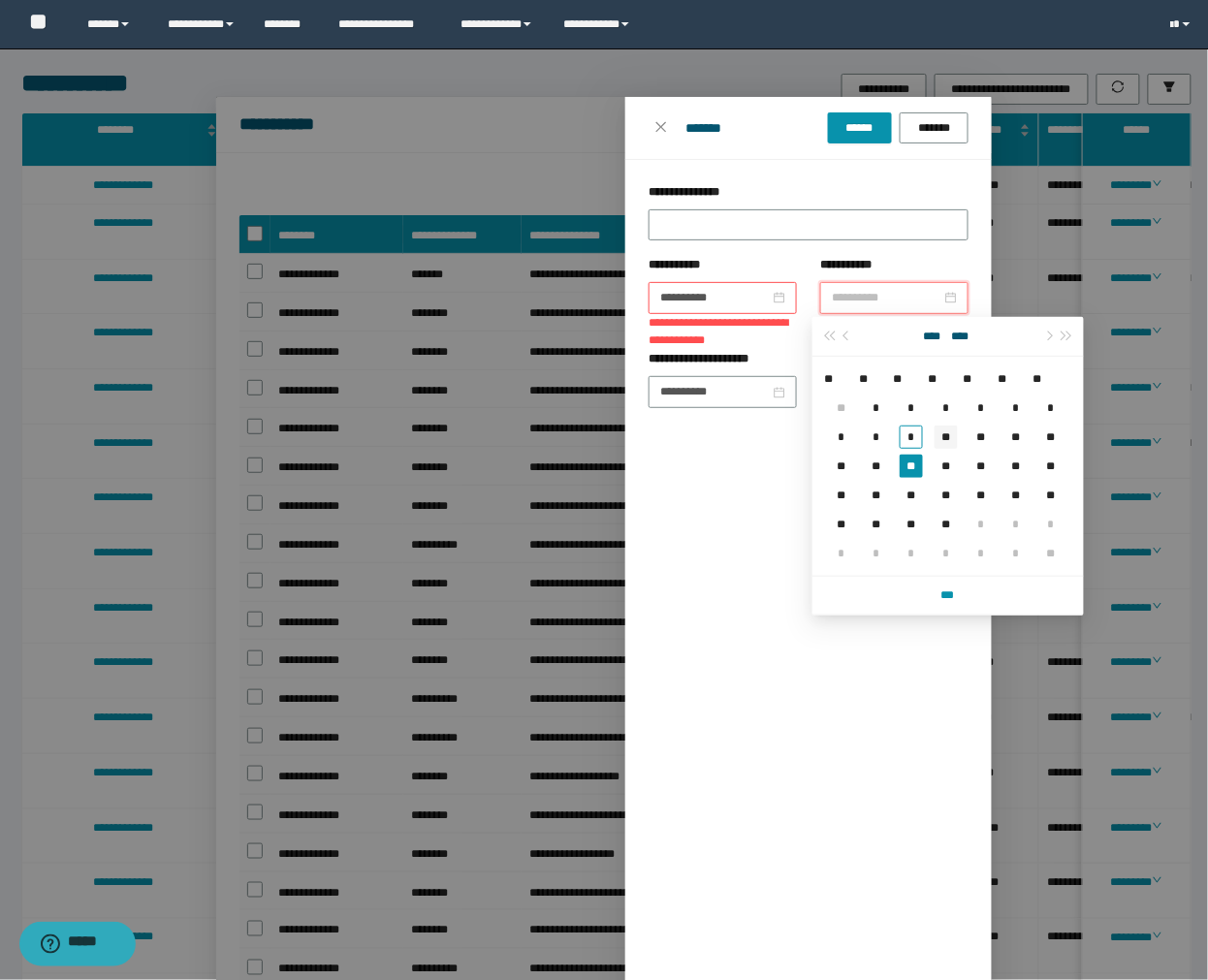 click on "**" at bounding box center [0, 0] 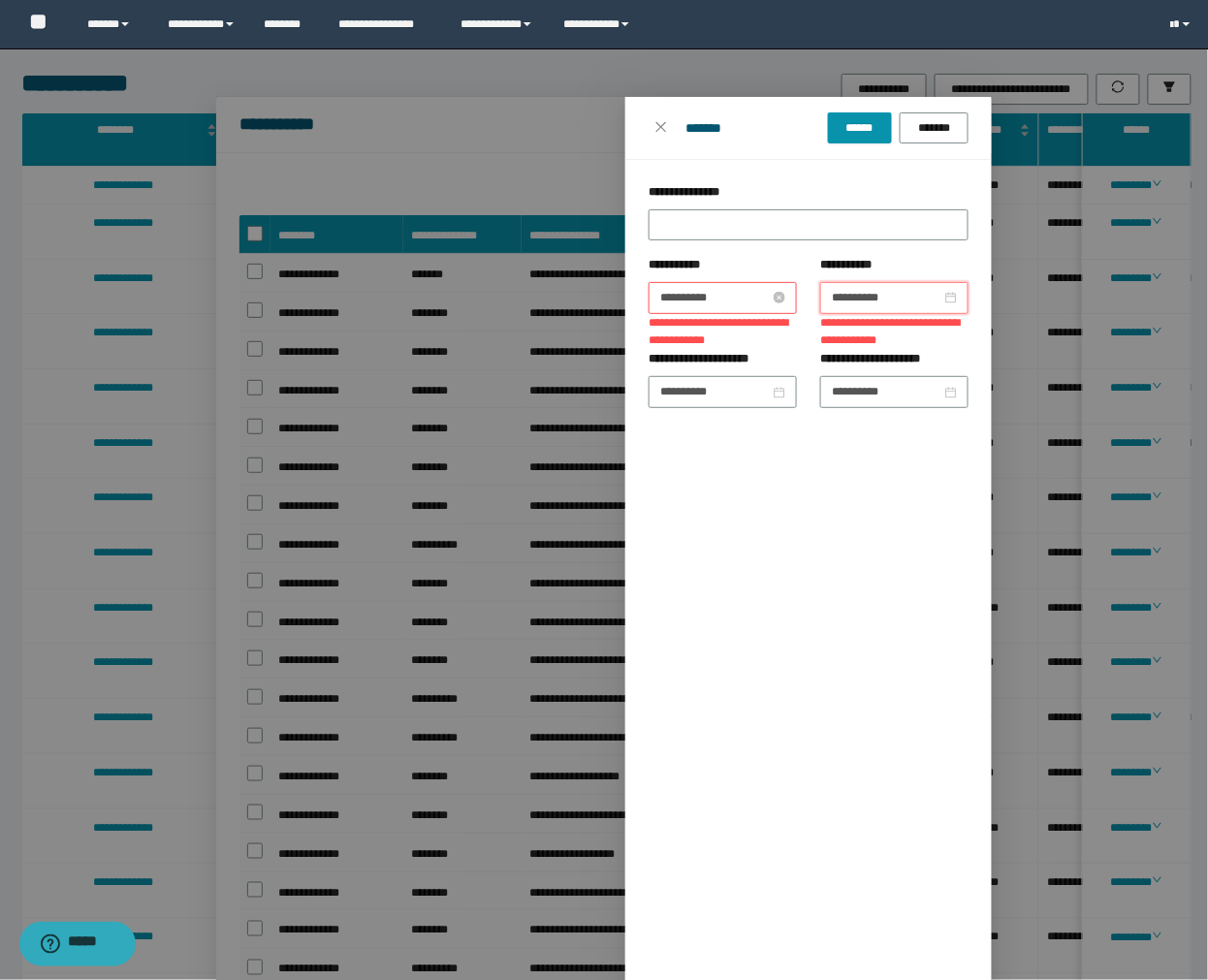 click on "**********" at bounding box center (715, 298) 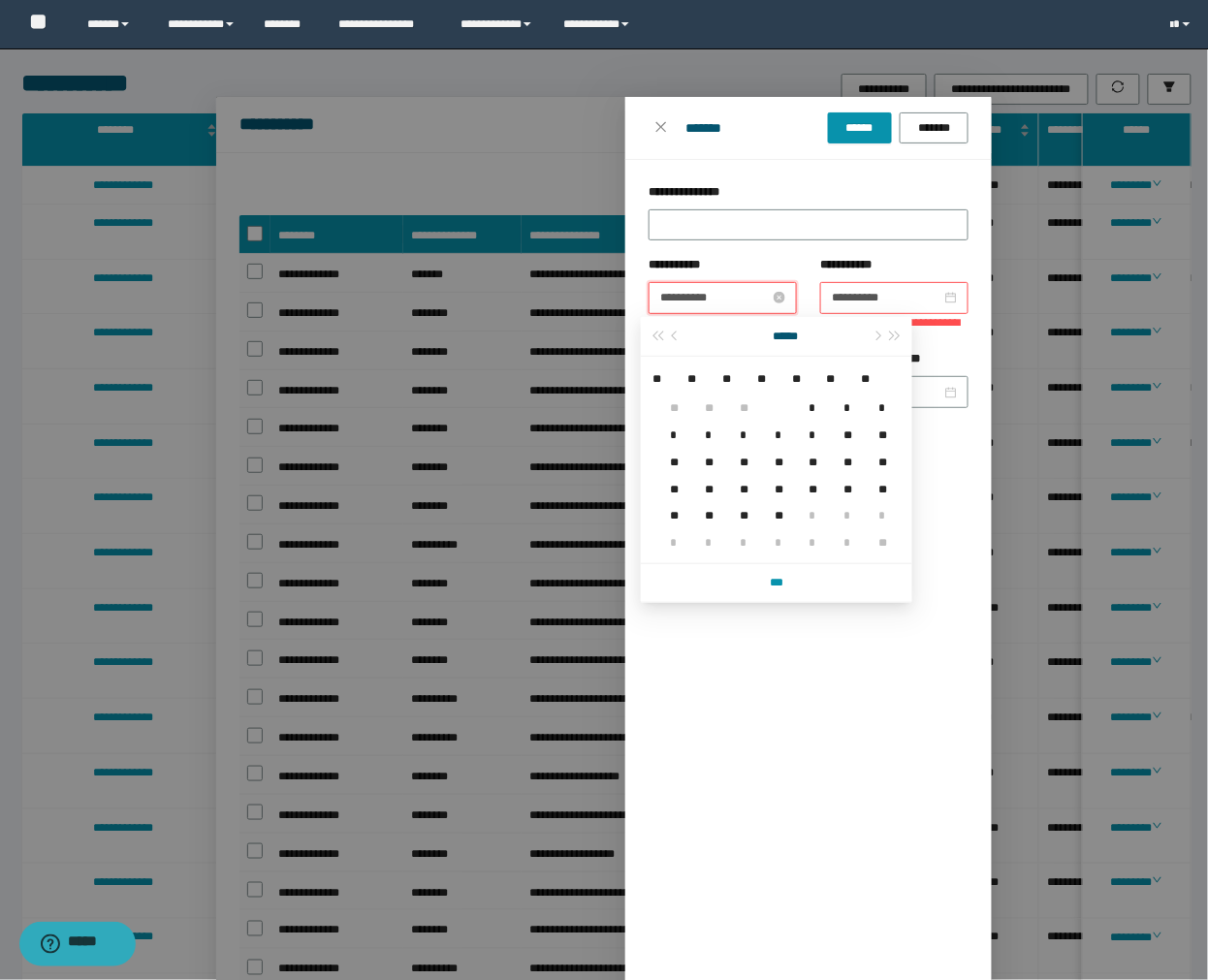 click on "**********" at bounding box center (715, 298) 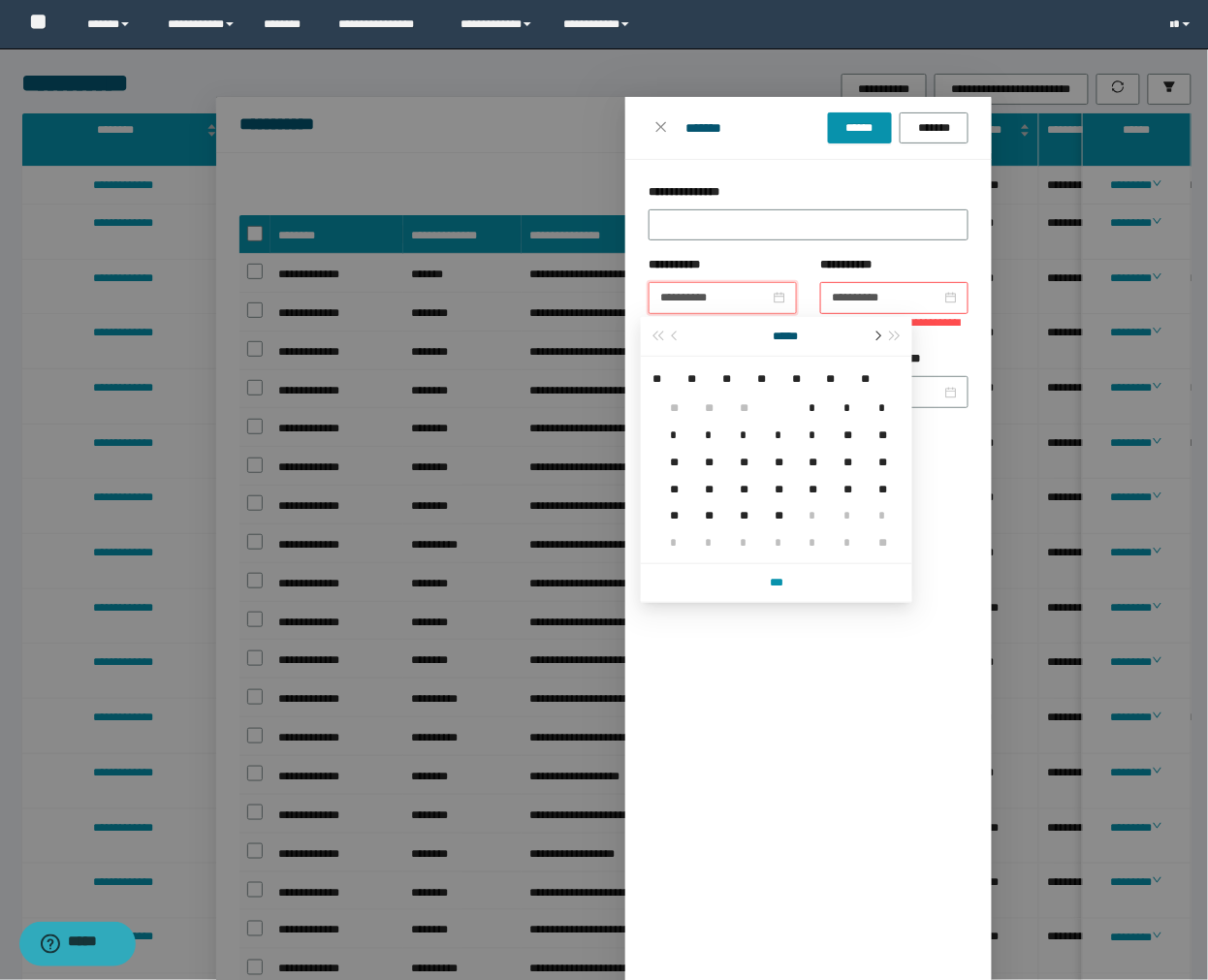 click at bounding box center (876, 336) 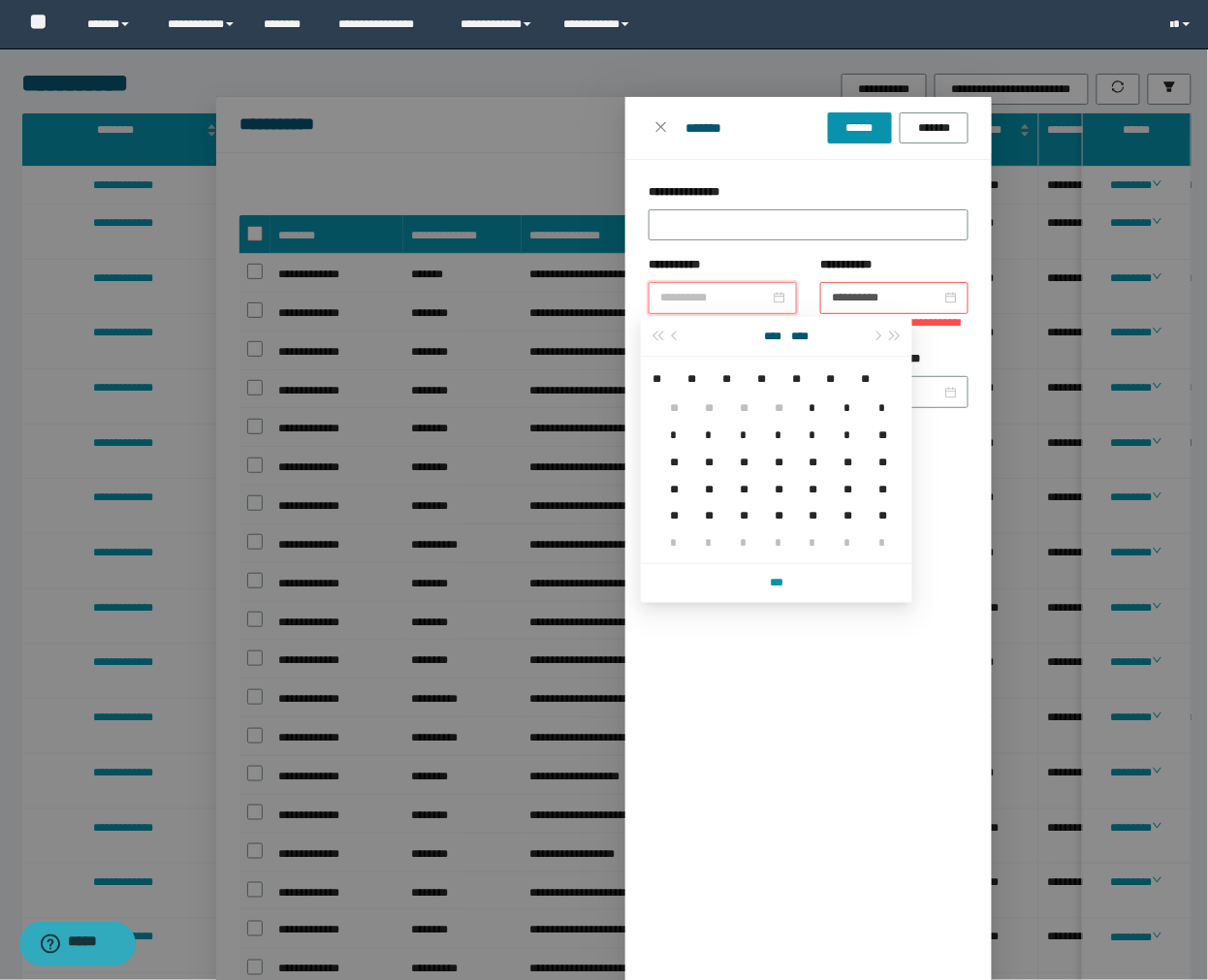 click on "*" at bounding box center (810, 396) 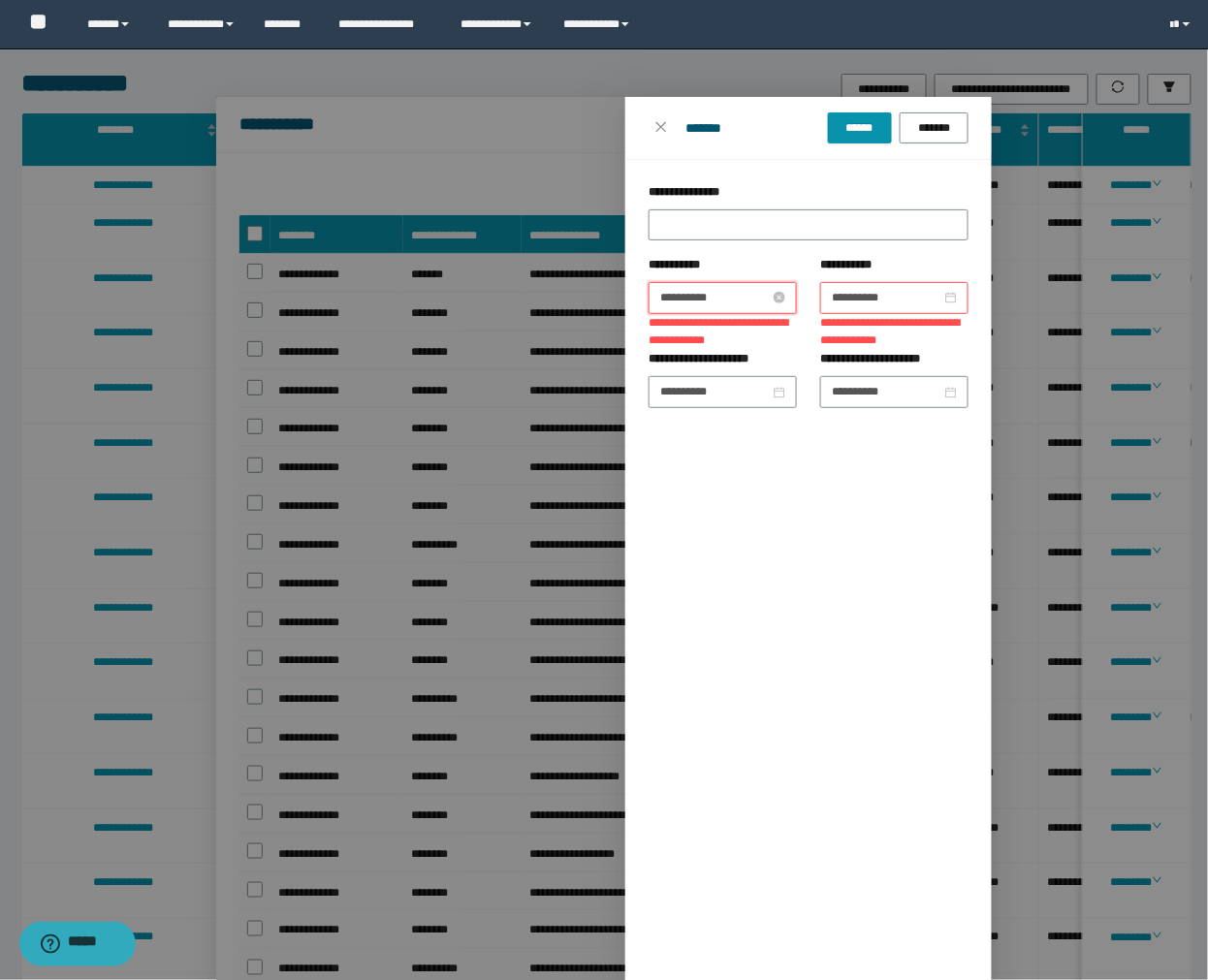 click on "**********" at bounding box center (715, 298) 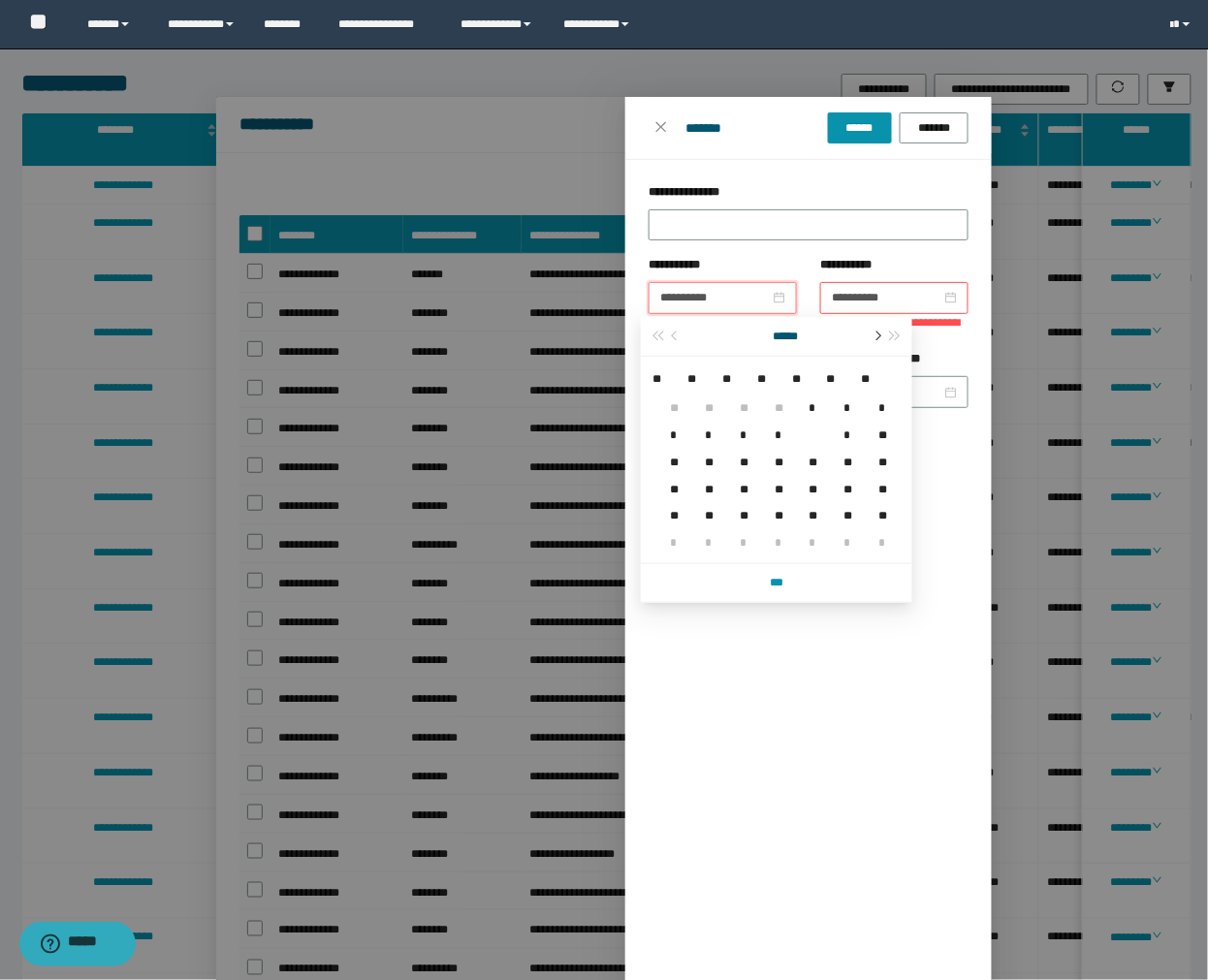 click at bounding box center [876, 336] 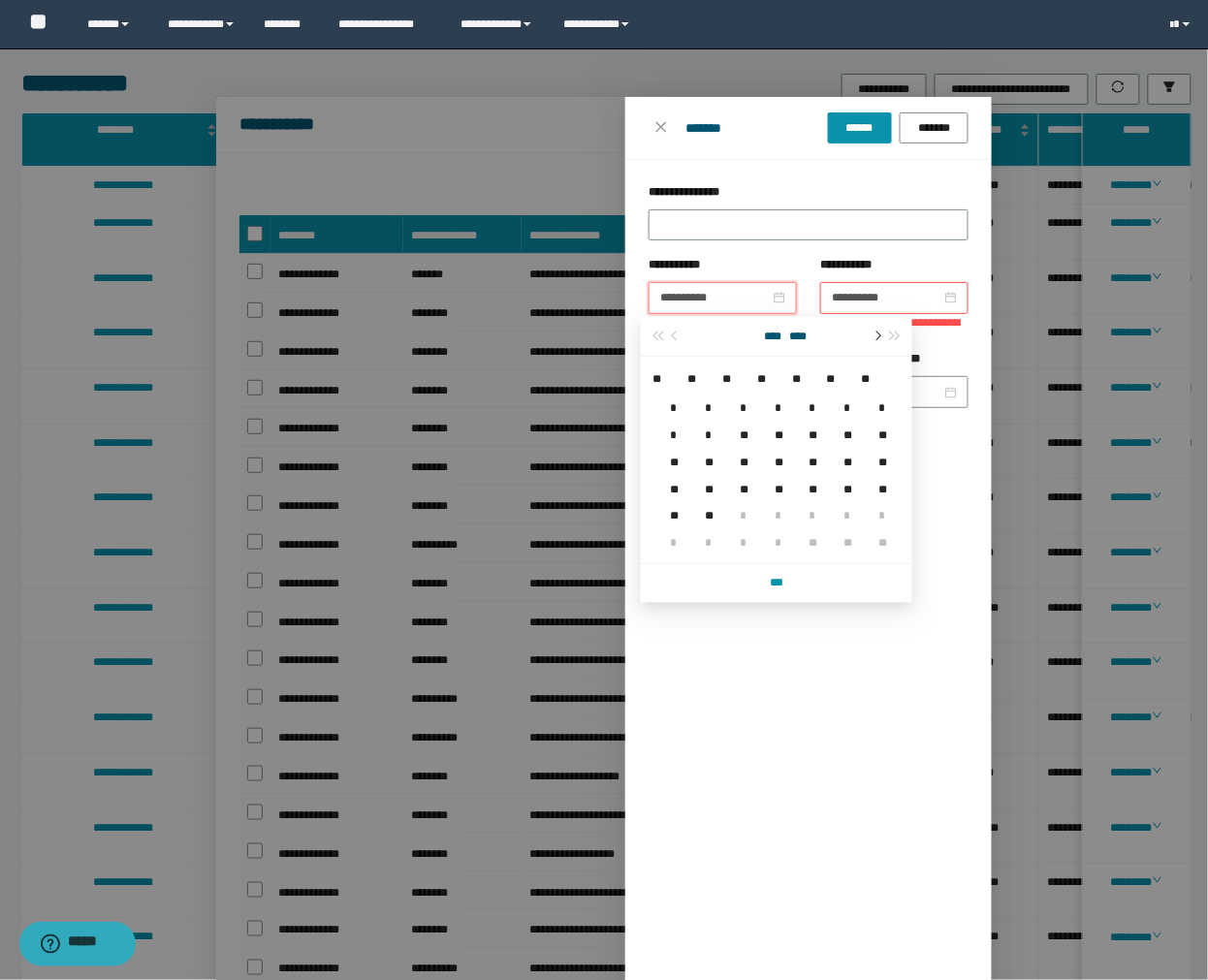 click at bounding box center (876, 336) 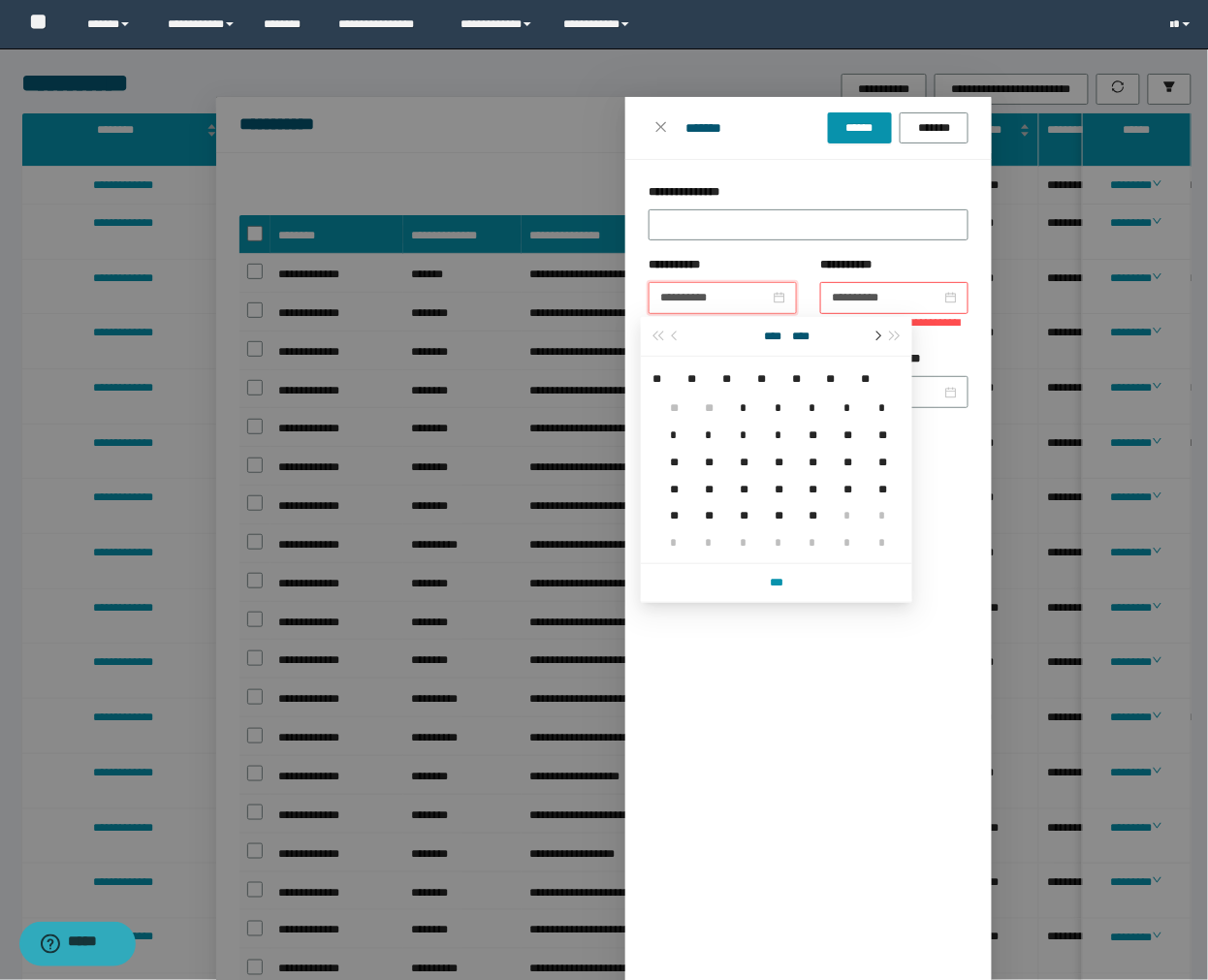 click at bounding box center [876, 336] 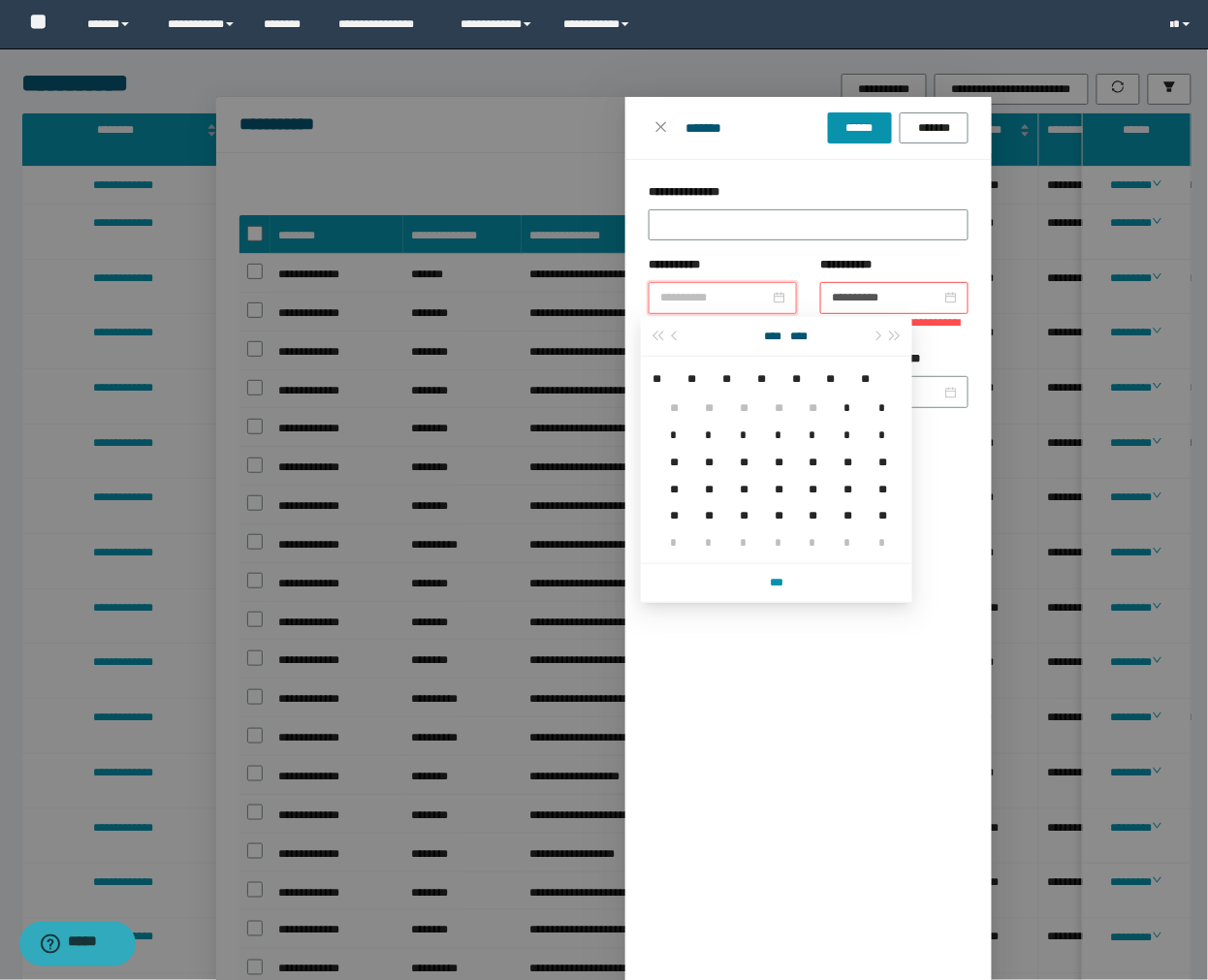 click on "**" at bounding box center [879, 504] 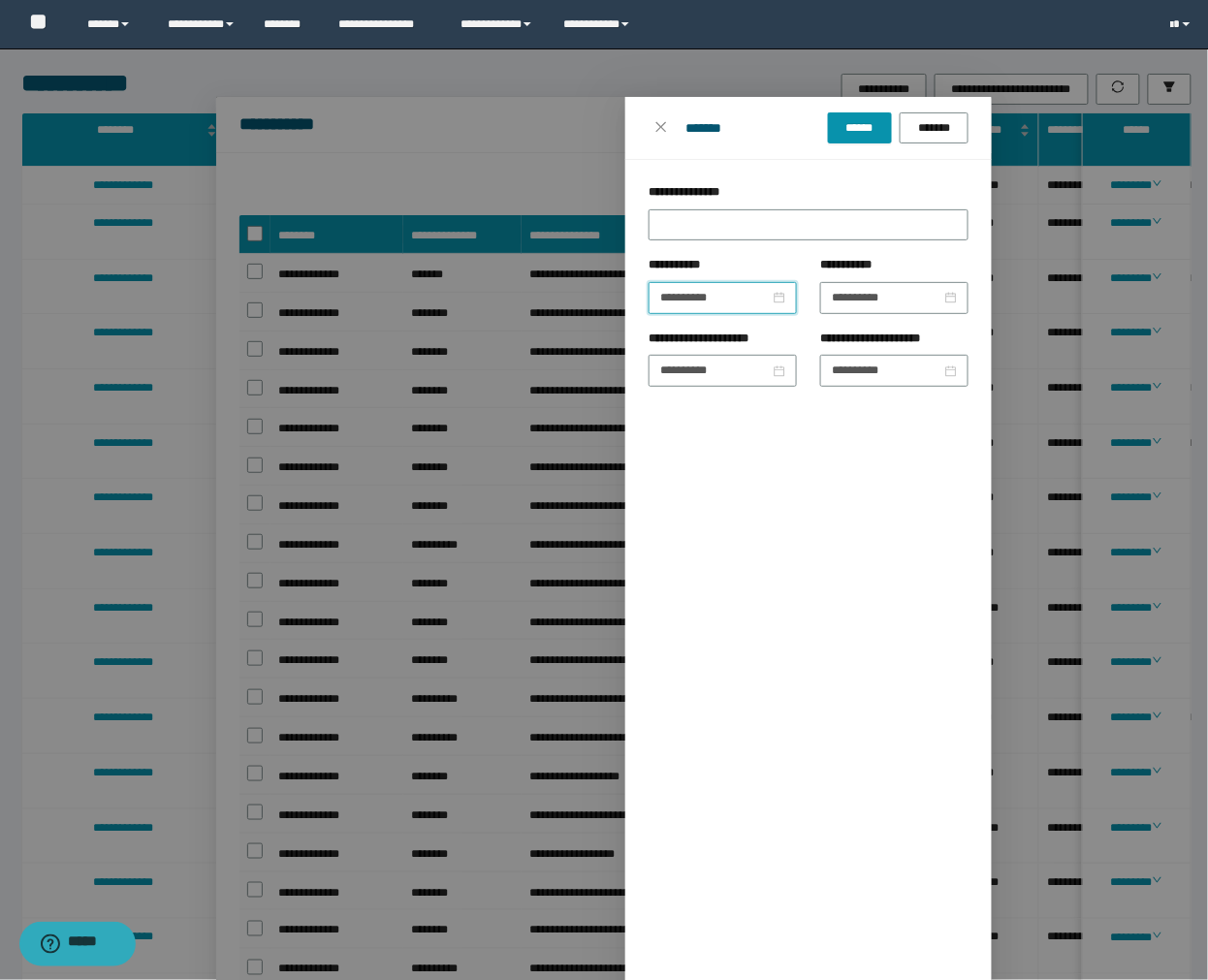 click on "**********" at bounding box center (809, 746) 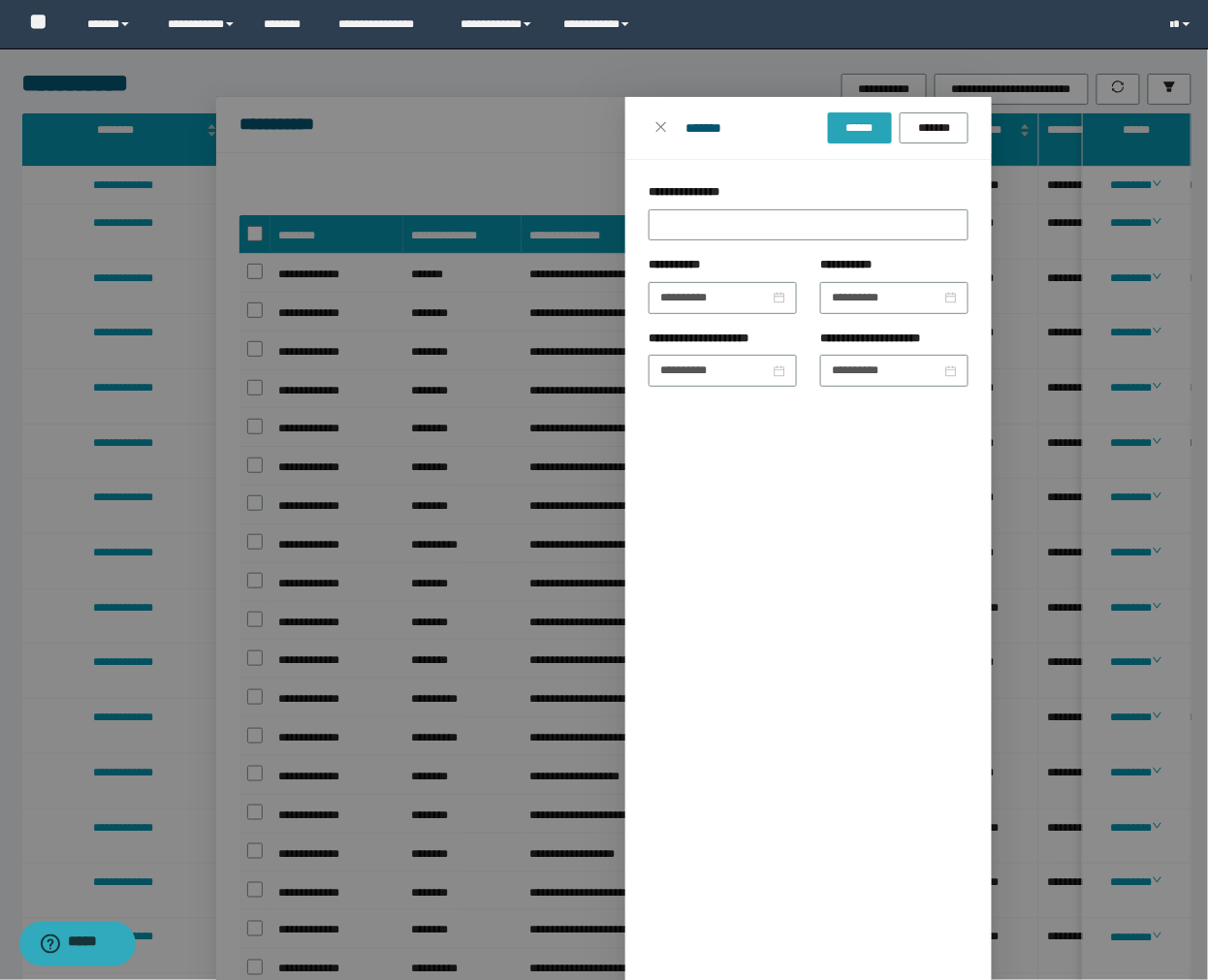 click on "******" at bounding box center [860, 128] 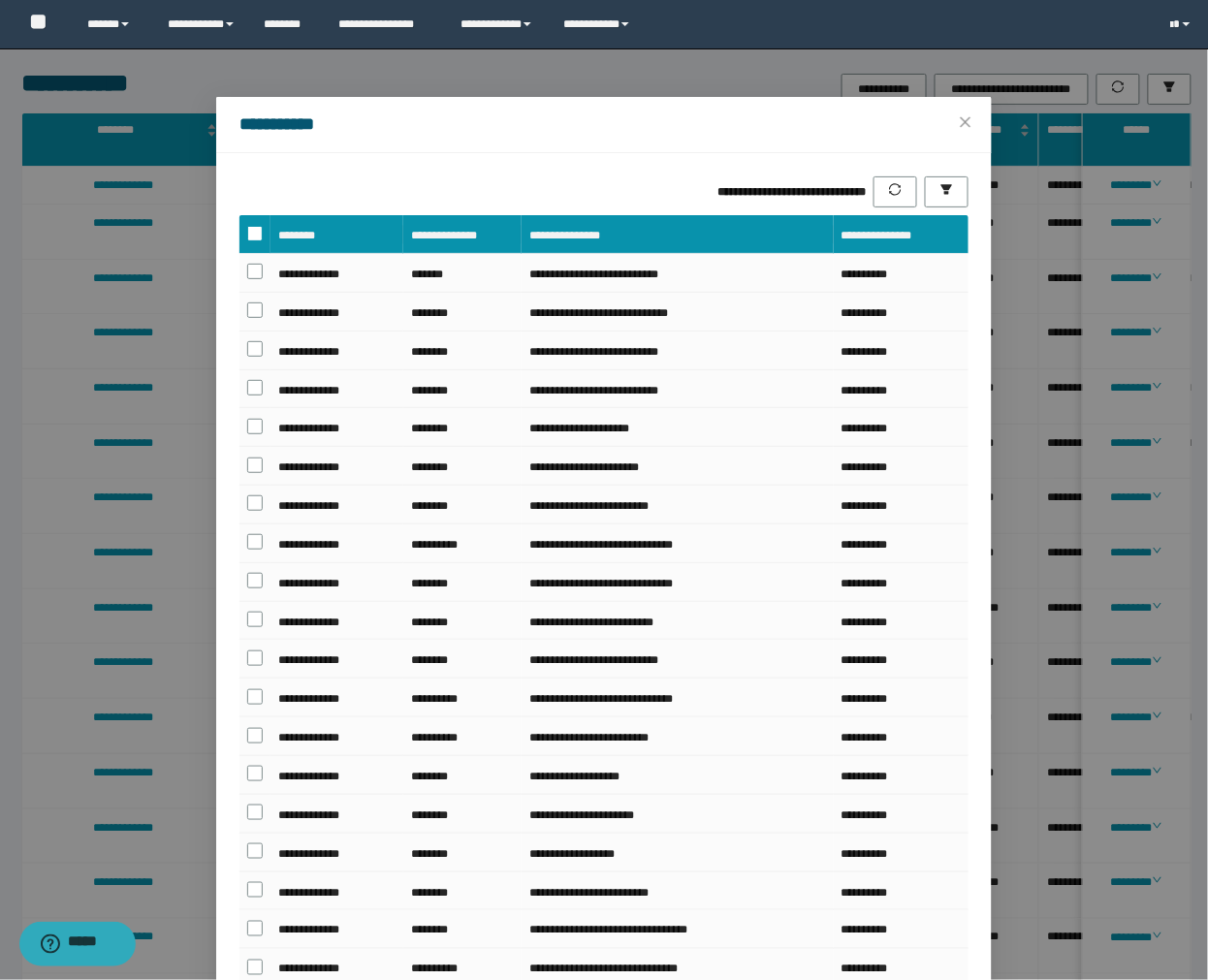 click at bounding box center (255, 234) 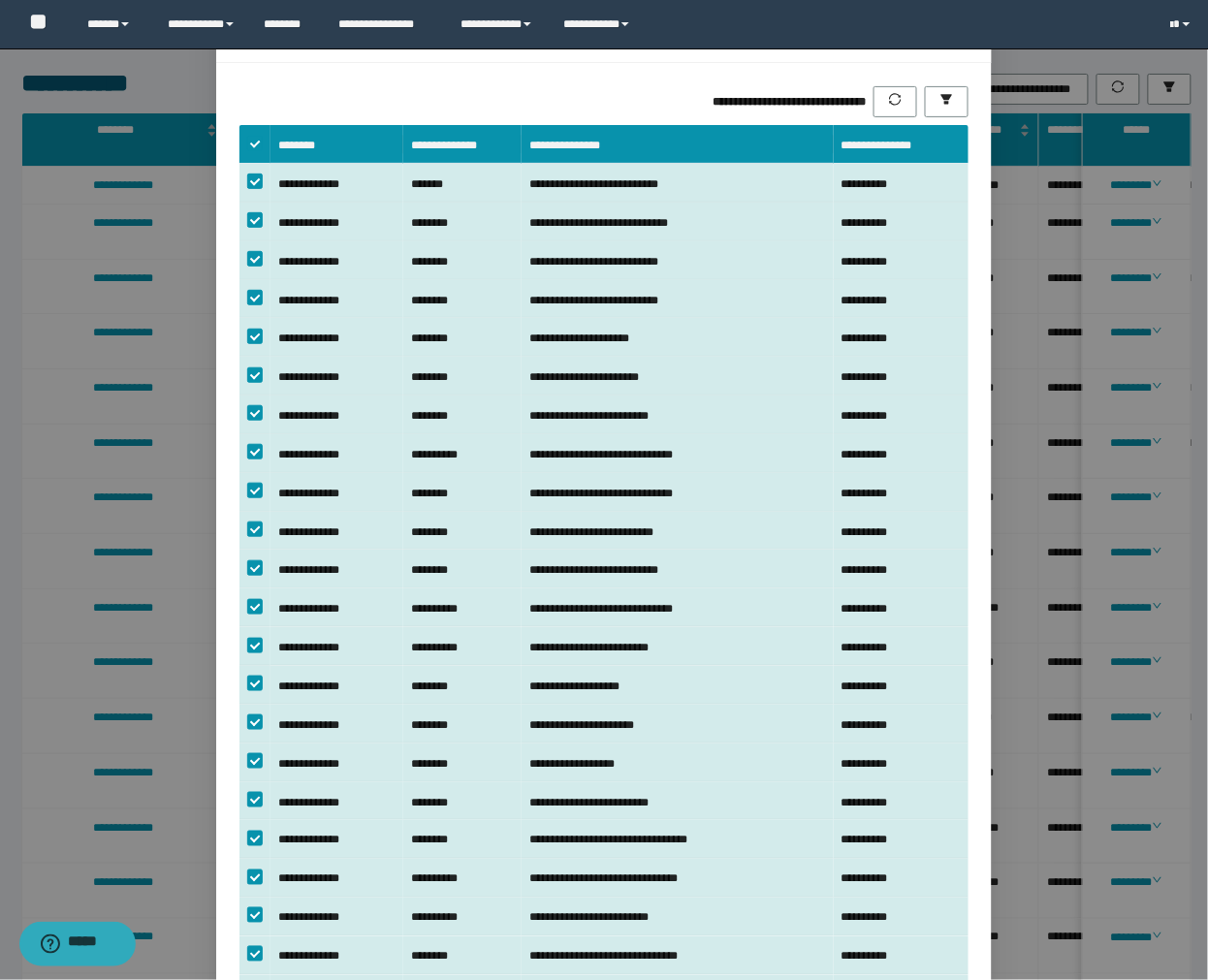 scroll, scrollTop: 347, scrollLeft: 0, axis: vertical 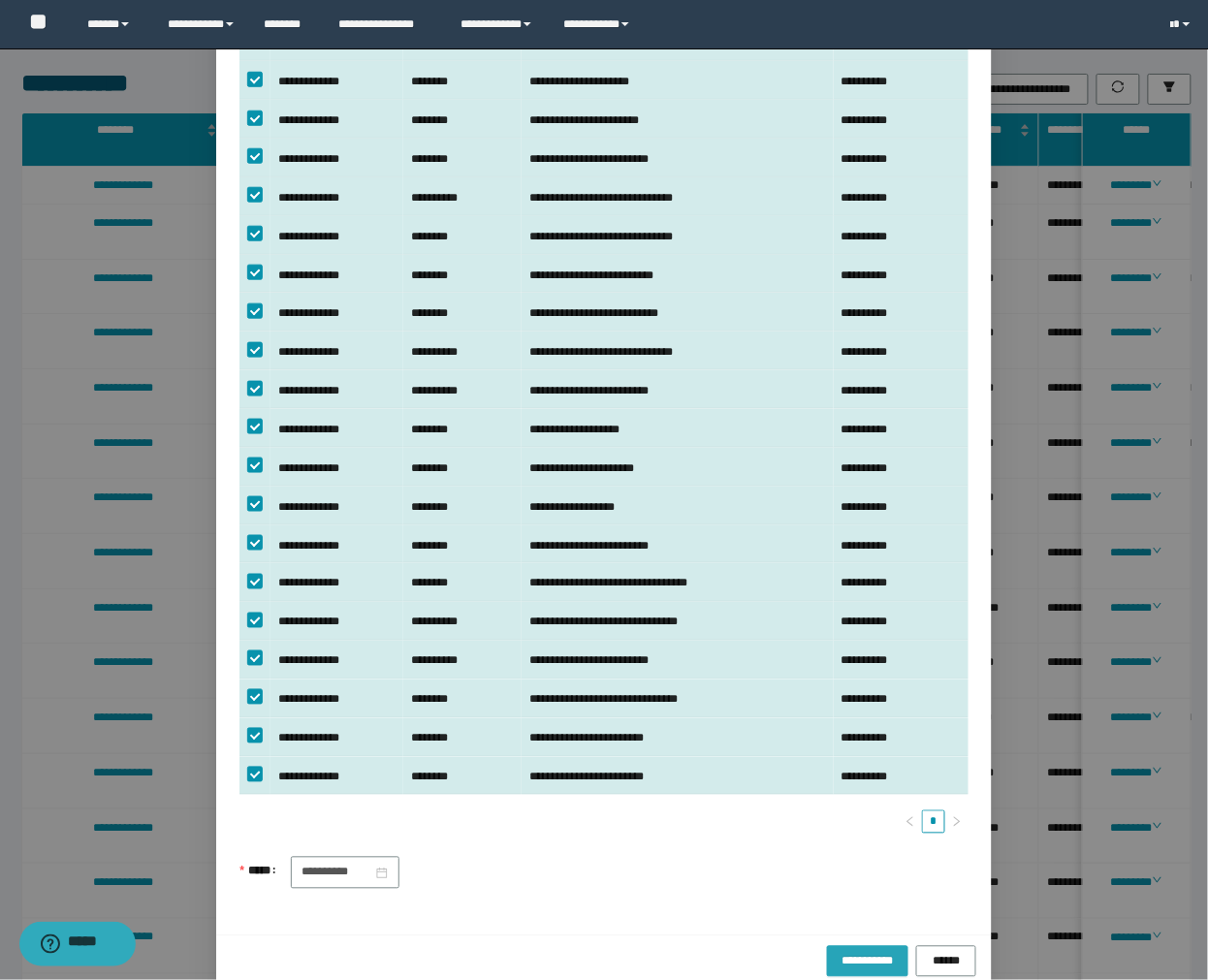 click on "**********" at bounding box center (868, 962) 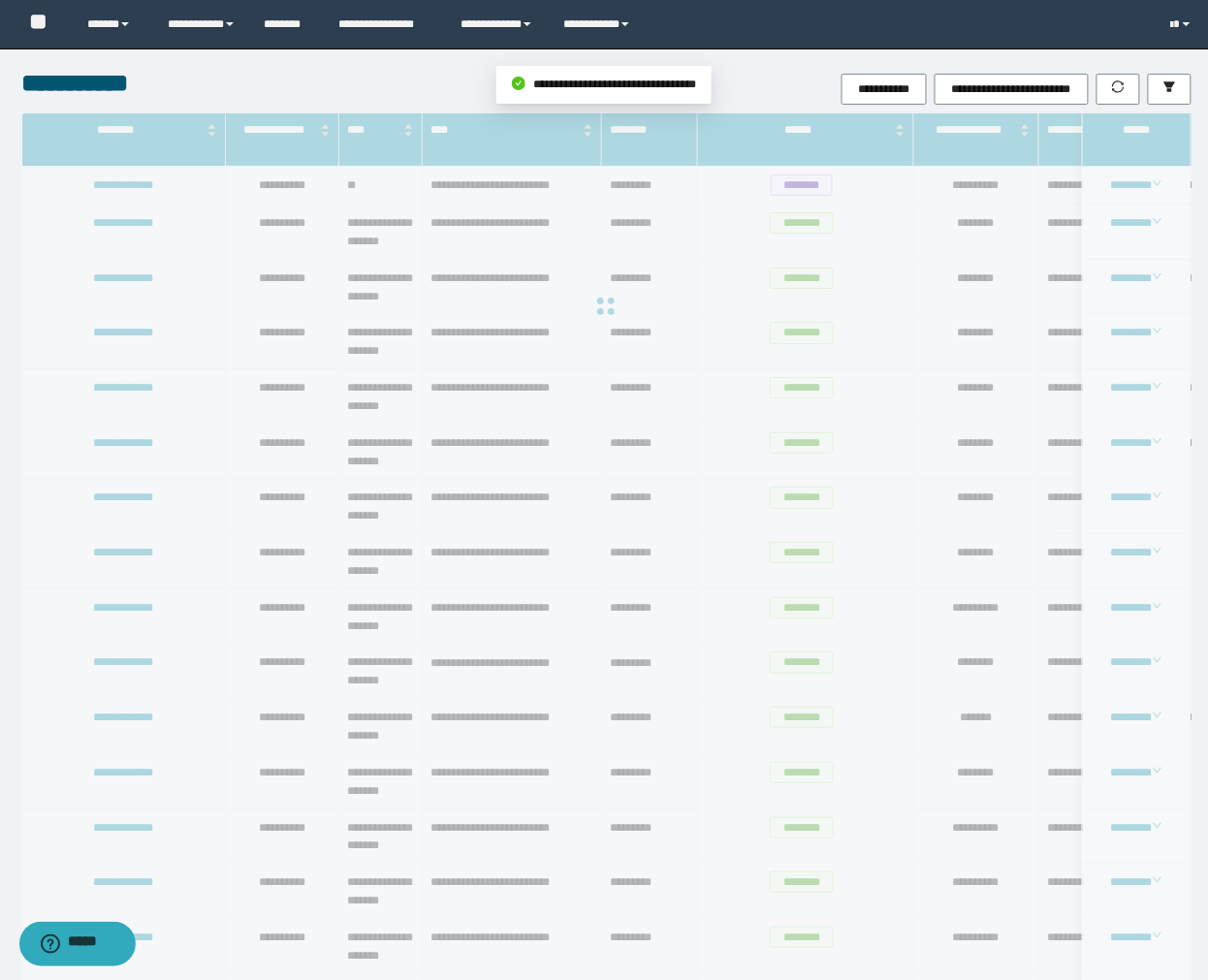 scroll, scrollTop: 250, scrollLeft: 0, axis: vertical 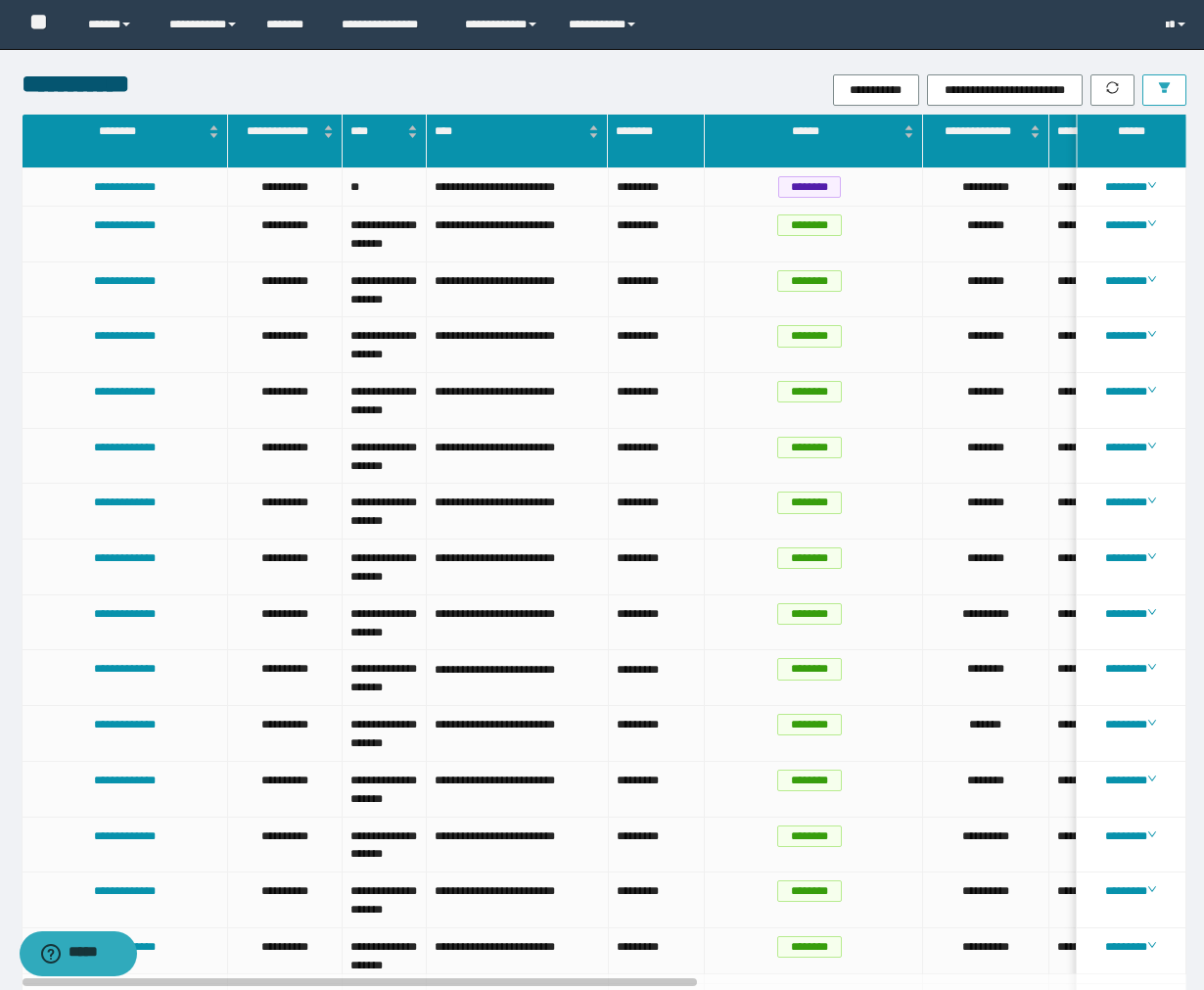click at bounding box center (1164, 87) 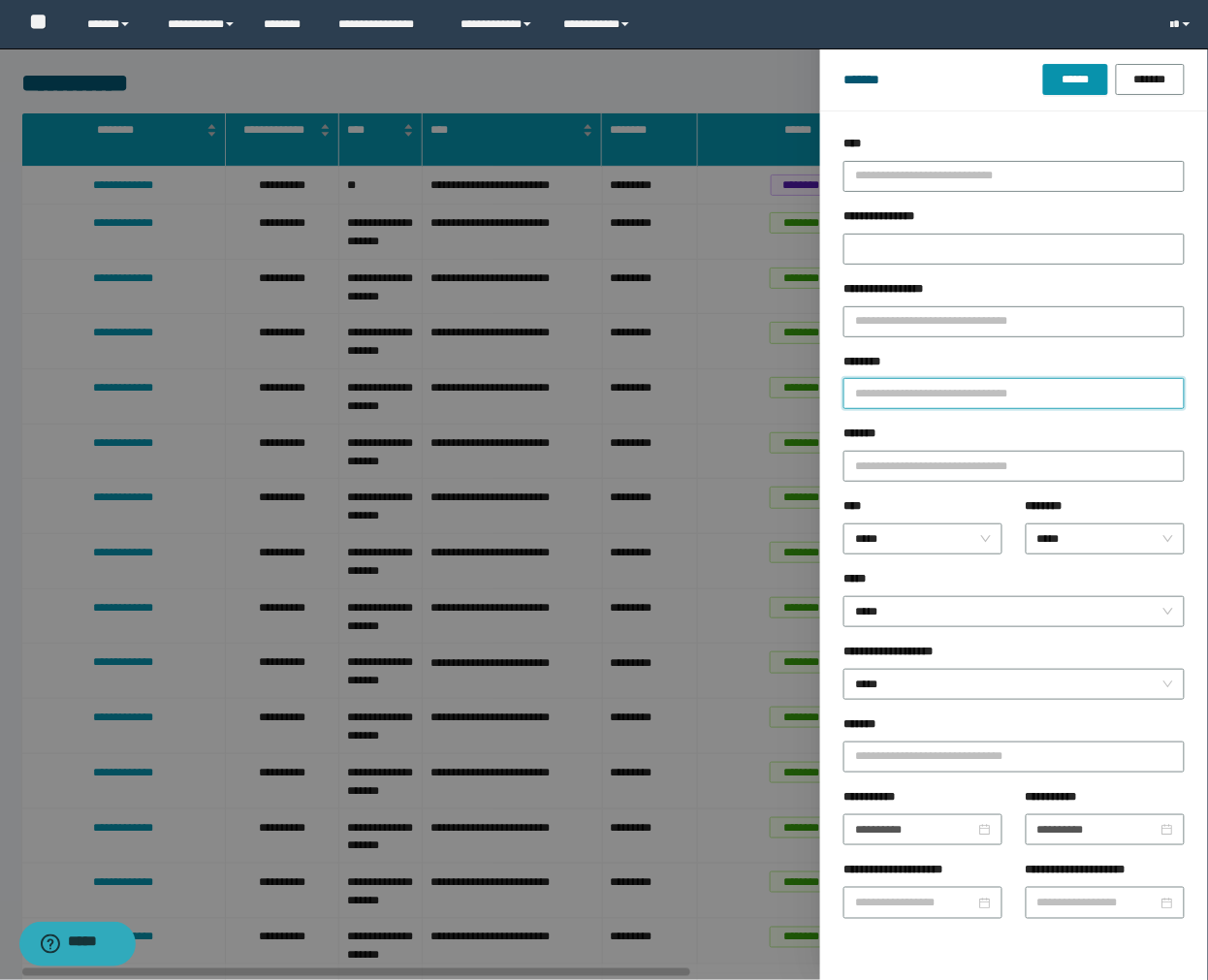 drag, startPoint x: 913, startPoint y: 392, endPoint x: 965, endPoint y: 353, distance: 65 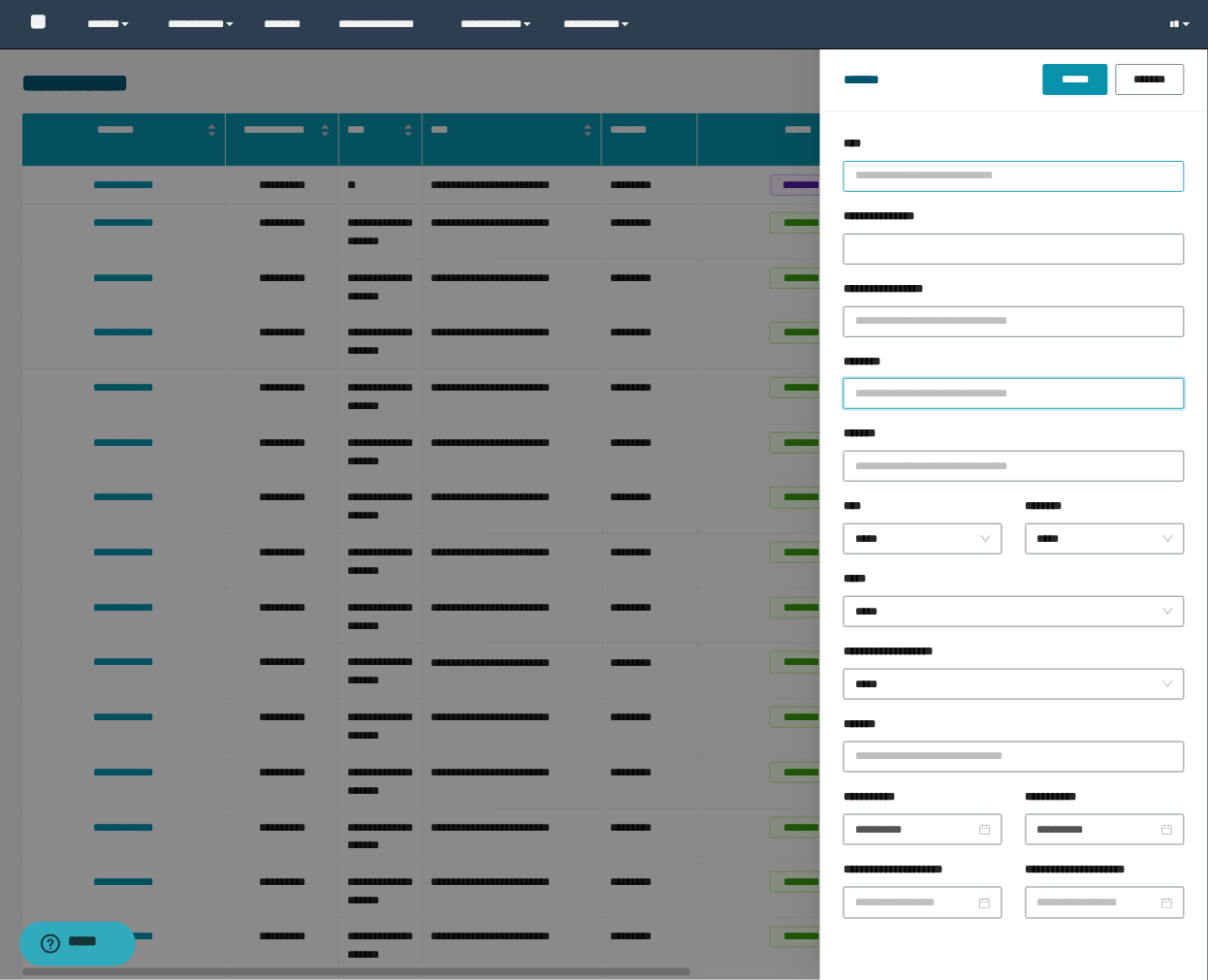 paste on "********" 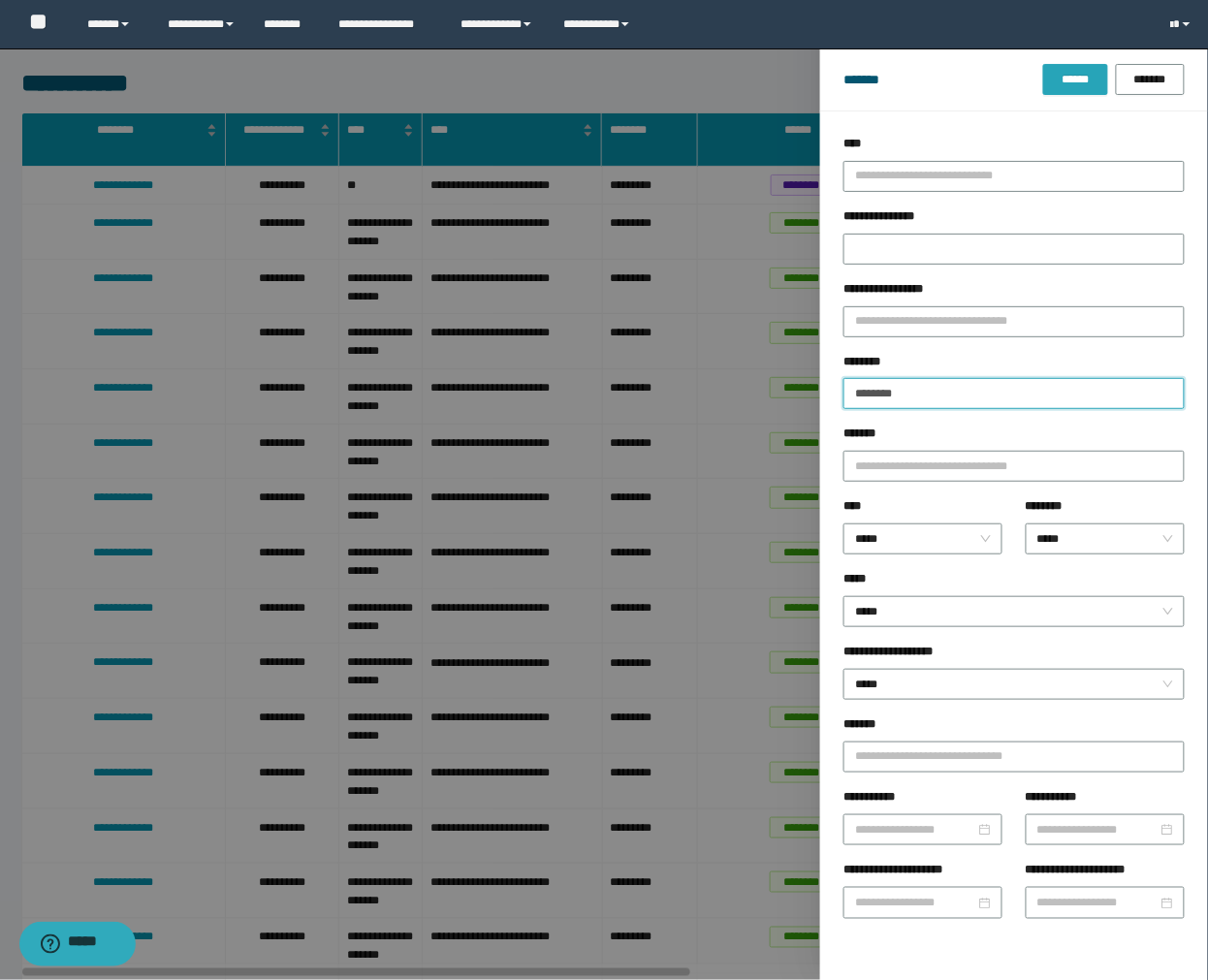 type on "********" 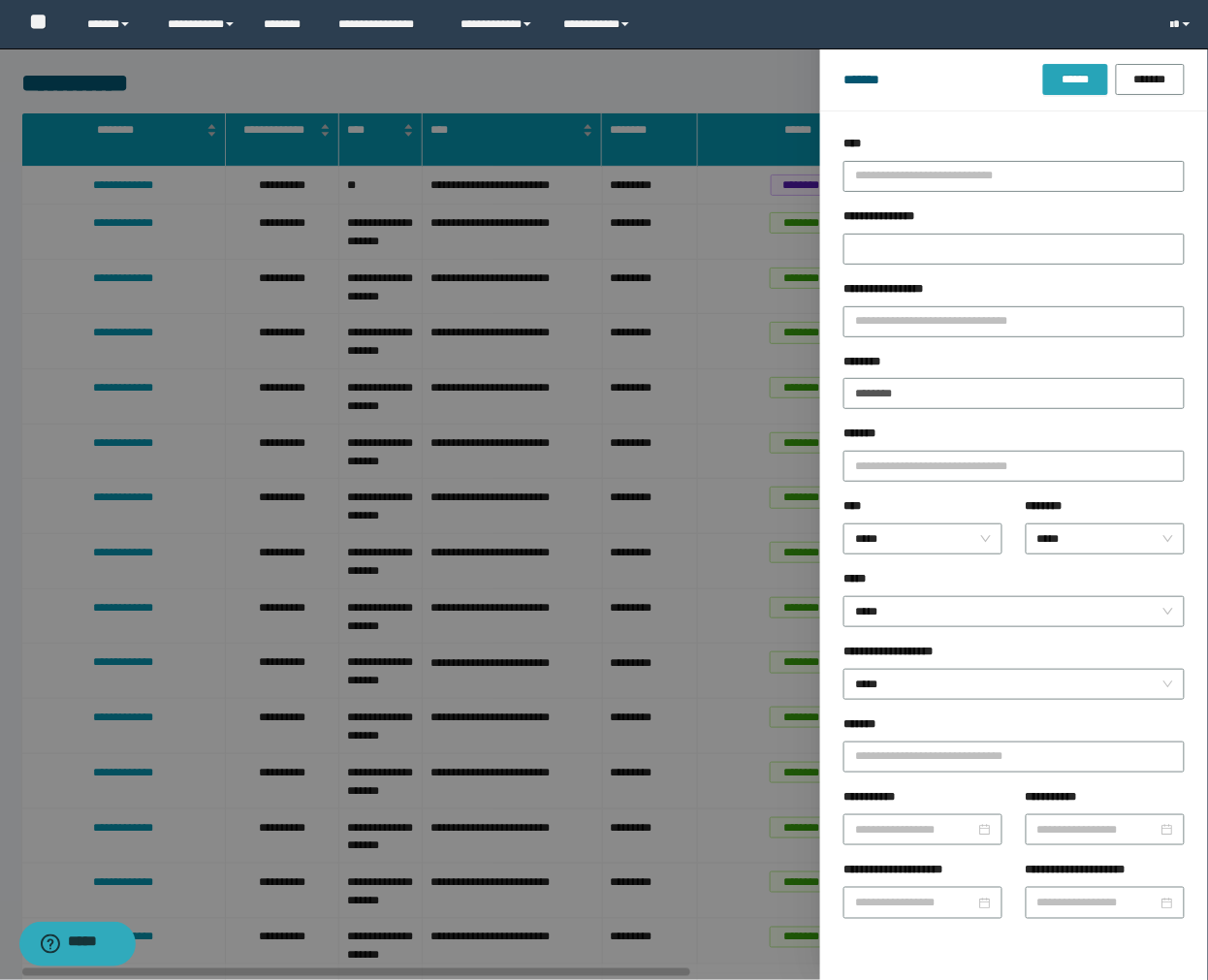 click on "******" at bounding box center [1075, 79] 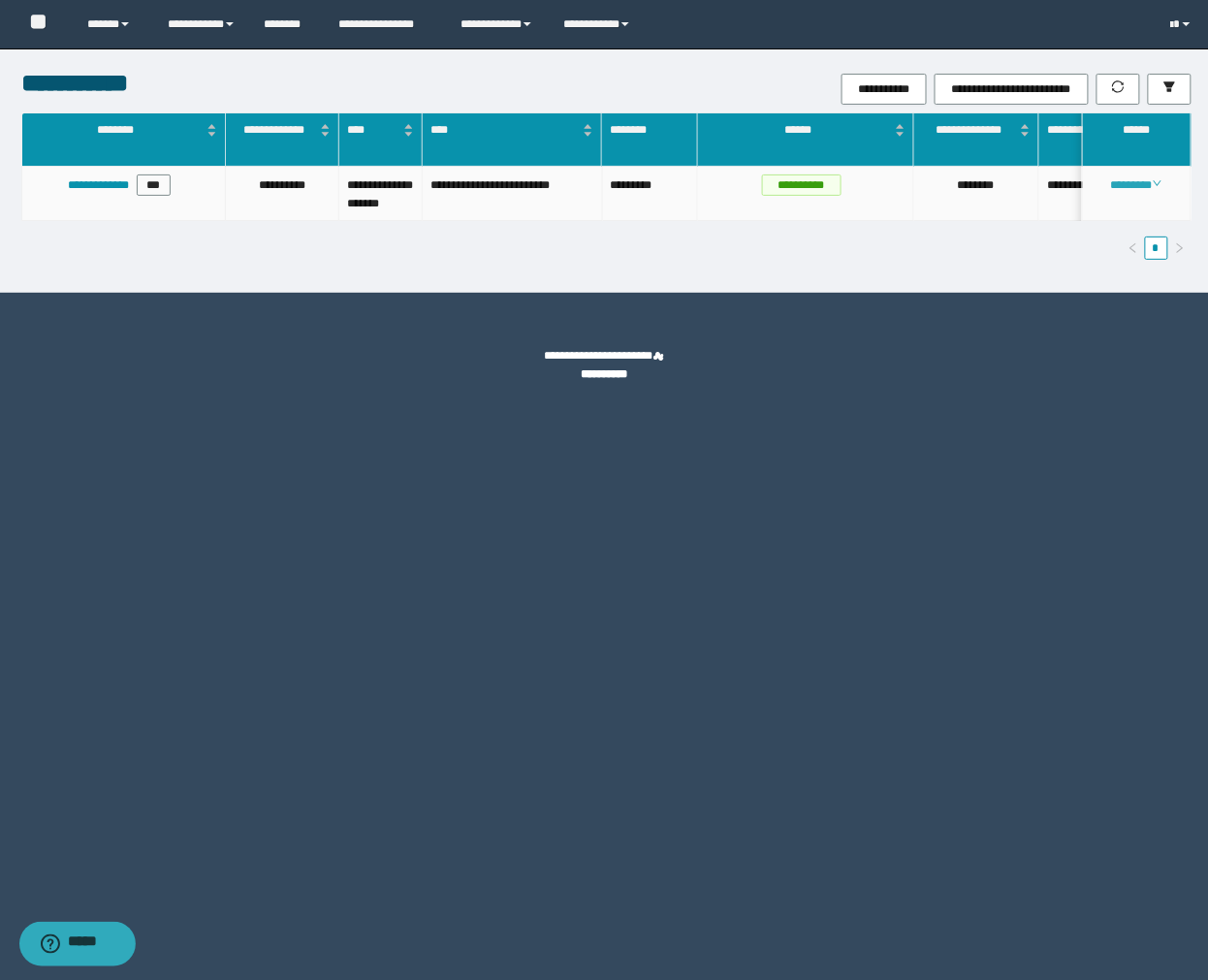 click on "********" at bounding box center [1136, 185] 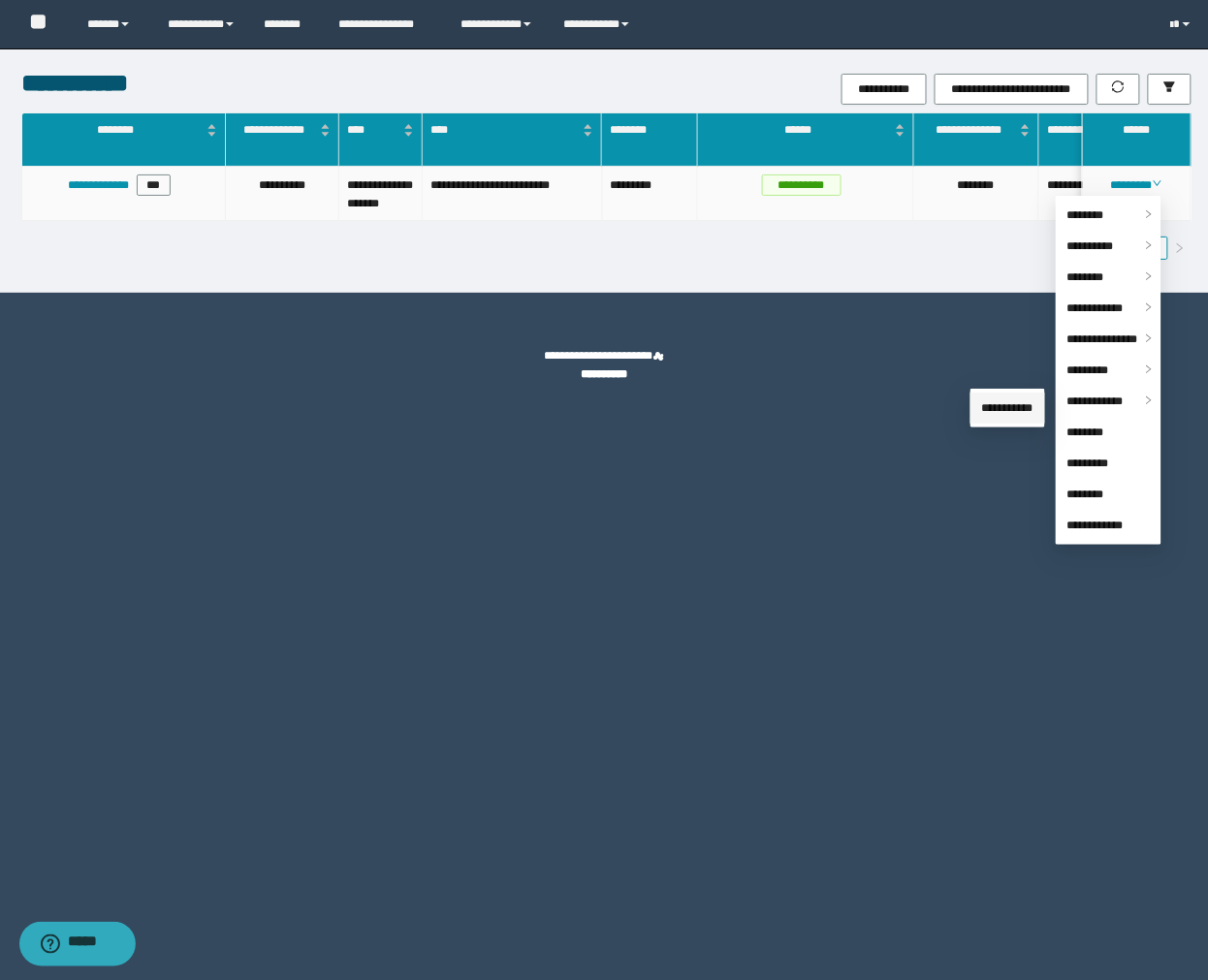 click on "**********" at bounding box center [1007, 408] 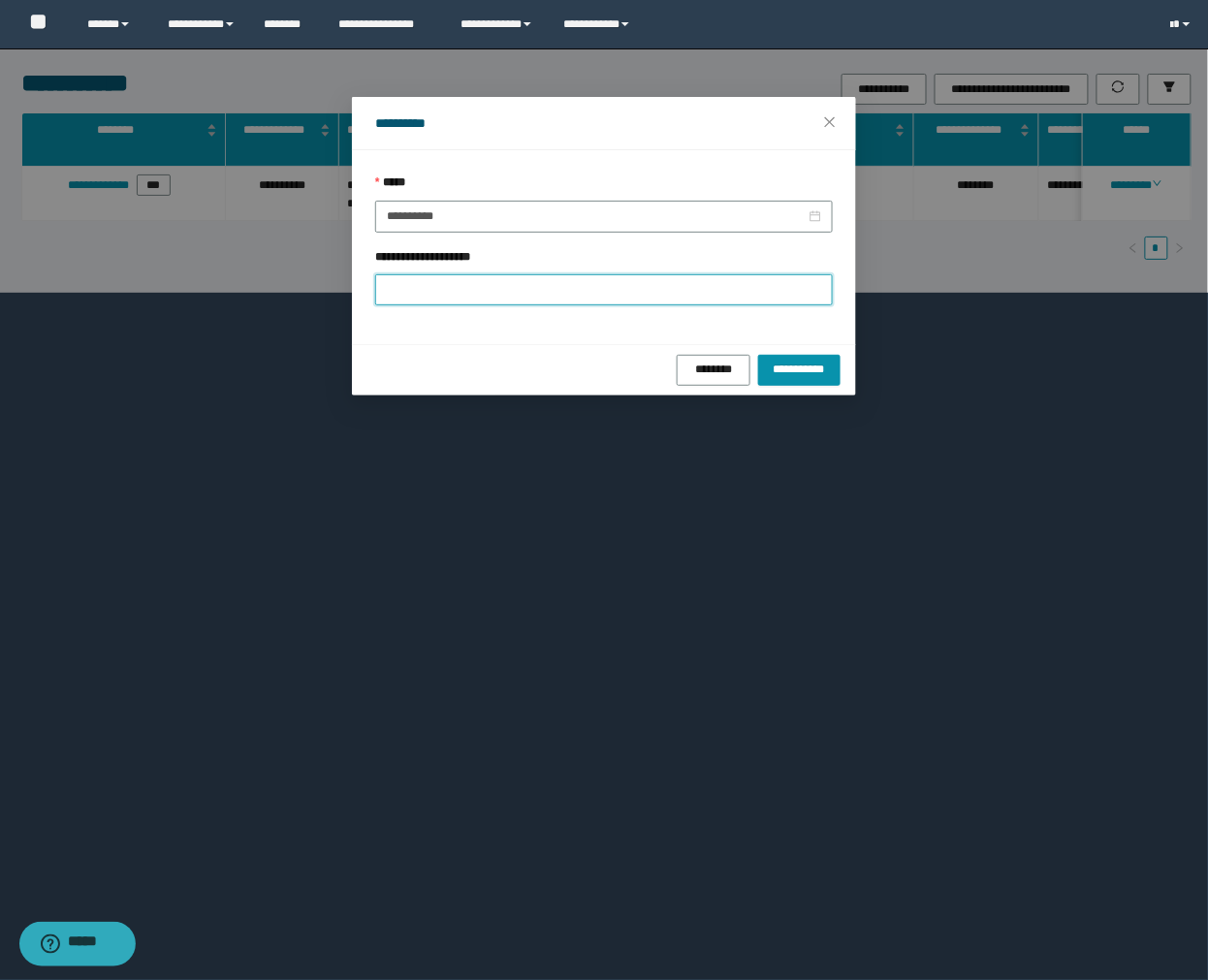 click on "**********" at bounding box center [604, 290] 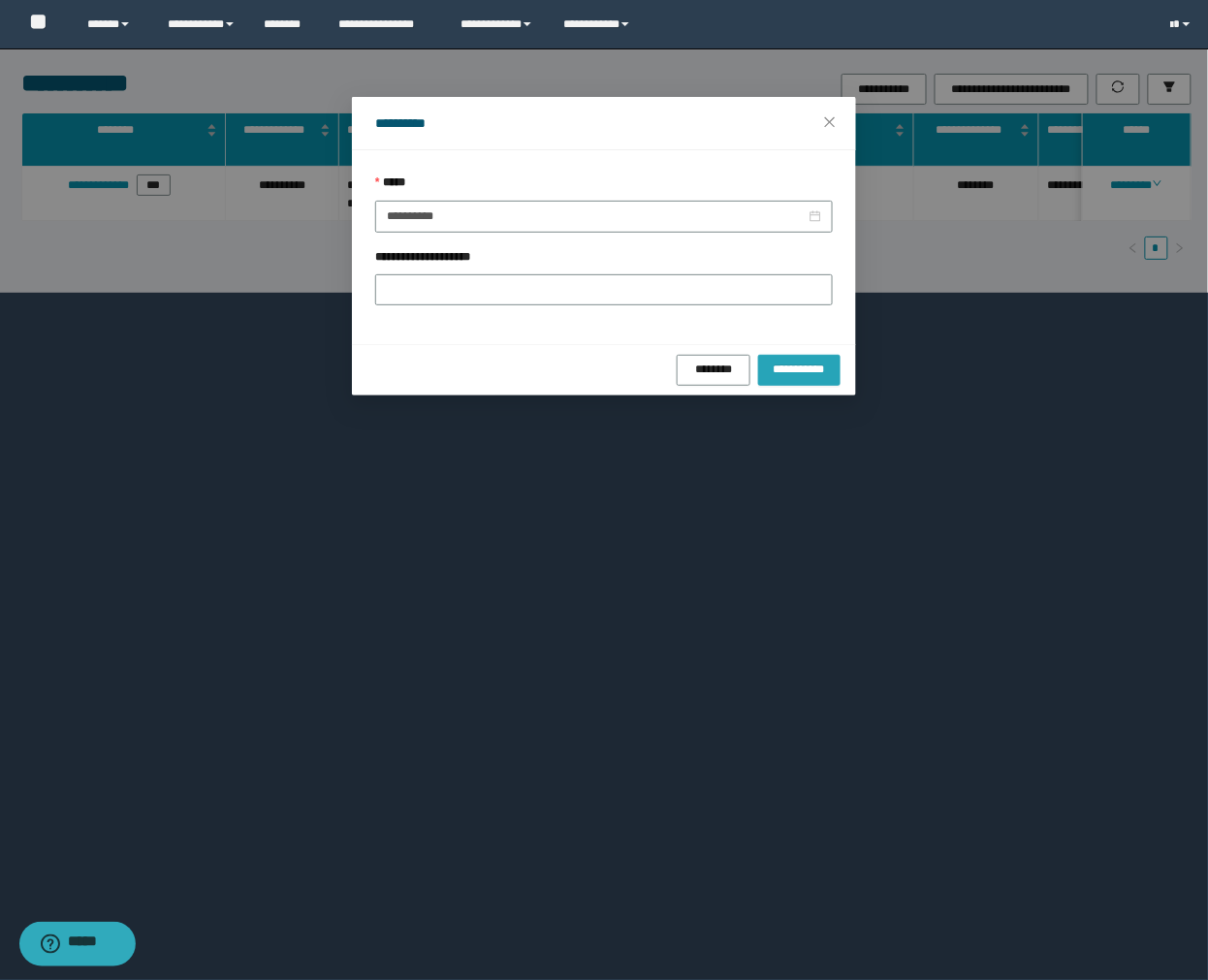 click on "**********" at bounding box center [799, 369] 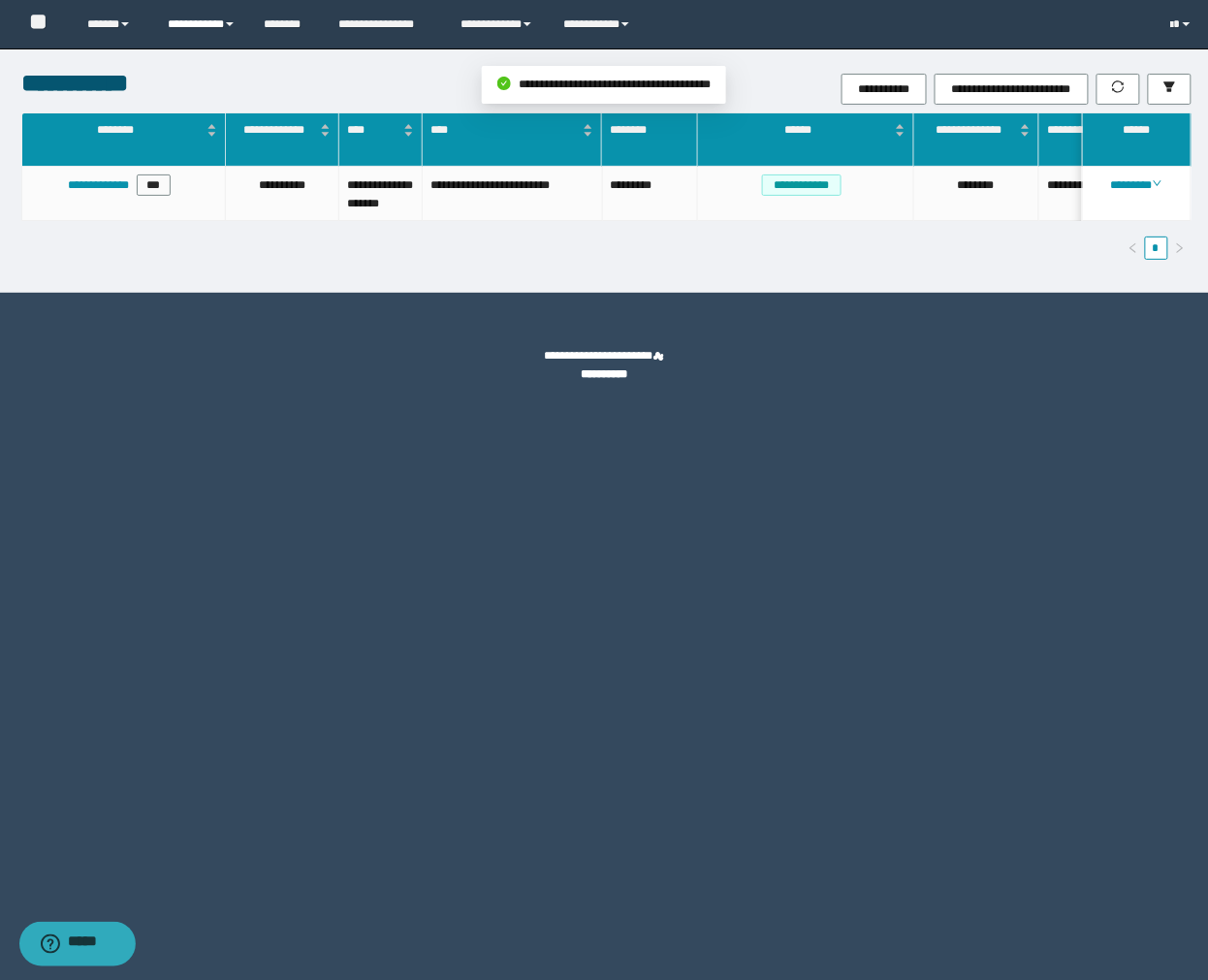 click on "**********" at bounding box center [112, 24] 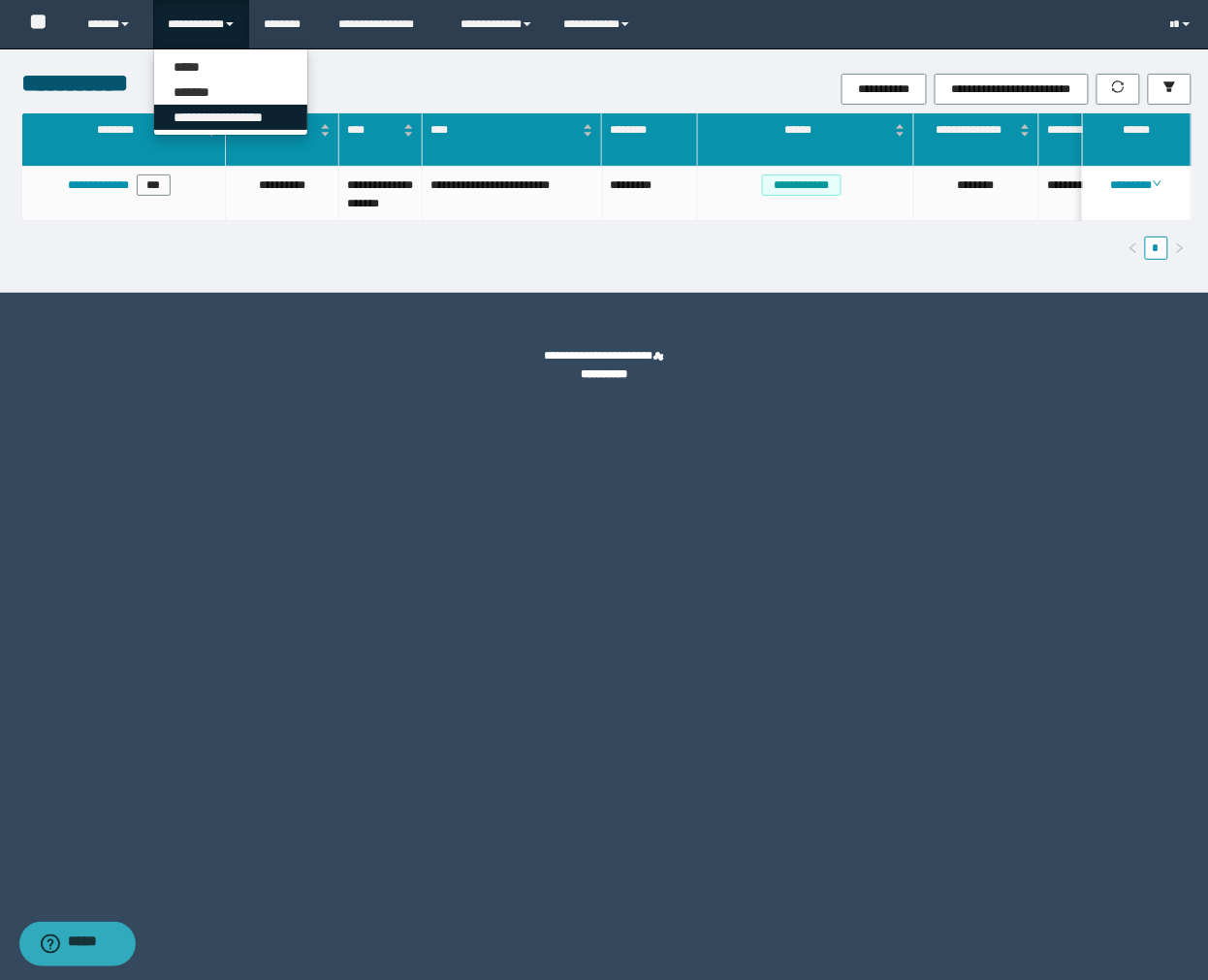 click on "**********" at bounding box center [231, 117] 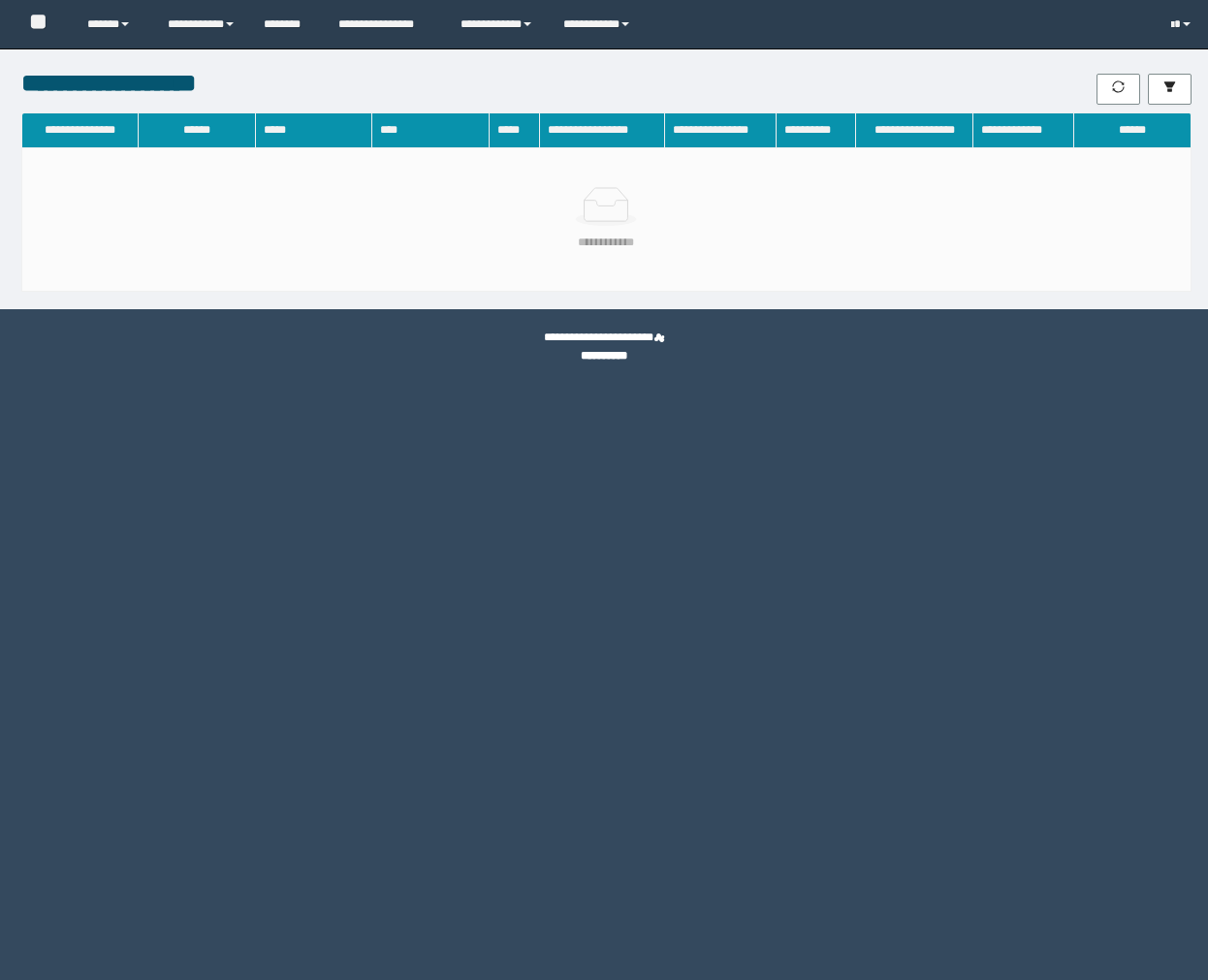 scroll, scrollTop: 0, scrollLeft: 0, axis: both 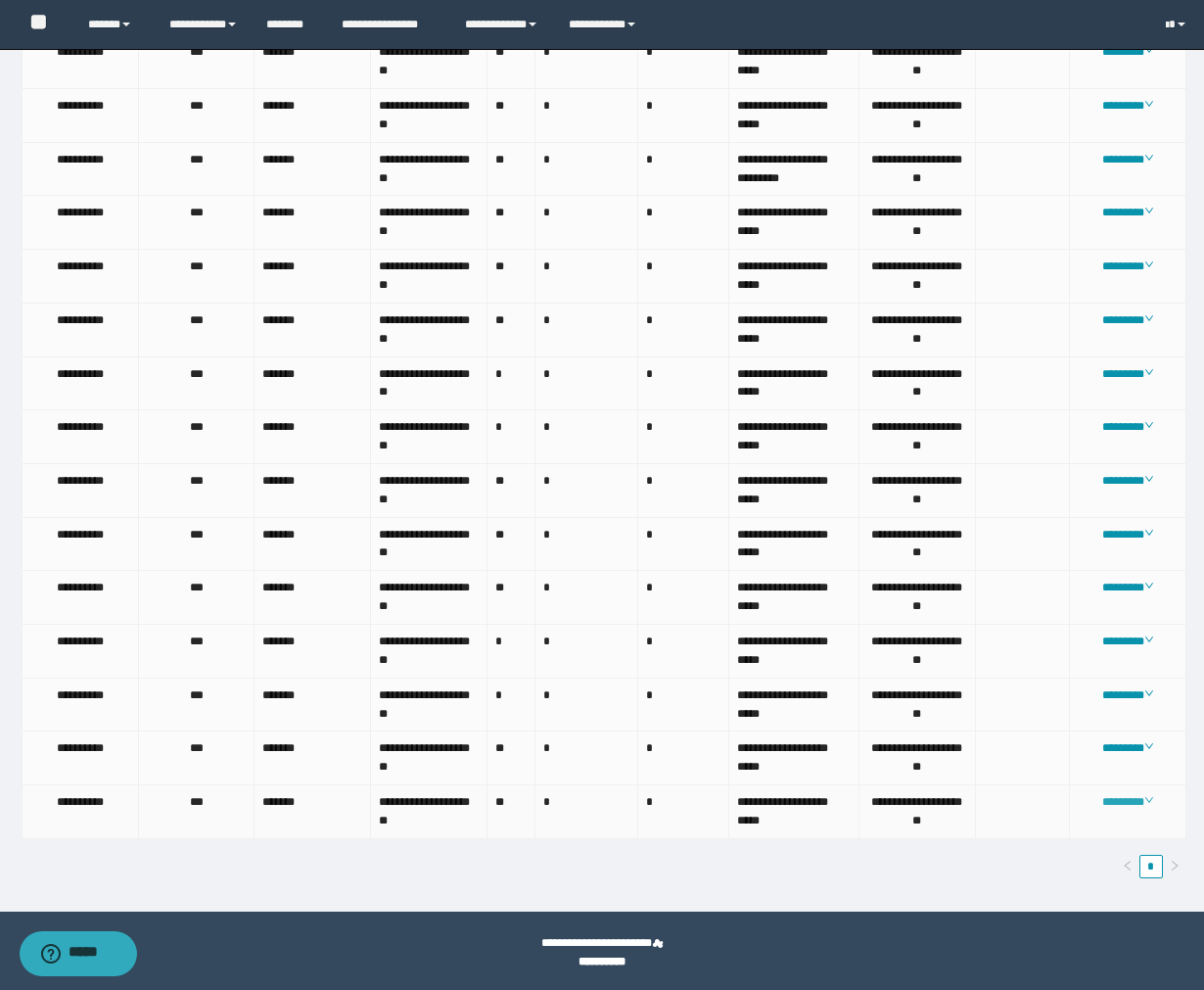 click on "********" at bounding box center [1128, 802] 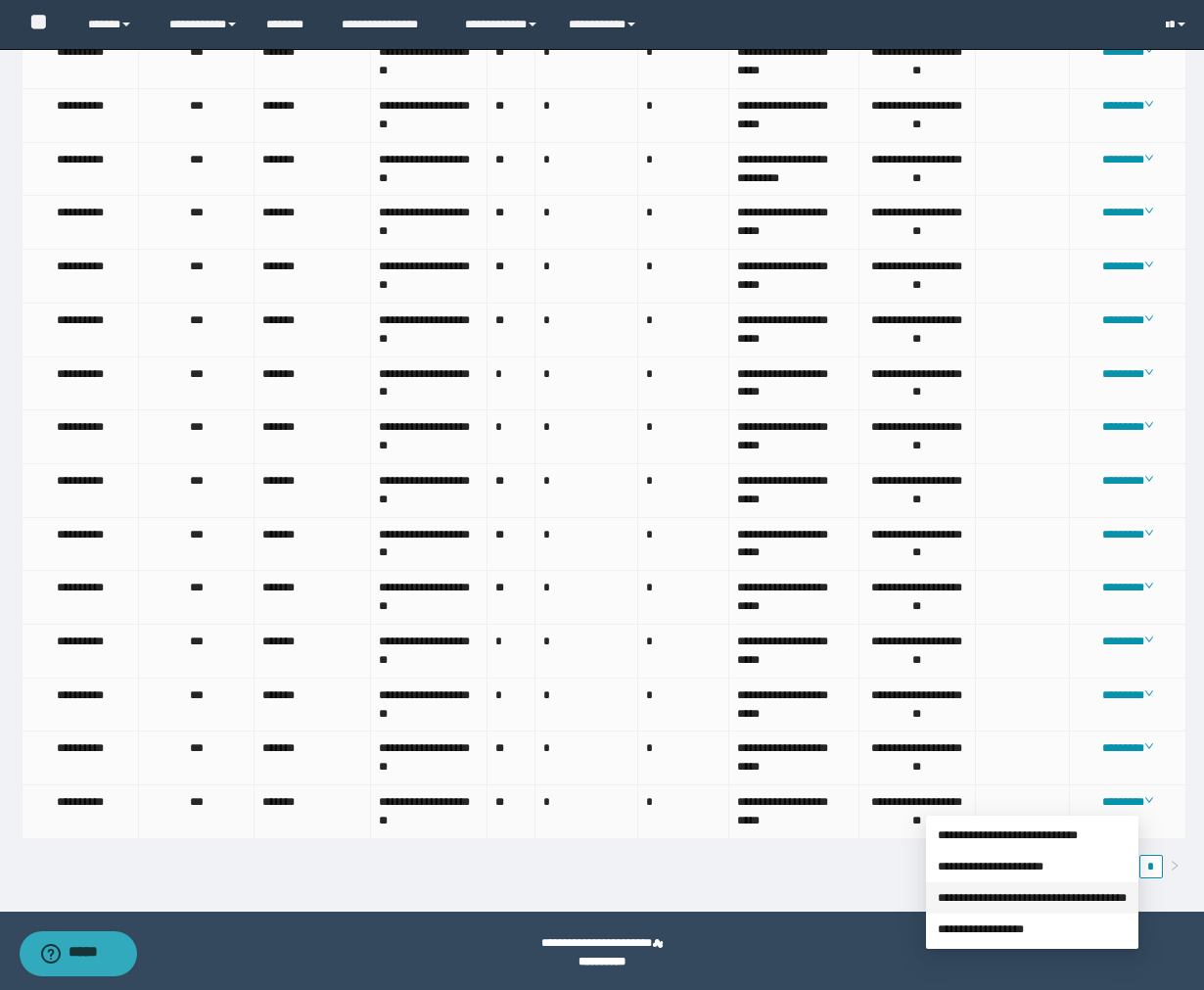 click on "**********" at bounding box center [1032, 898] 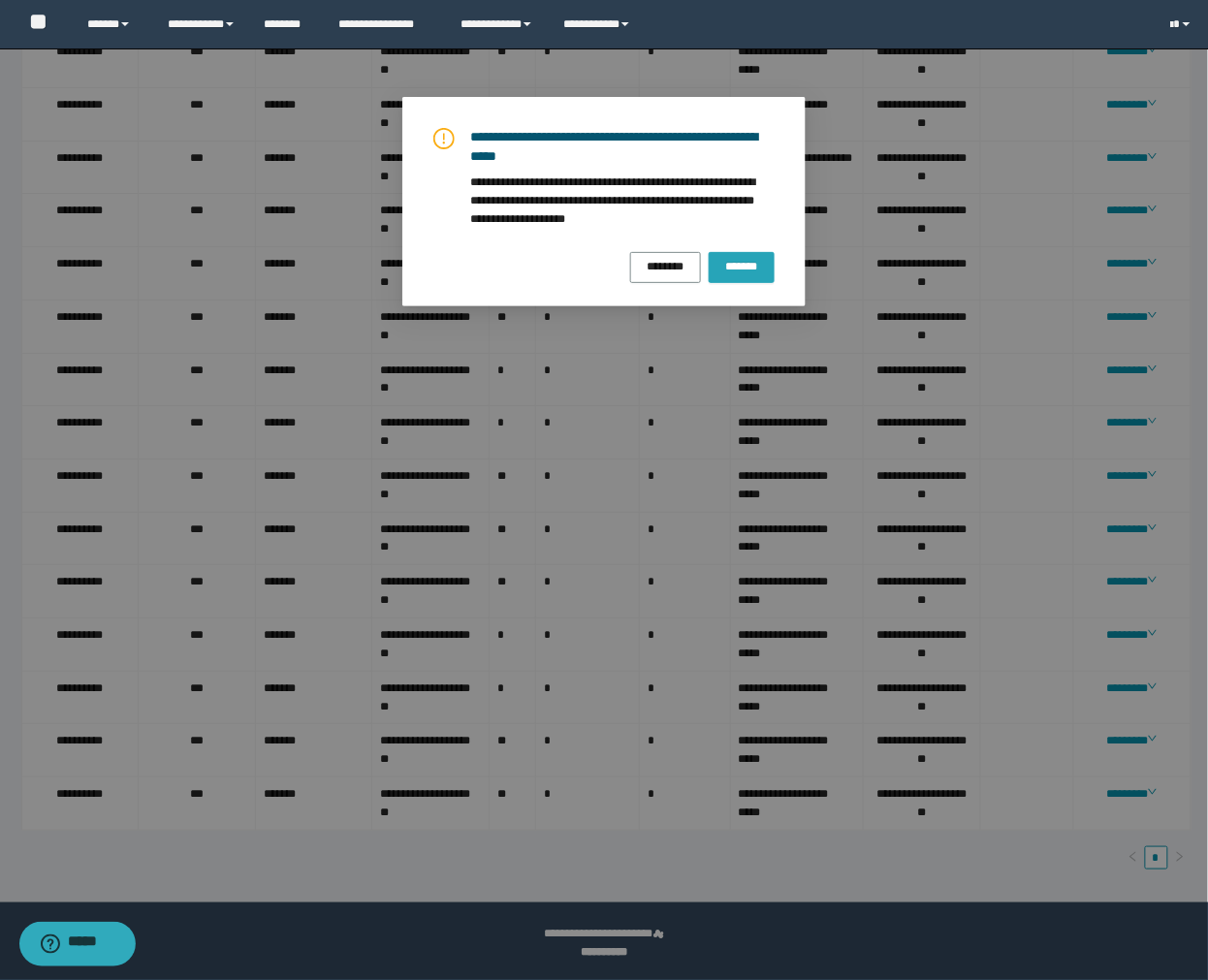 click on "*******" at bounding box center [742, 266] 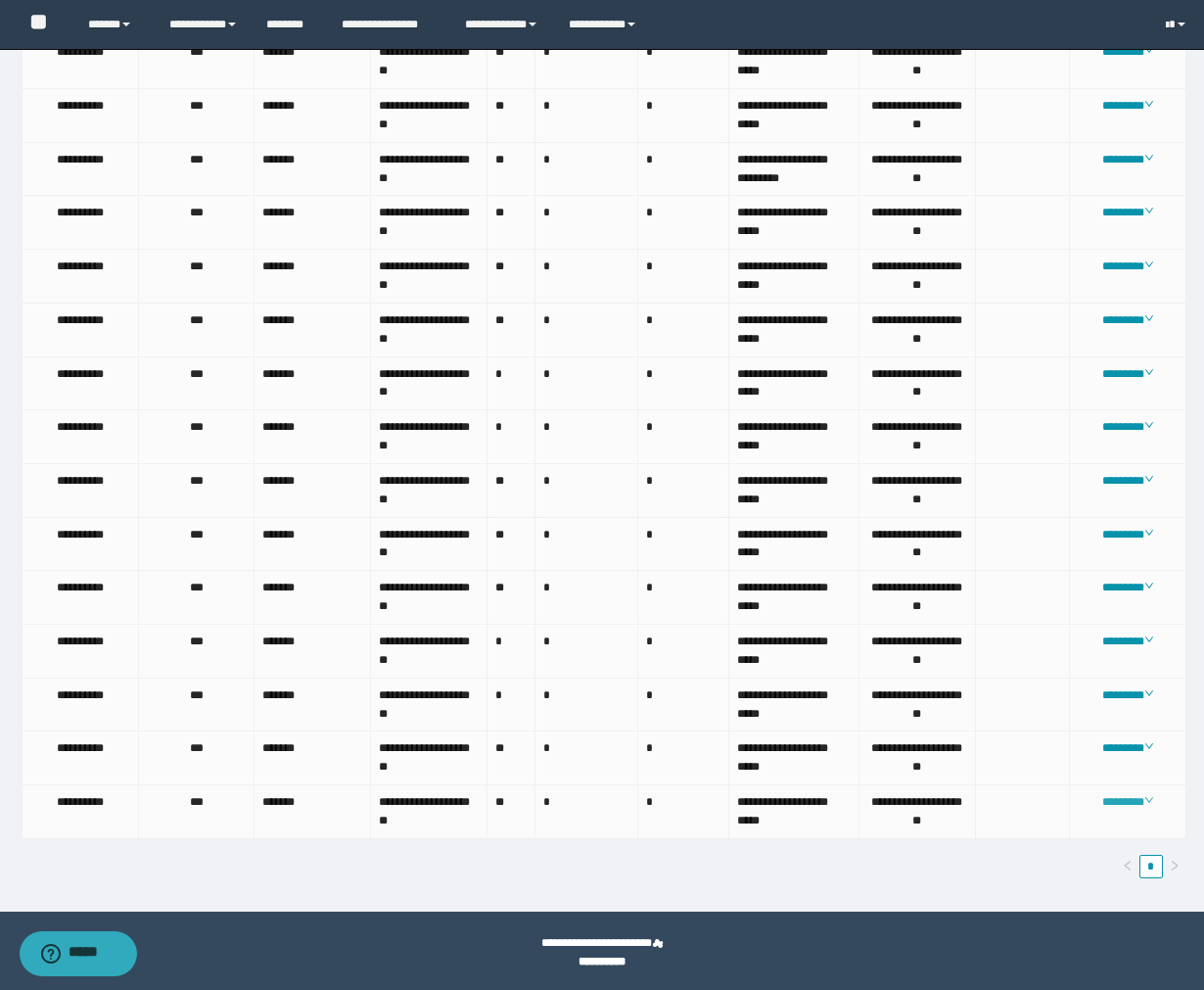 click on "********" at bounding box center [1128, 802] 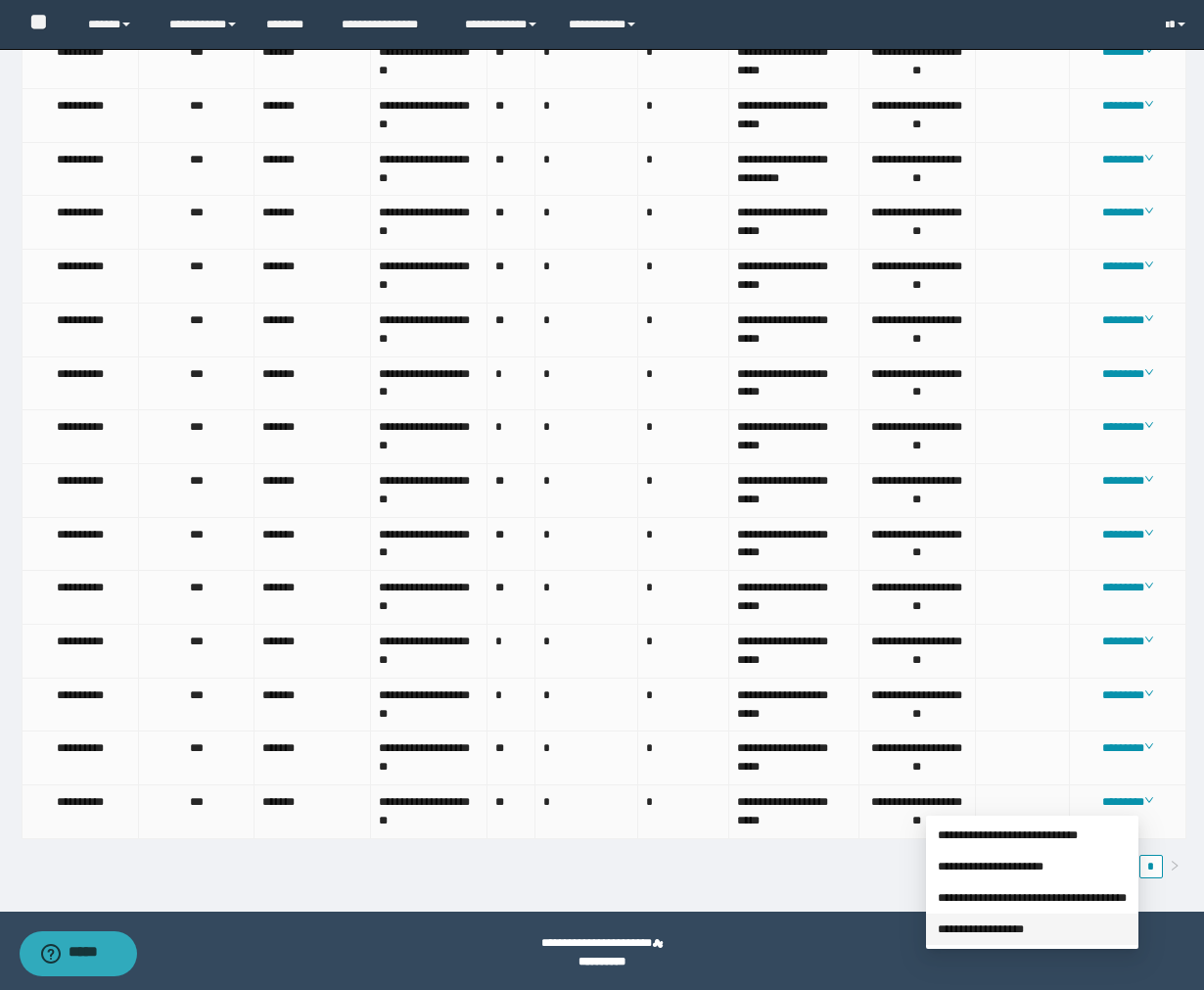 click on "**********" at bounding box center [981, 929] 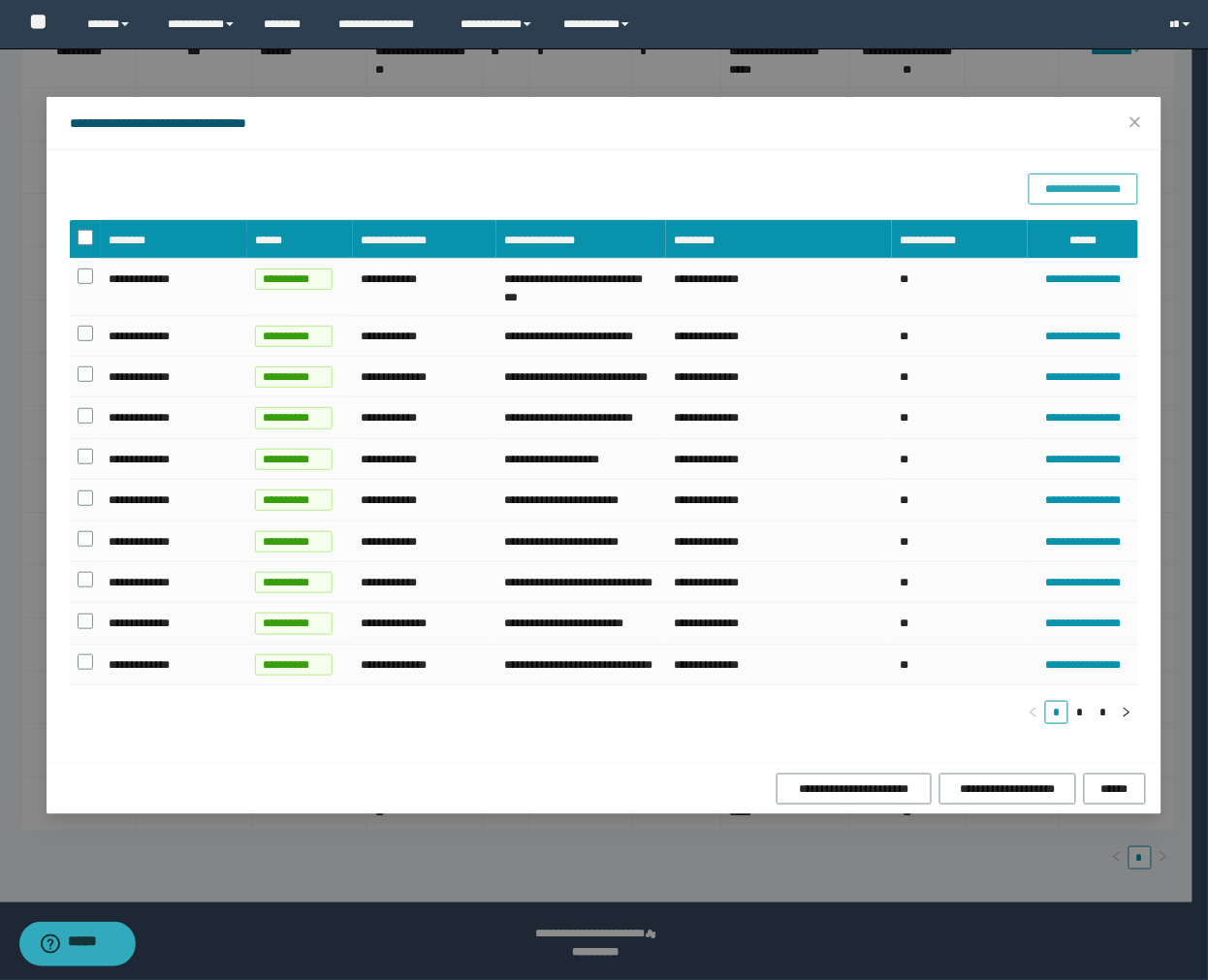 click on "**********" at bounding box center (1083, 189) 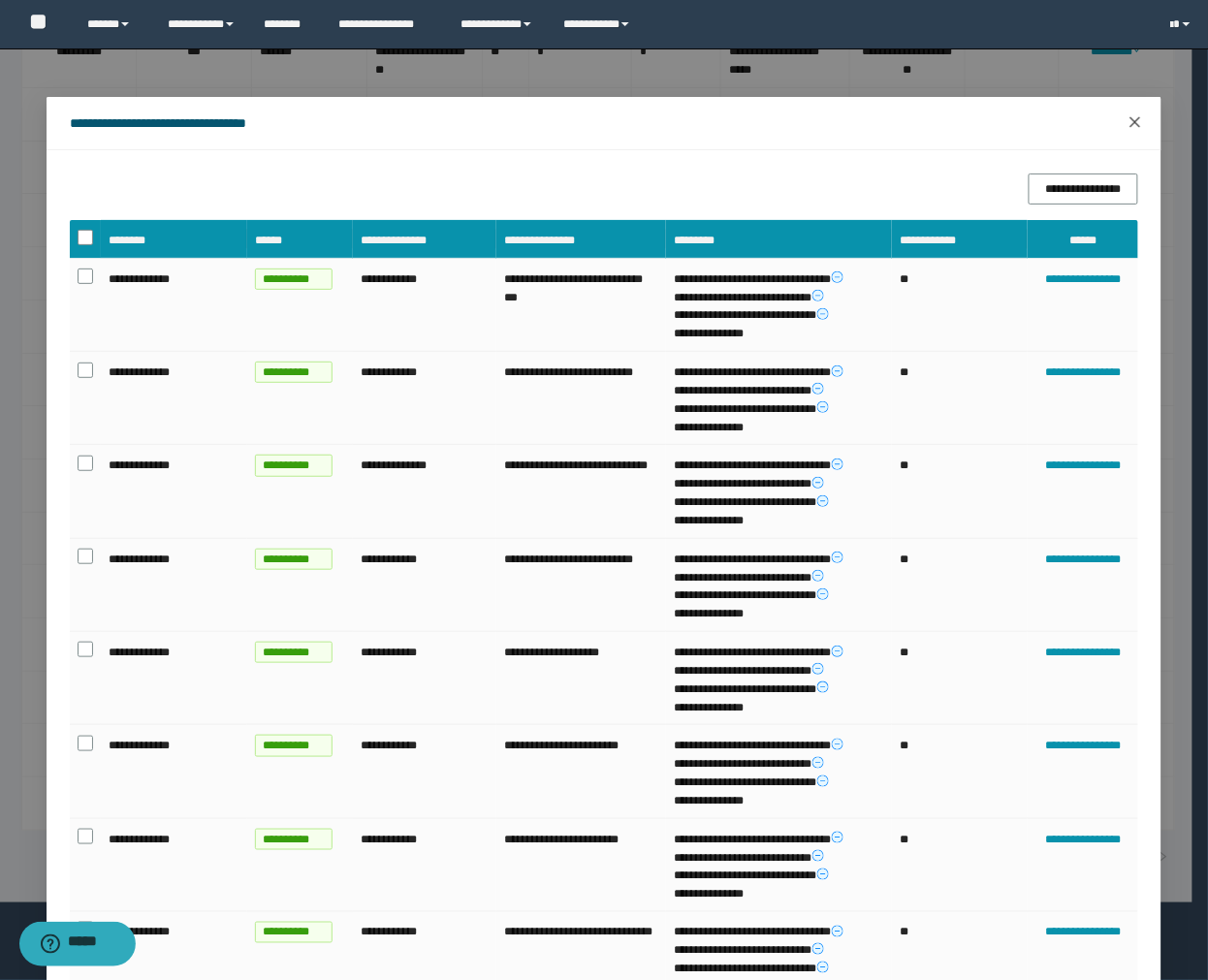 click at bounding box center [1135, 122] 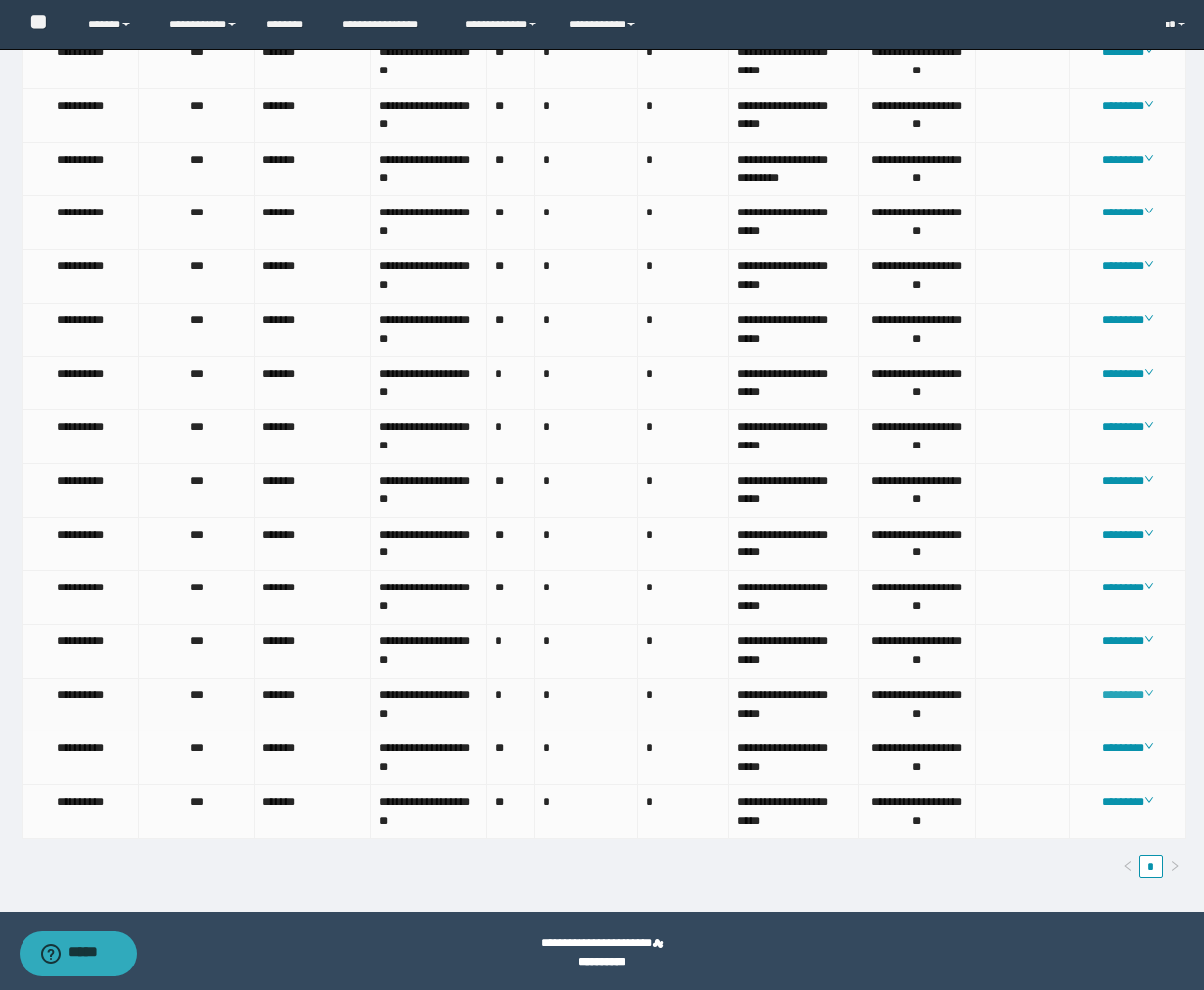 click on "********" at bounding box center (1128, 695) 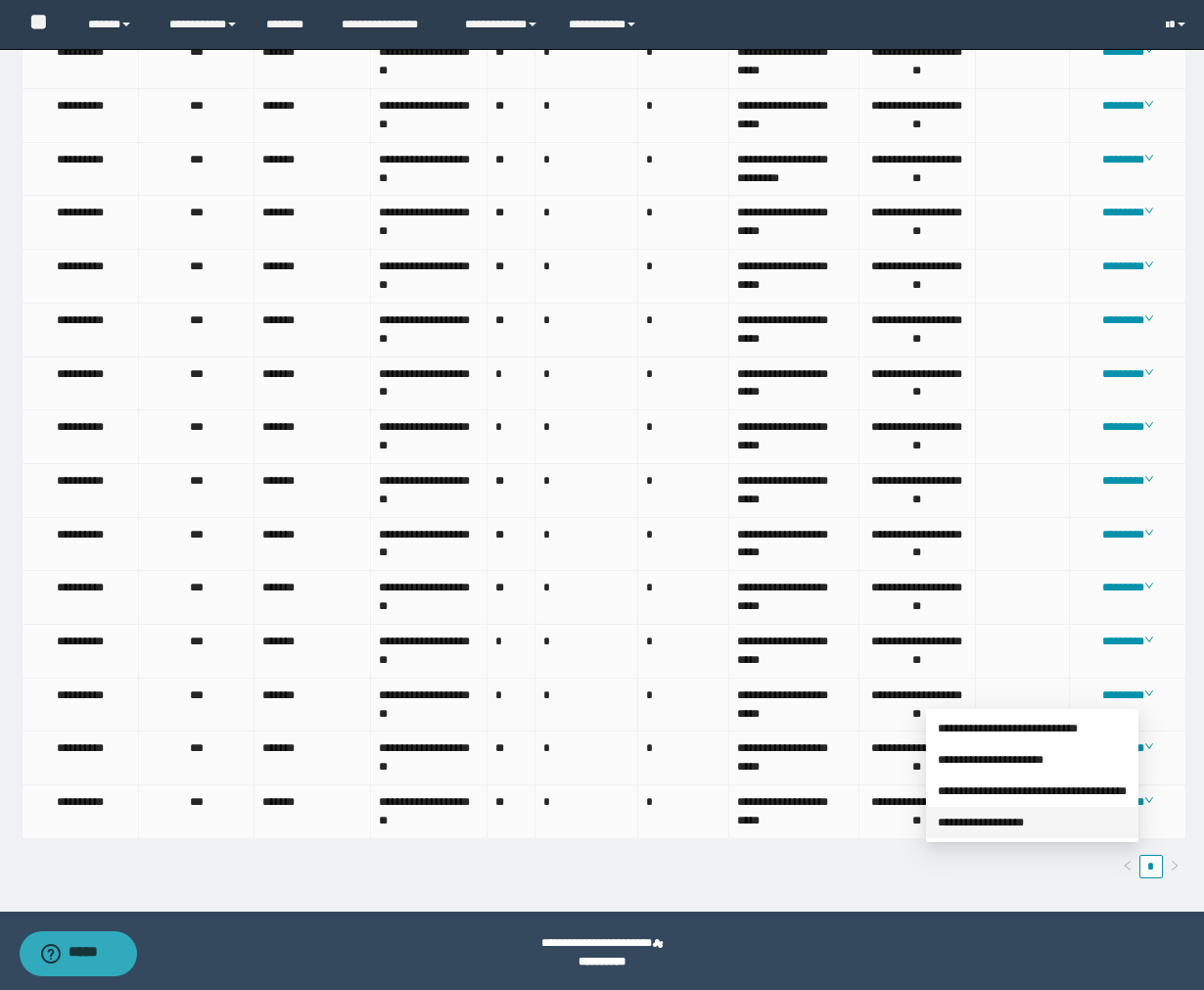 click on "**********" at bounding box center [981, 823] 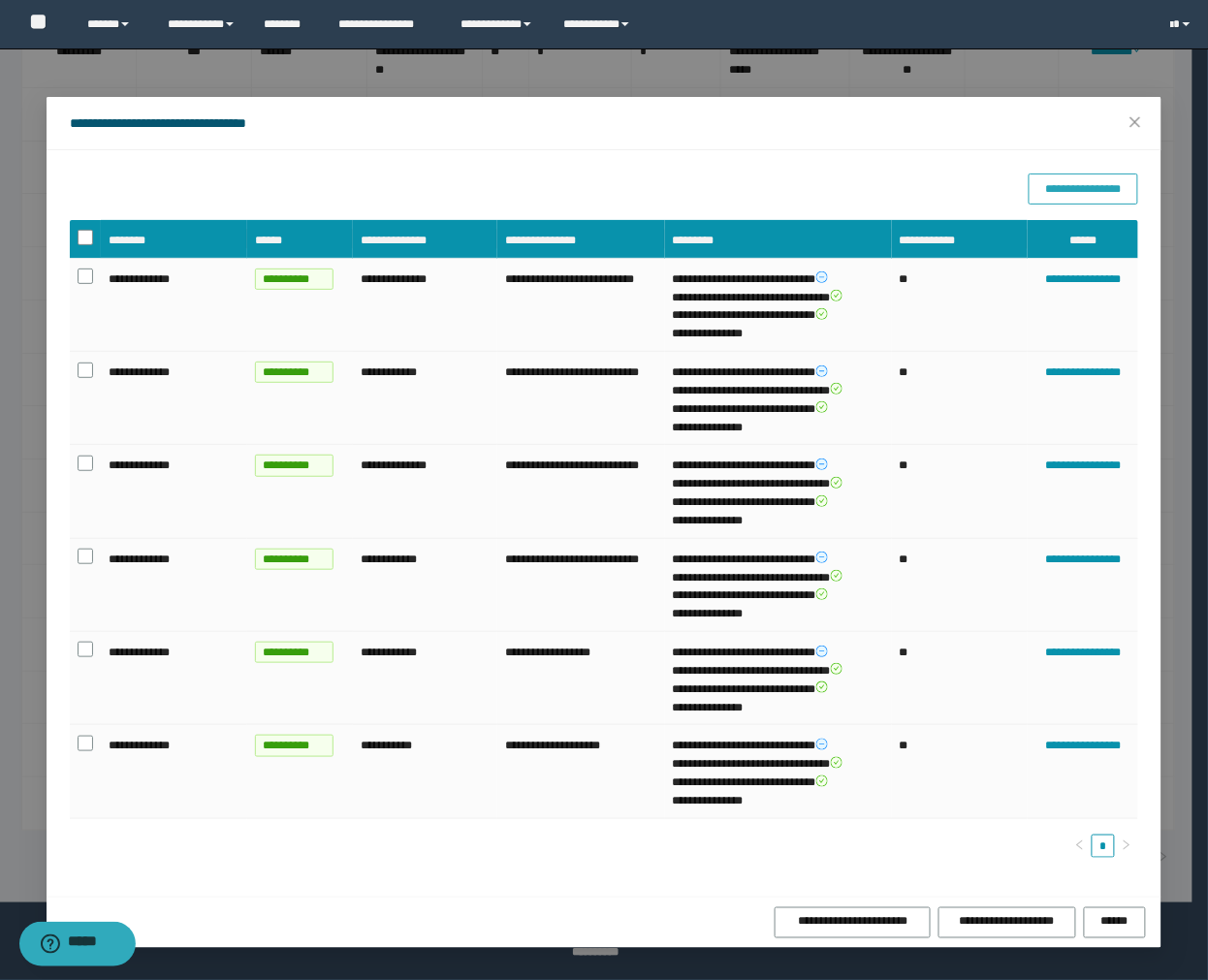 click on "**********" at bounding box center (1083, 189) 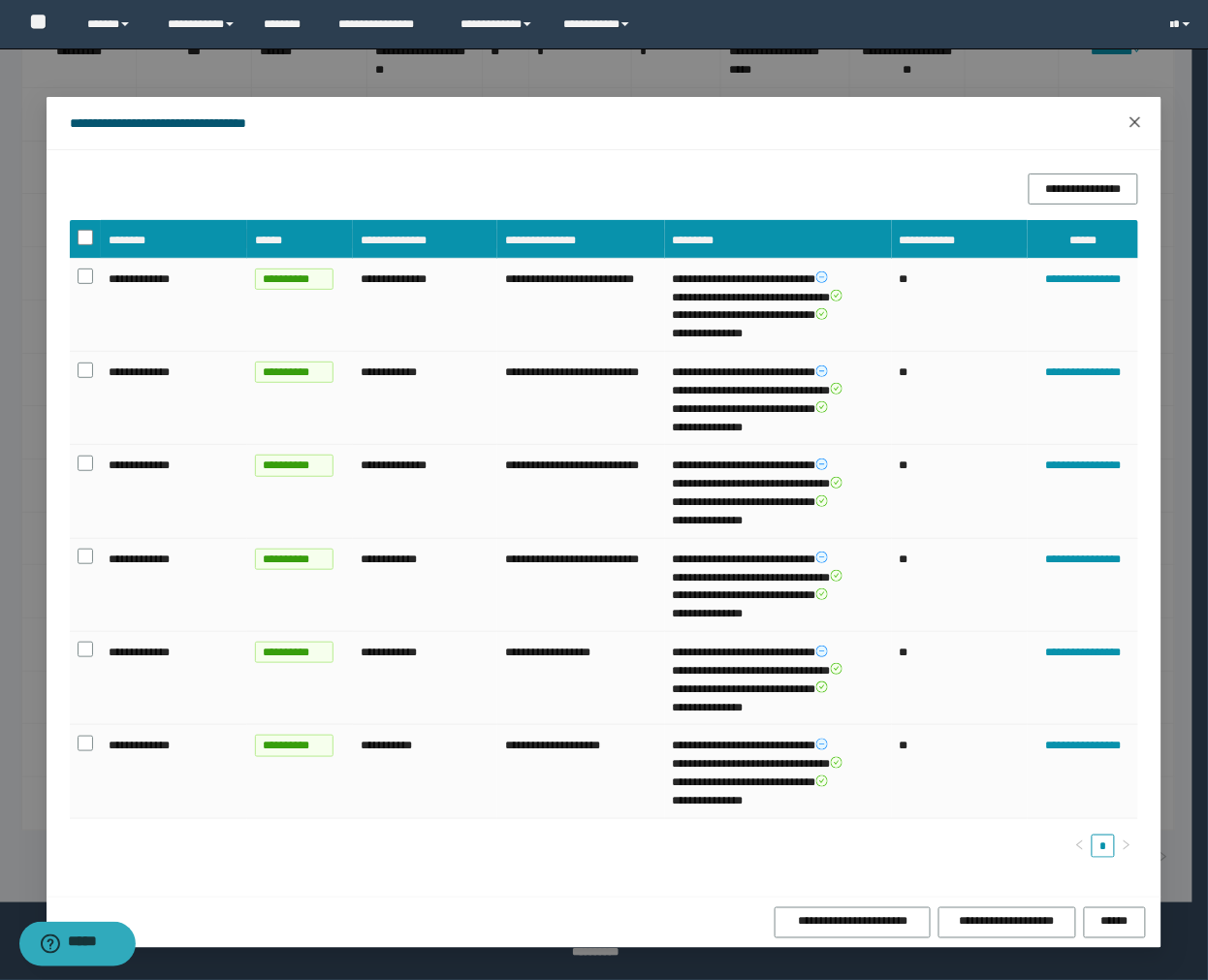 click at bounding box center [1135, 123] 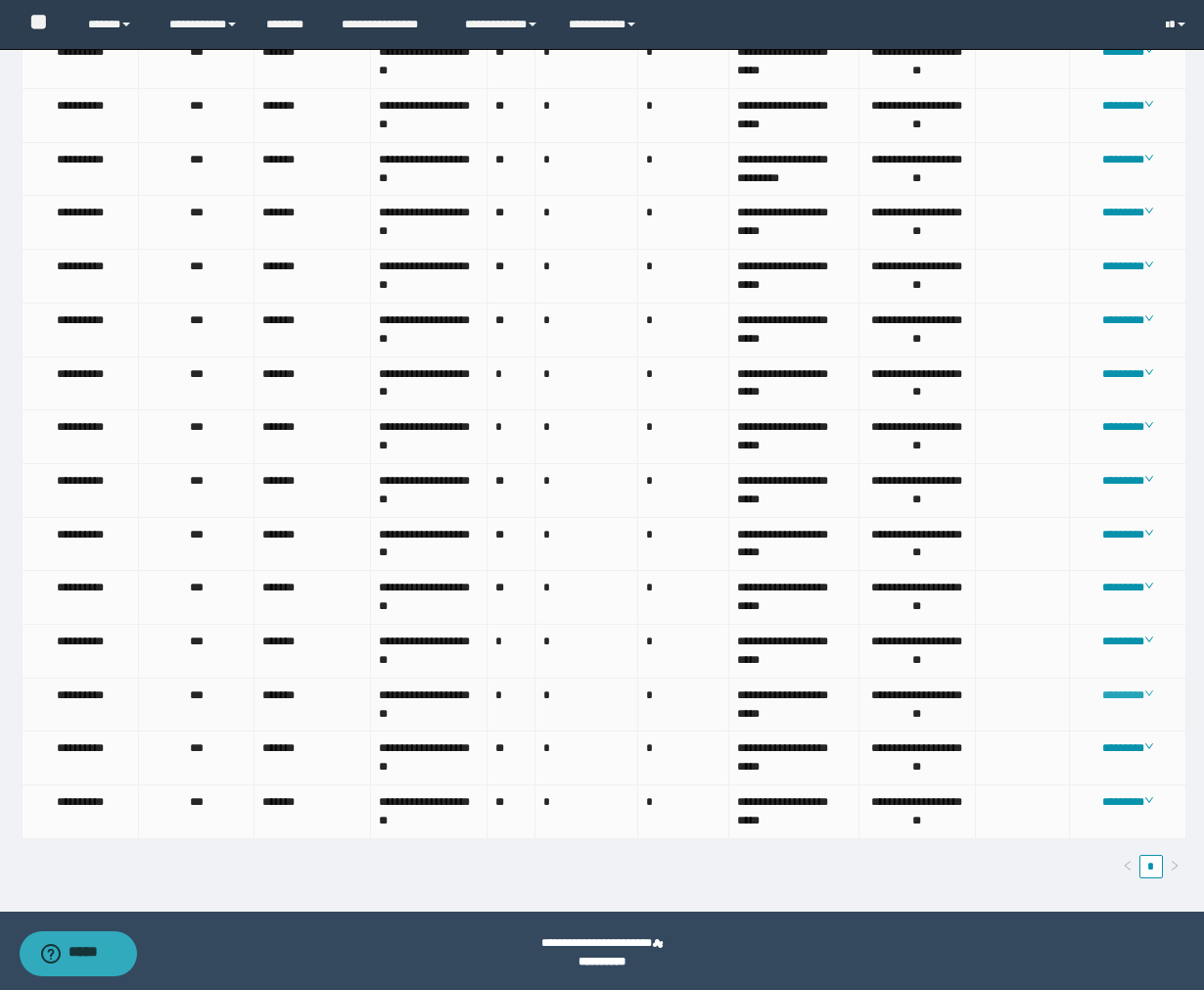 click on "********" at bounding box center [1128, 695] 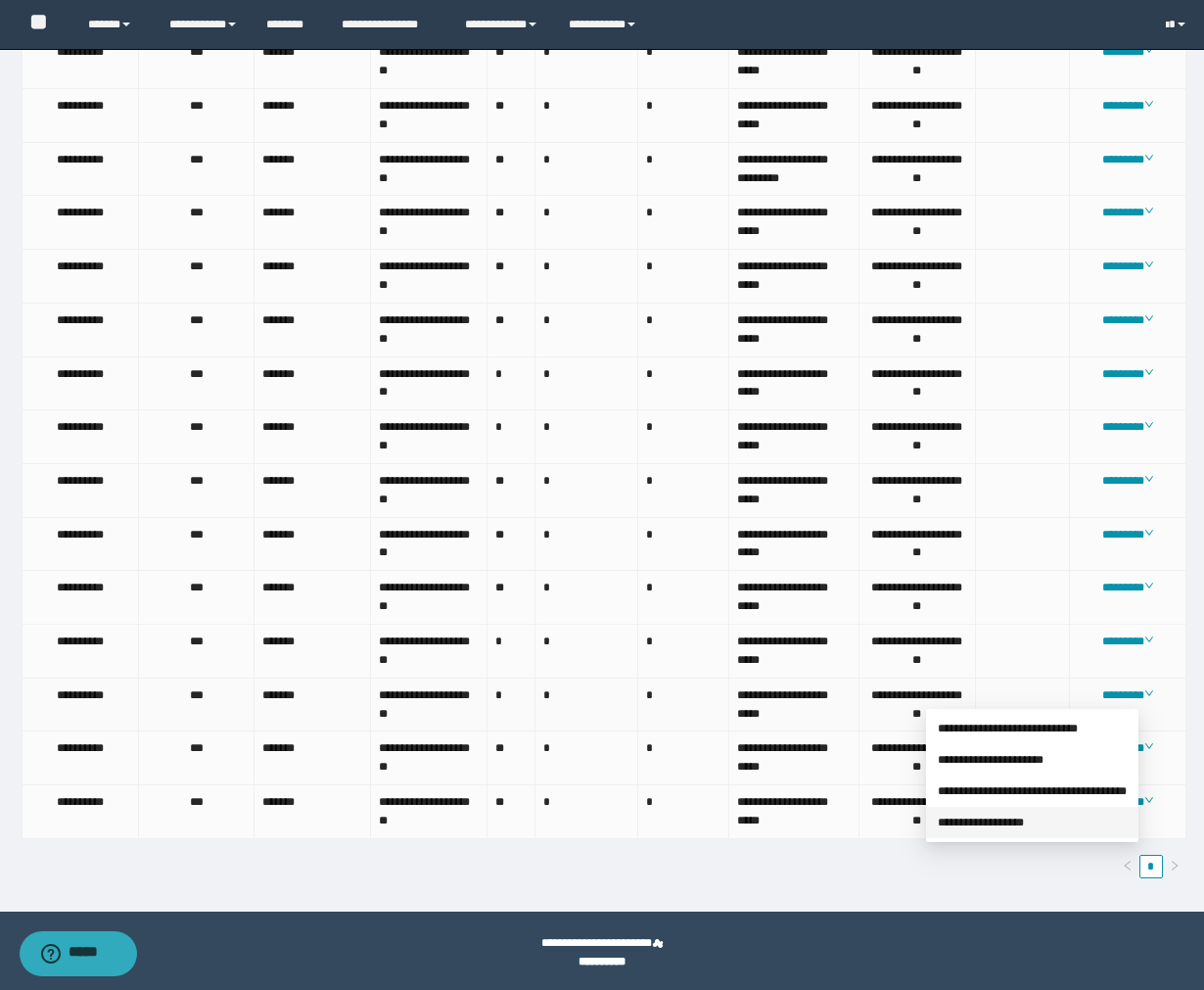 click on "**********" at bounding box center [981, 823] 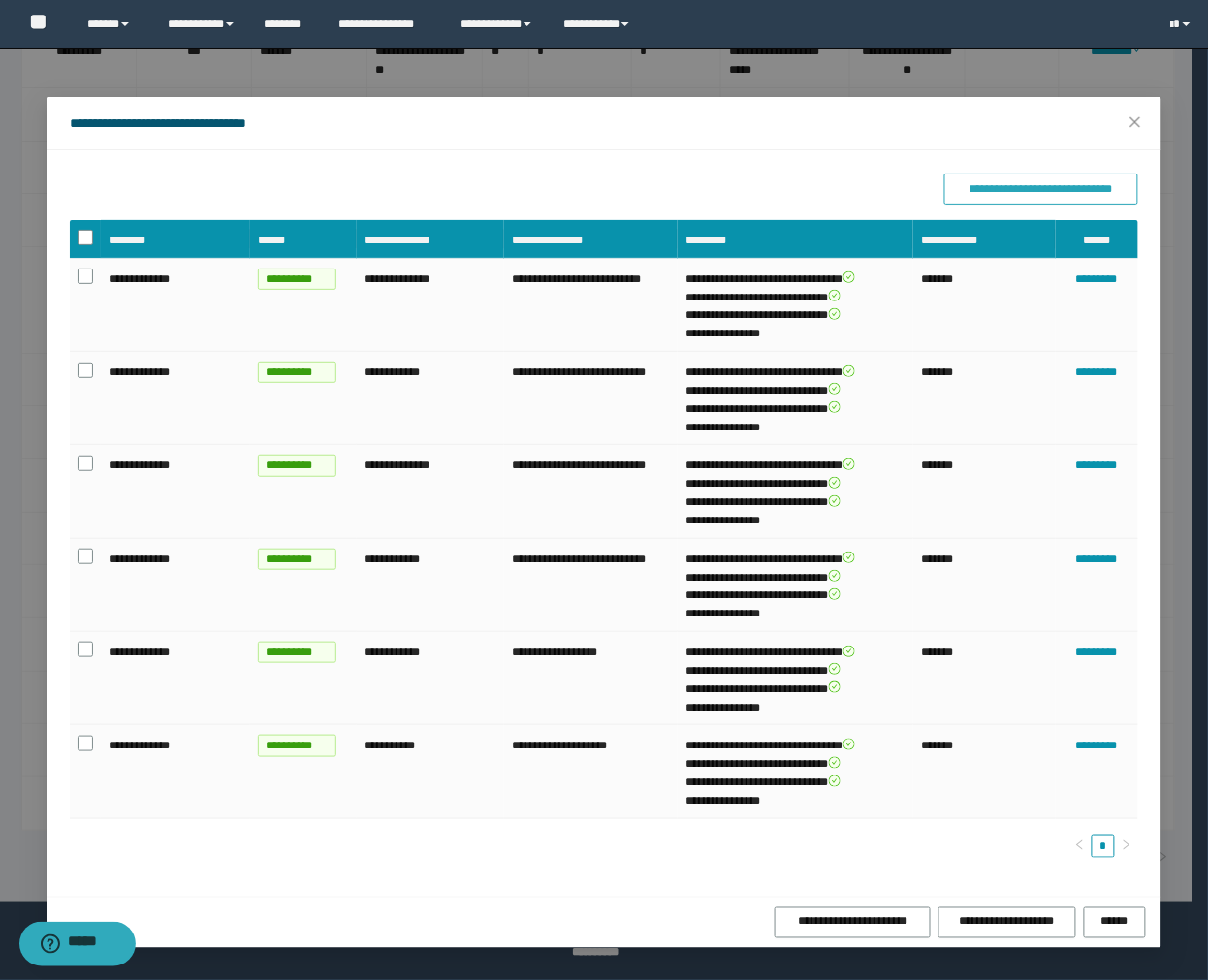 drag, startPoint x: 1048, startPoint y: 186, endPoint x: 1063, endPoint y: 182, distance: 15.524175 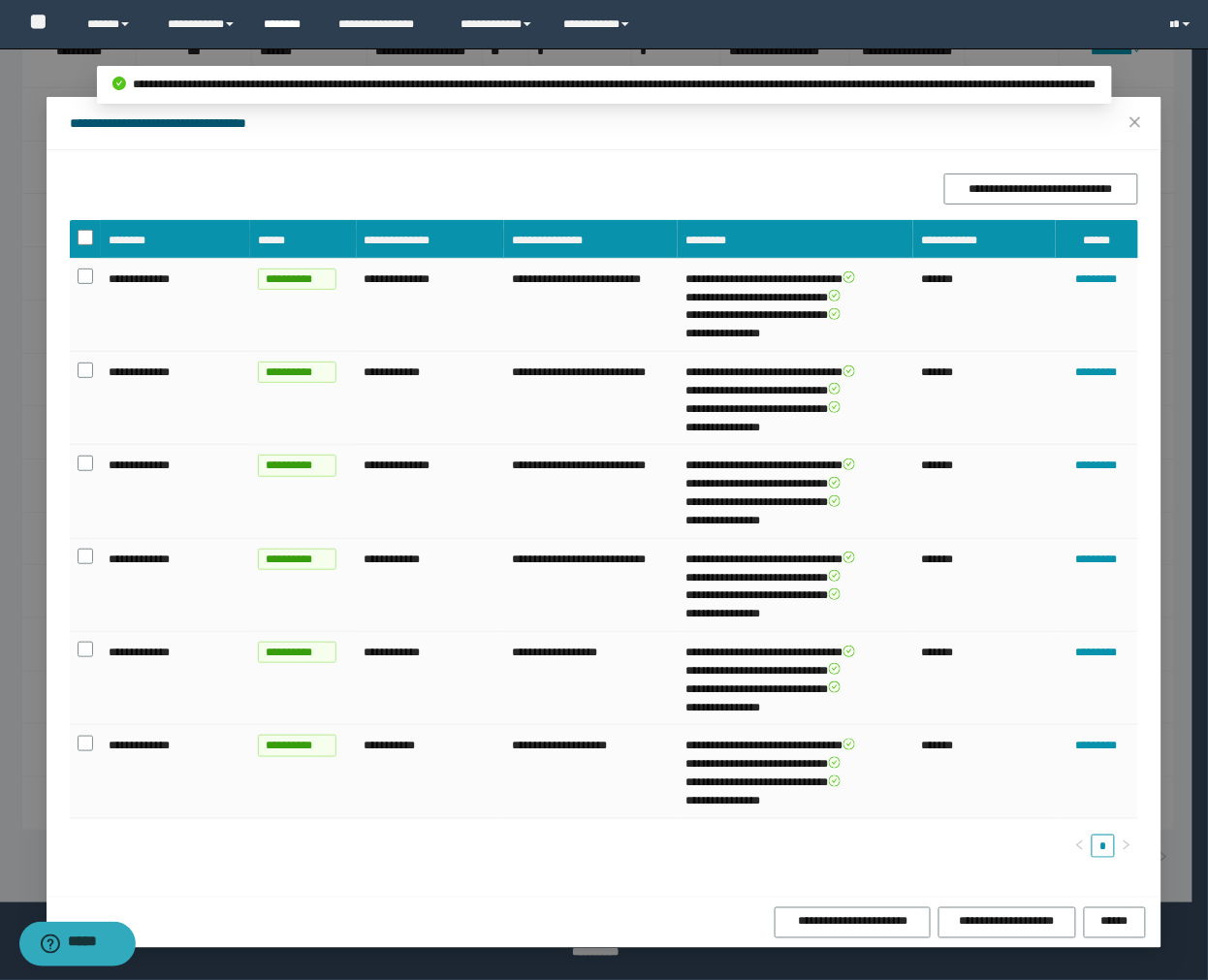 click on "********" at bounding box center [286, 24] 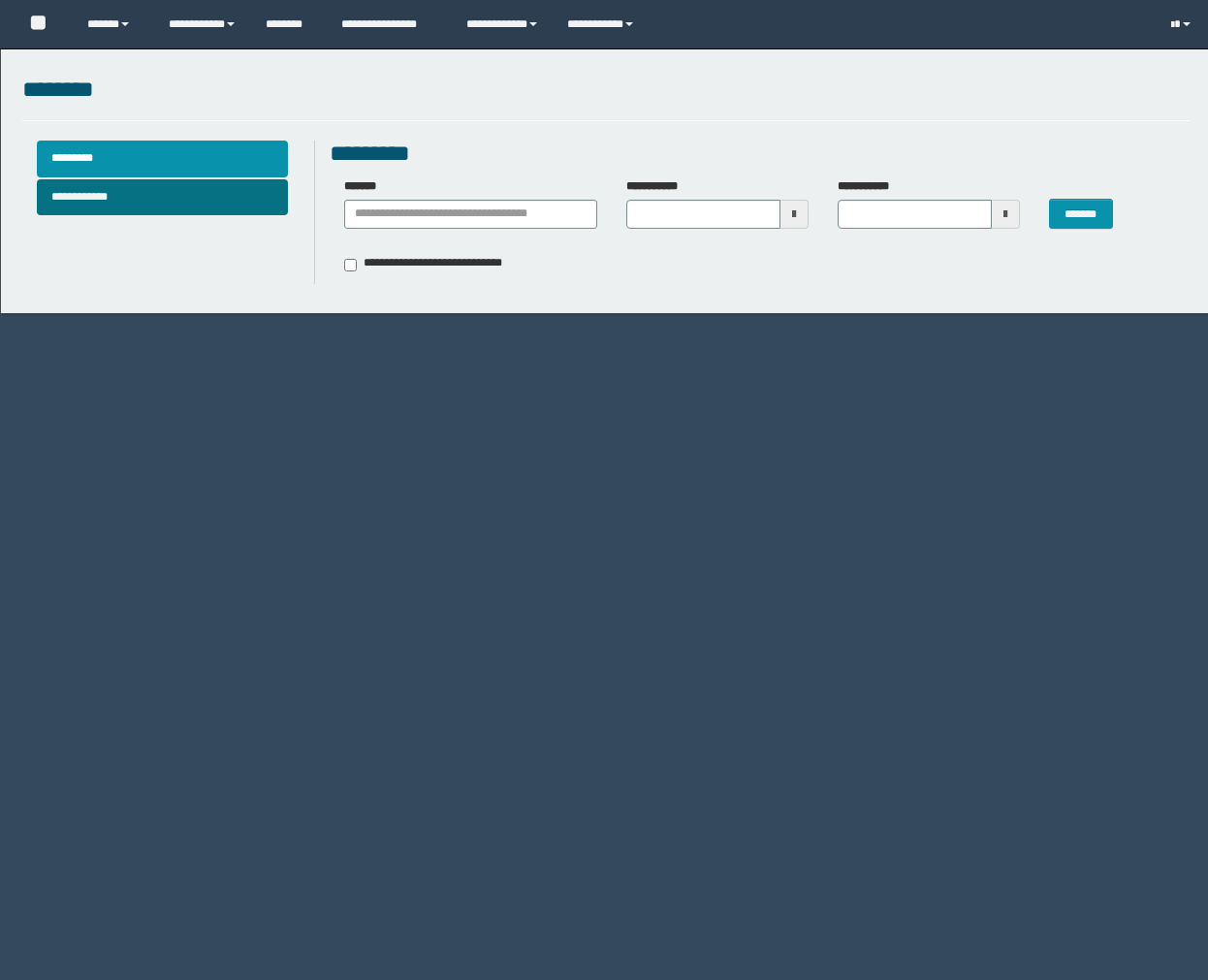 scroll, scrollTop: 0, scrollLeft: 0, axis: both 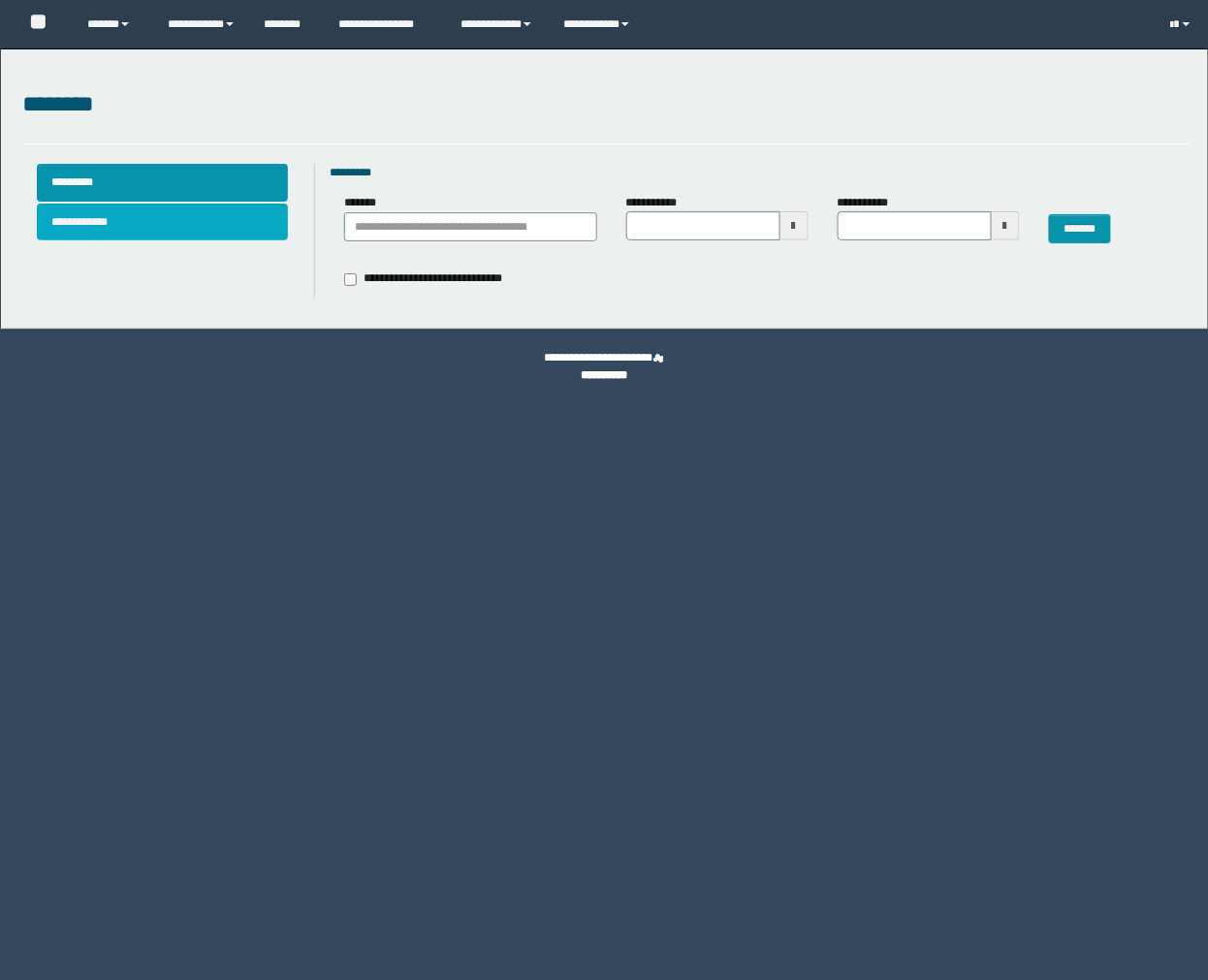 click on "**********" at bounding box center [162, 222] 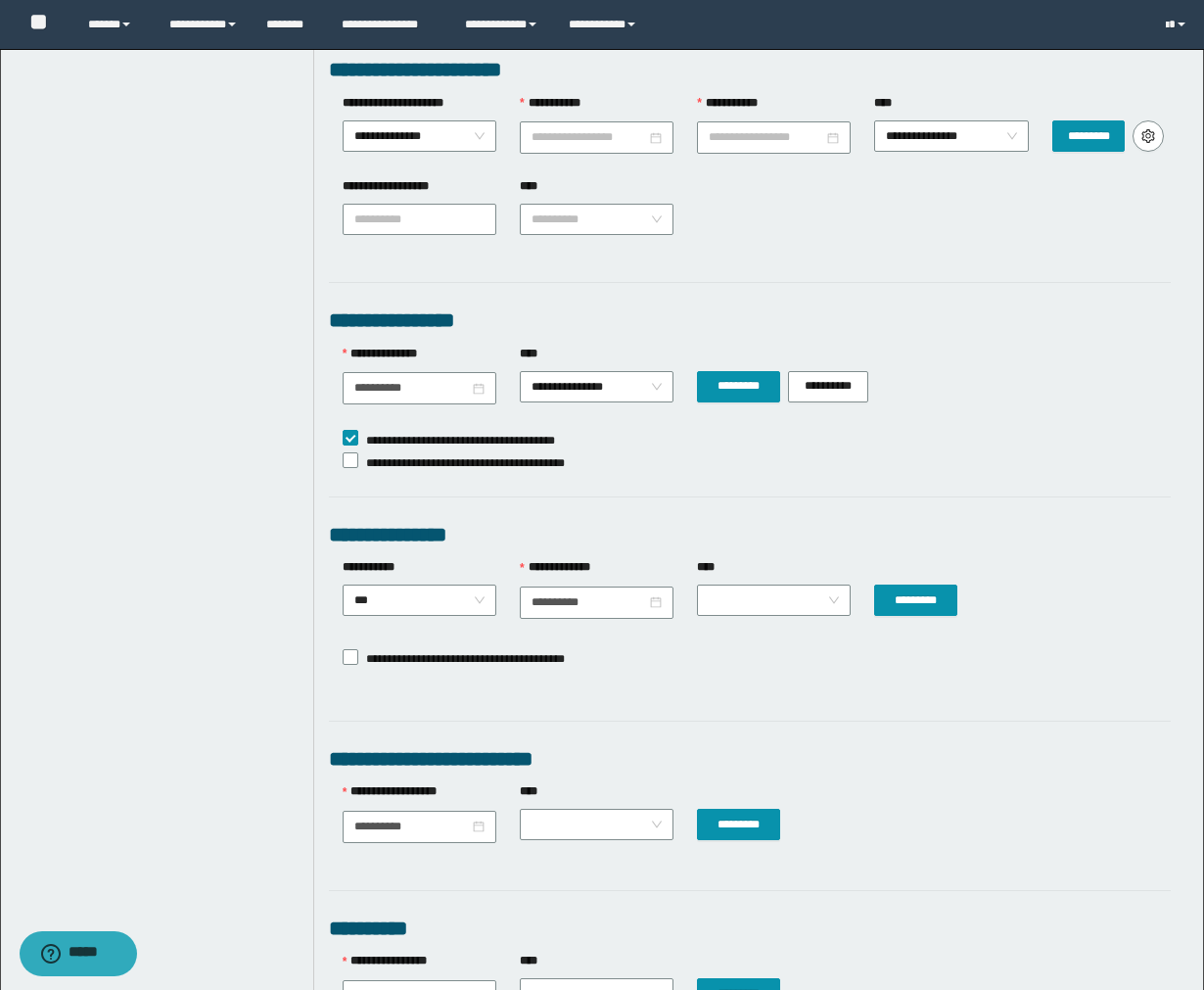 scroll, scrollTop: 526, scrollLeft: 0, axis: vertical 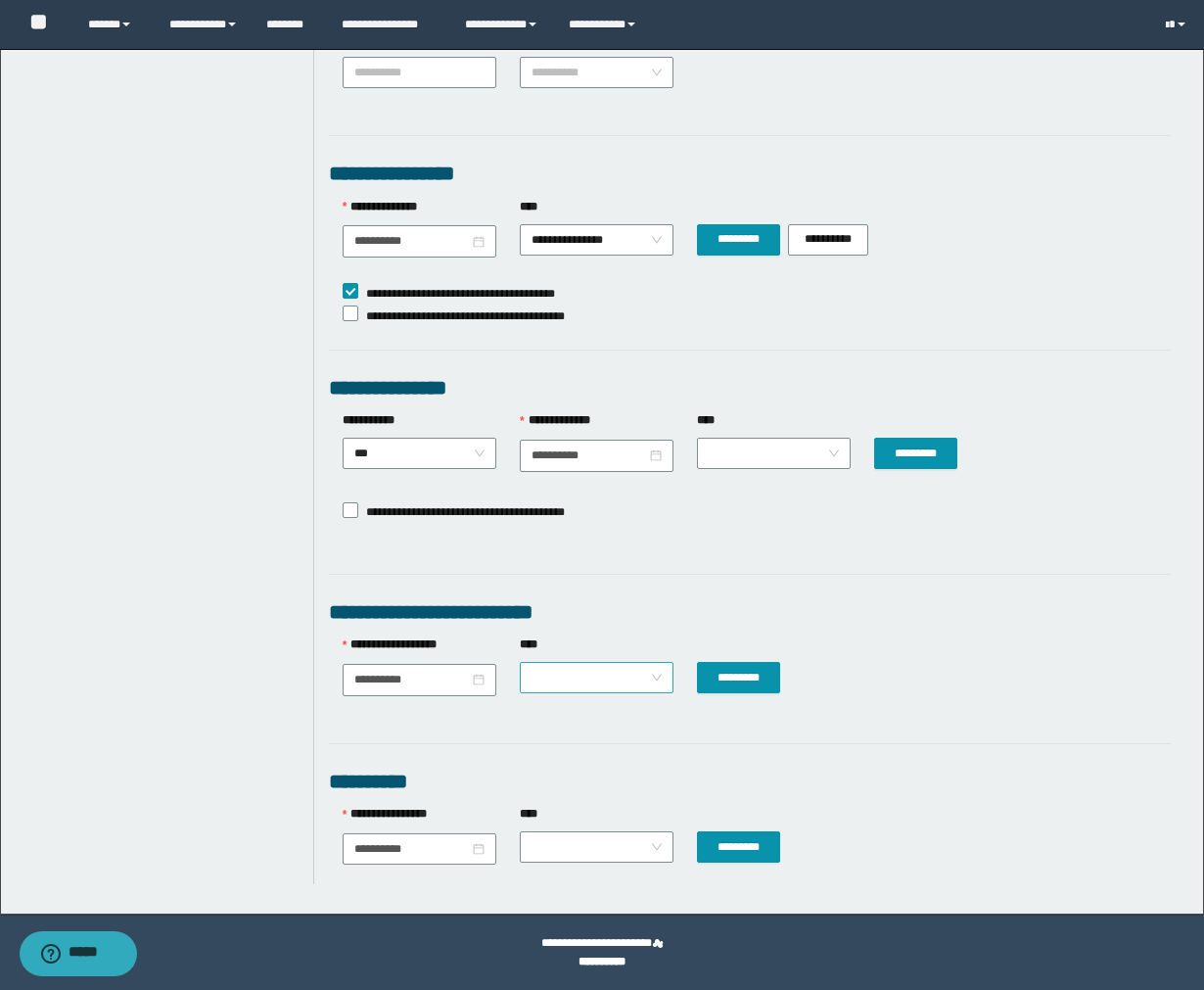 click at bounding box center (419, -11) 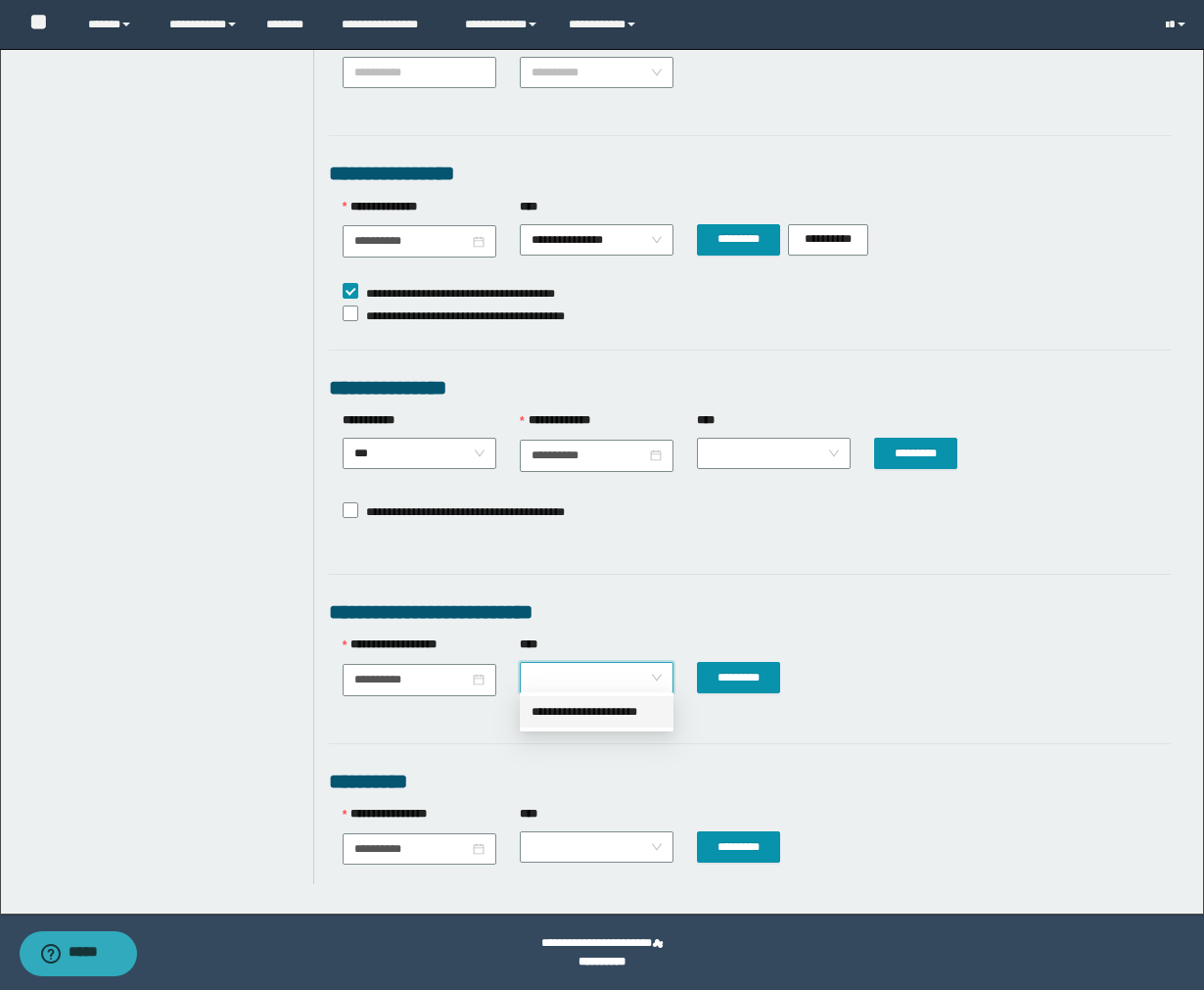 click on "**********" at bounding box center (596, 712) 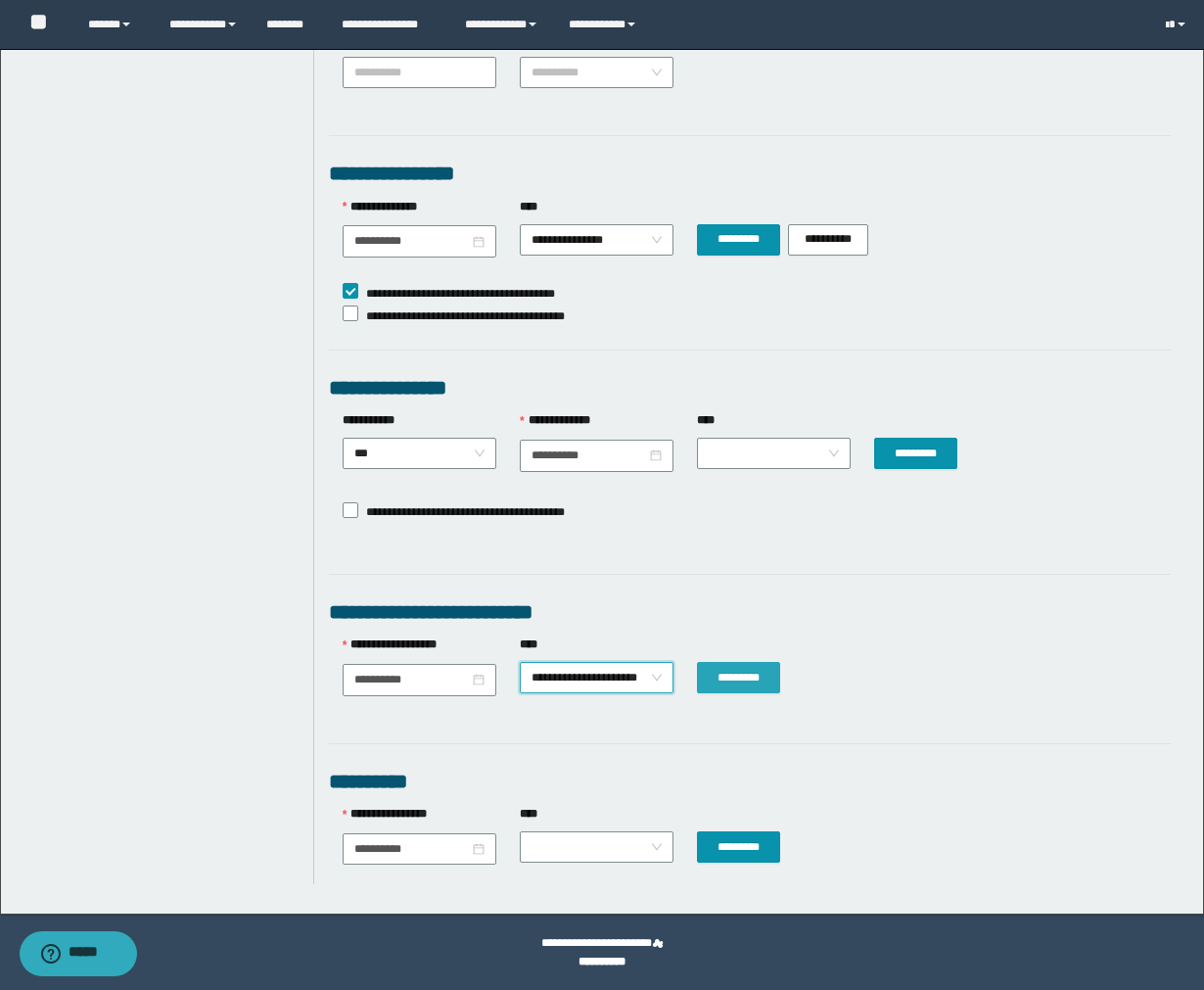 click on "*********" at bounding box center [915, 453] 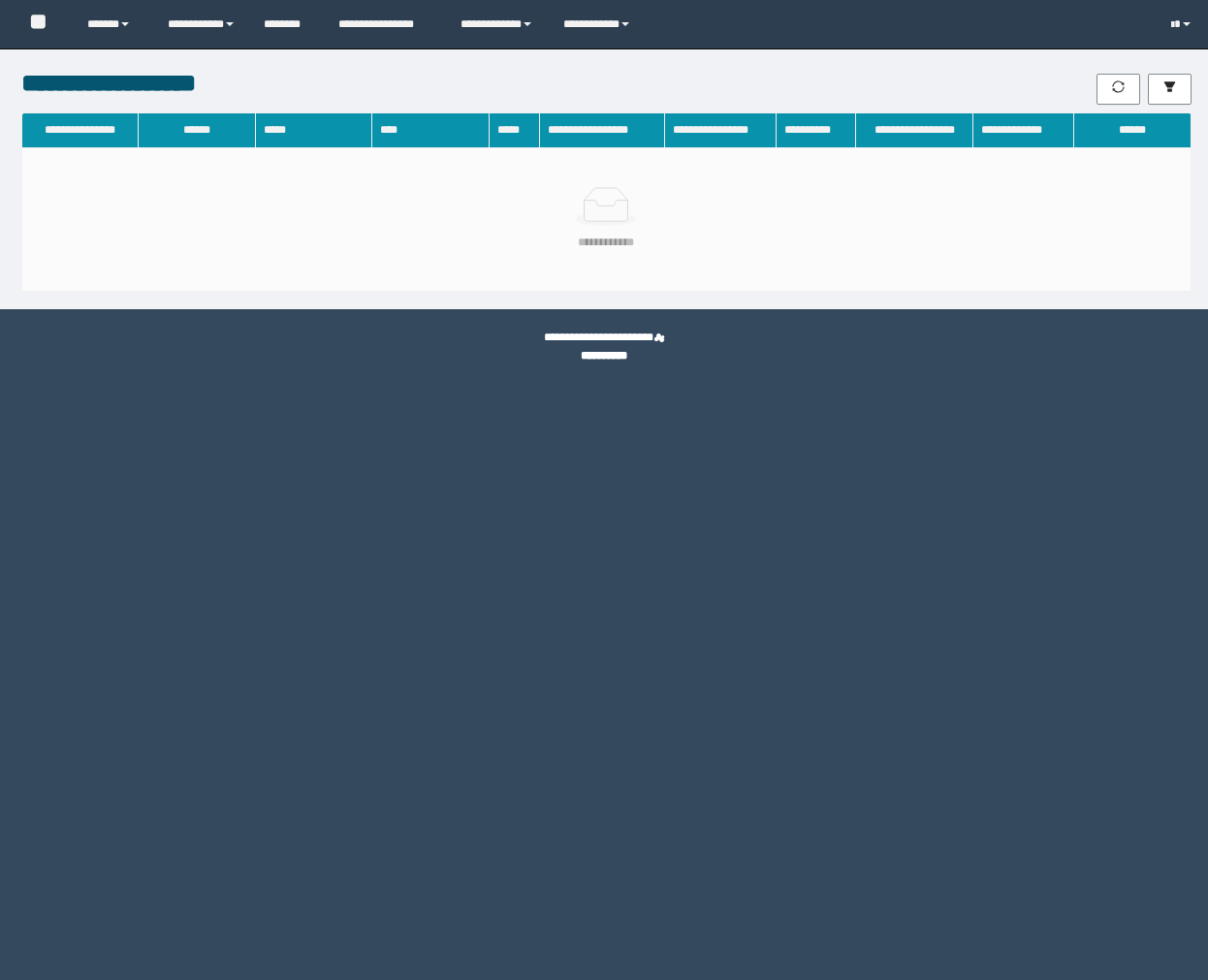 scroll, scrollTop: 0, scrollLeft: 0, axis: both 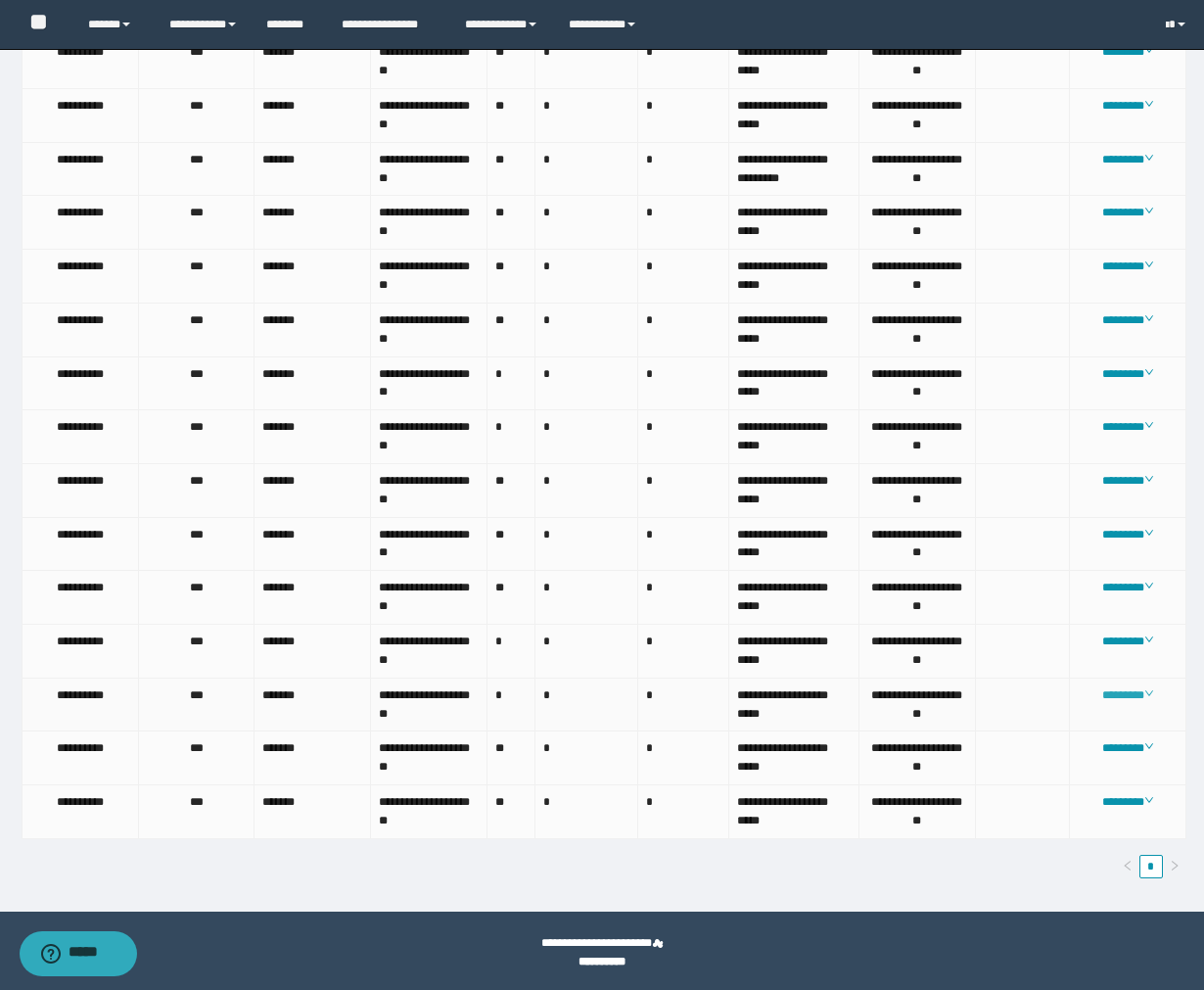 click on "********" at bounding box center [1128, 695] 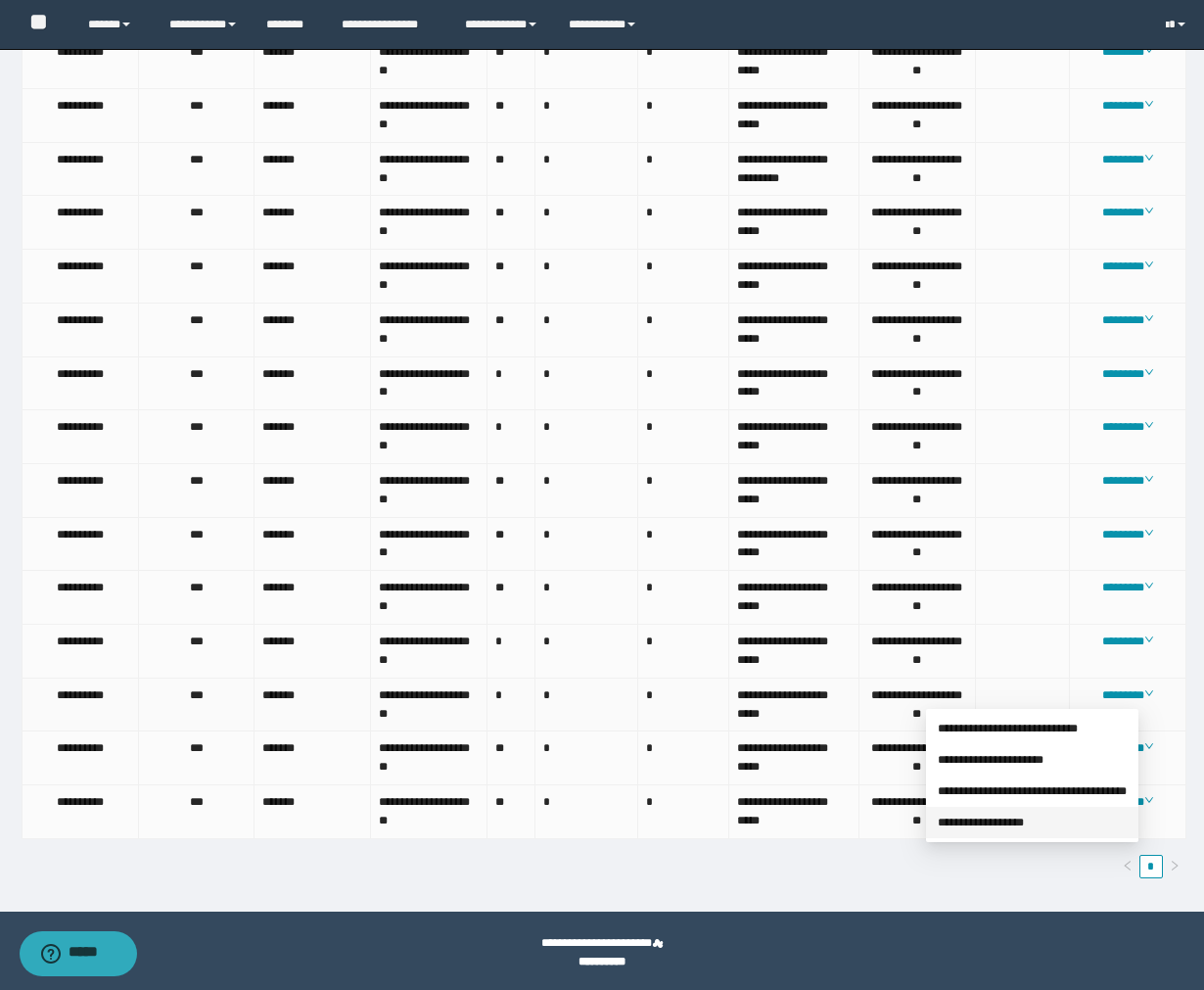 click on "**********" at bounding box center [981, 823] 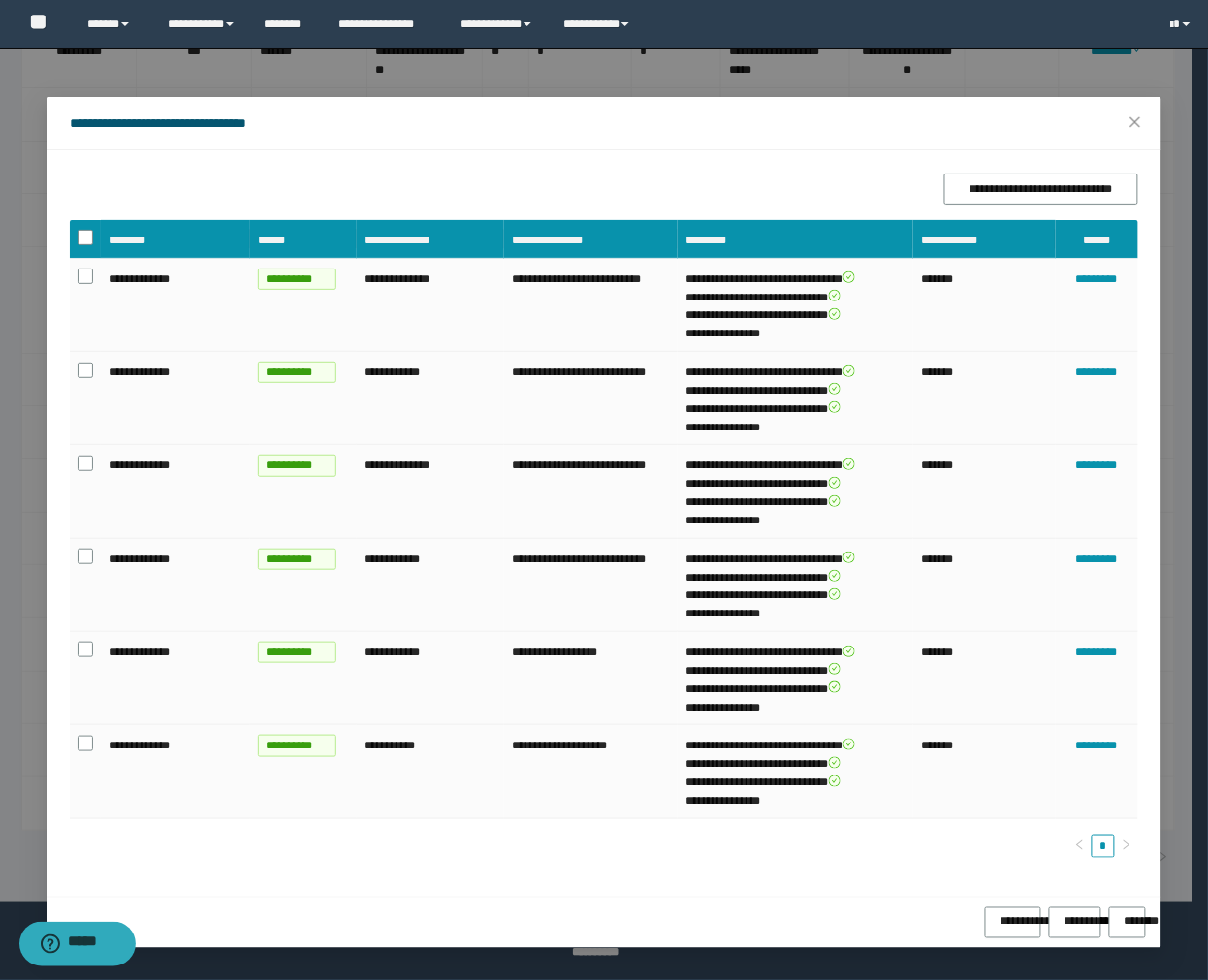 drag, startPoint x: 681, startPoint y: 182, endPoint x: 789, endPoint y: 191, distance: 108.37435 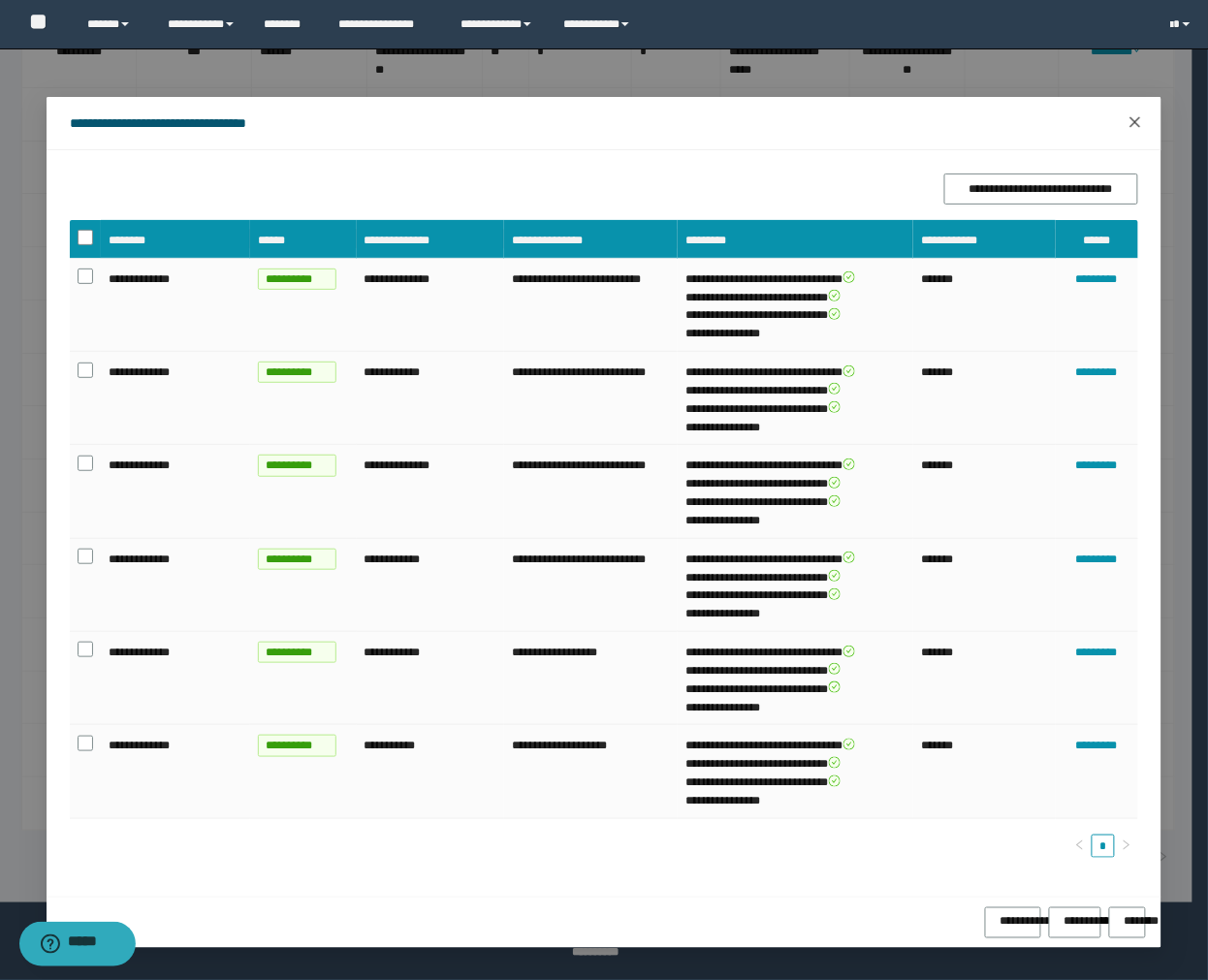 click at bounding box center [1135, 122] 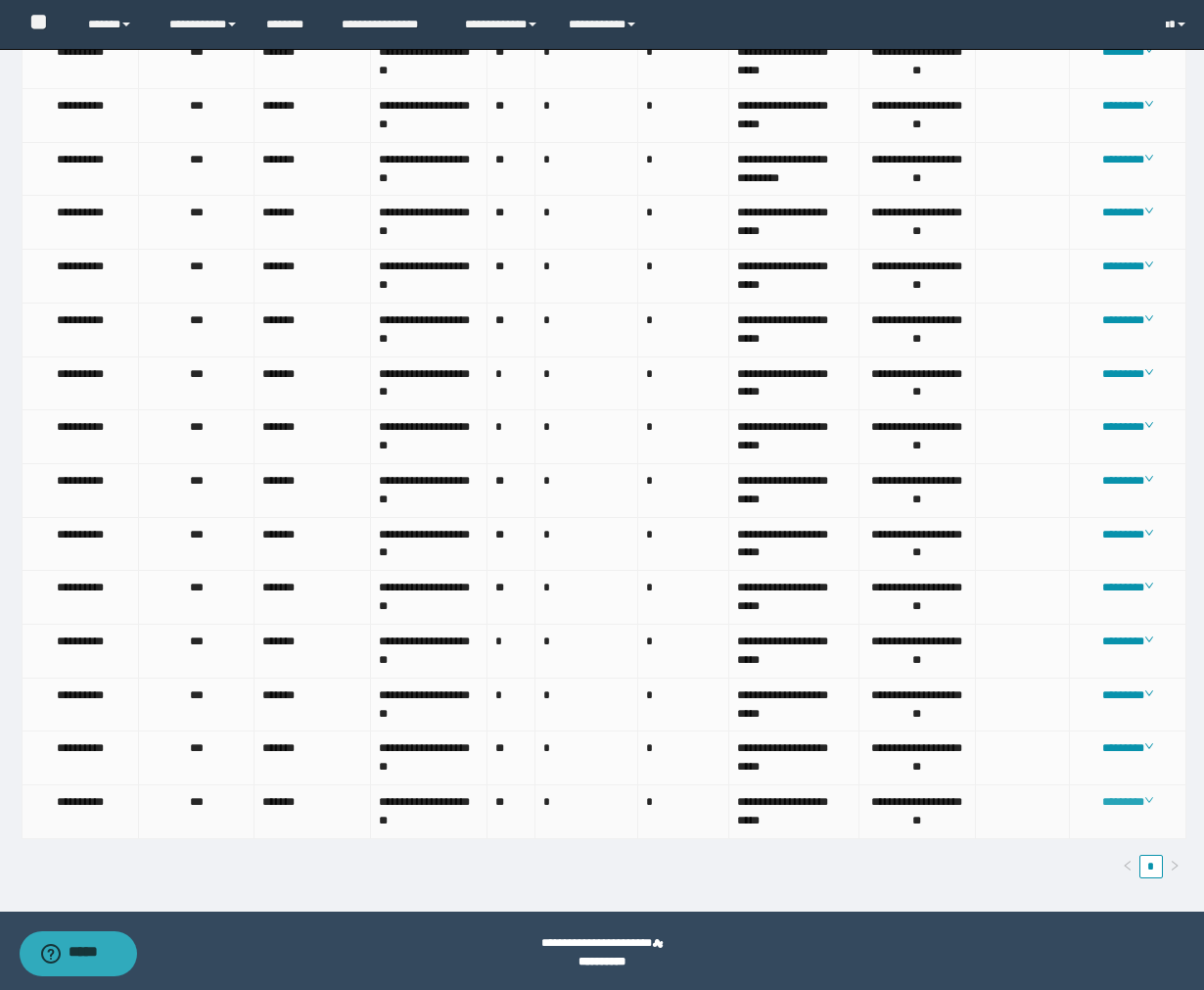 click on "********" at bounding box center (1128, 802) 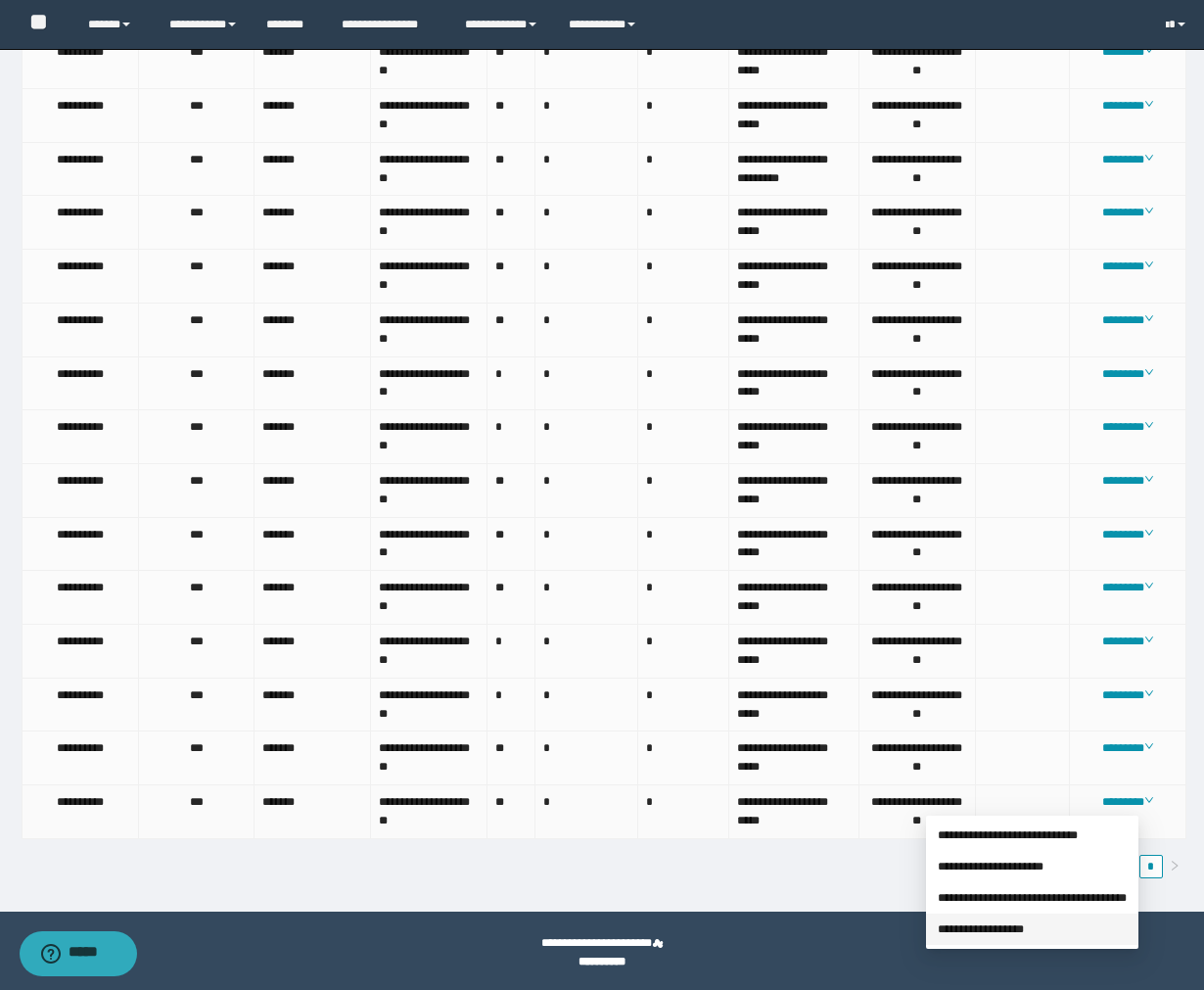click on "**********" at bounding box center (981, 929) 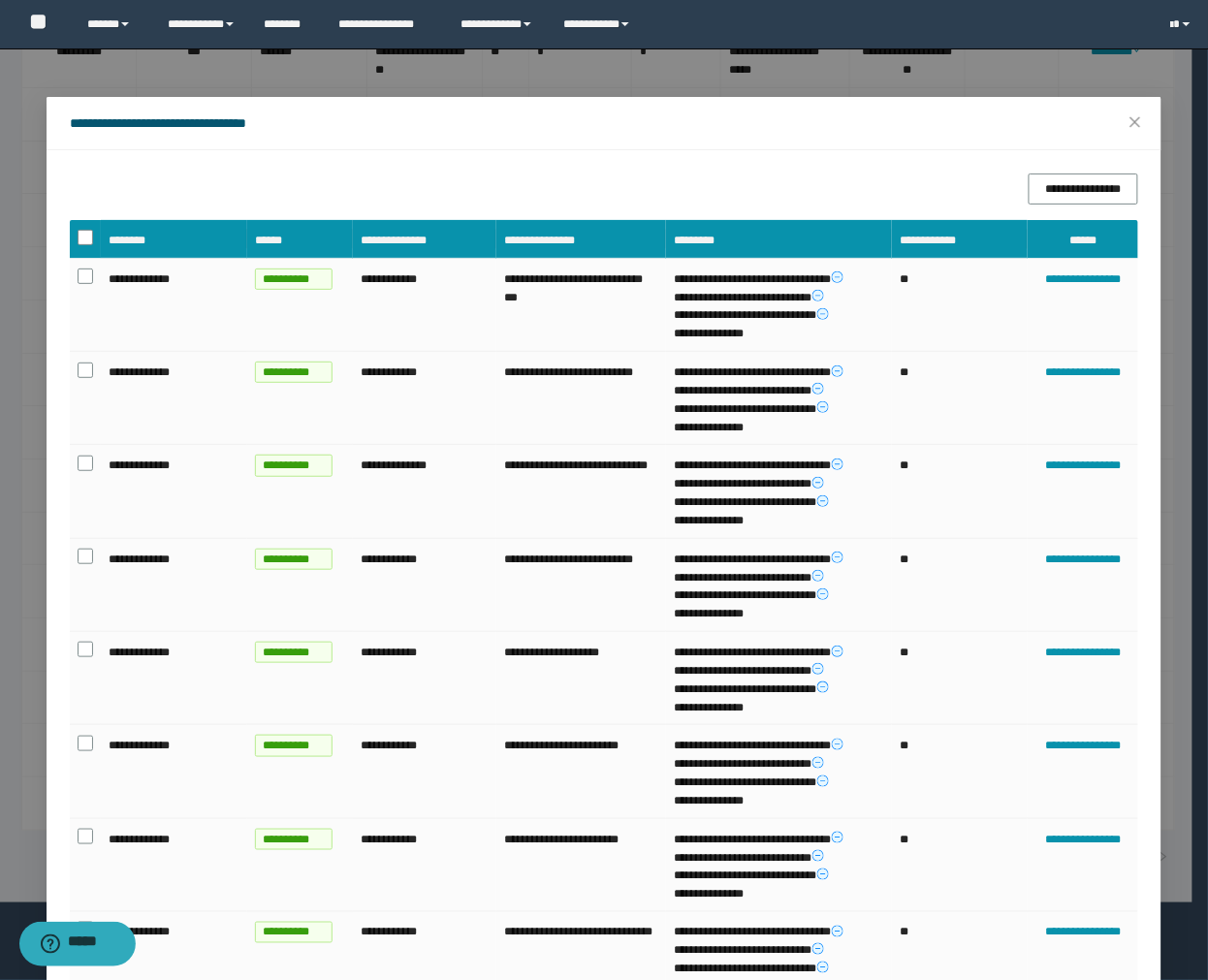 click on "**********" at bounding box center (581, 239) 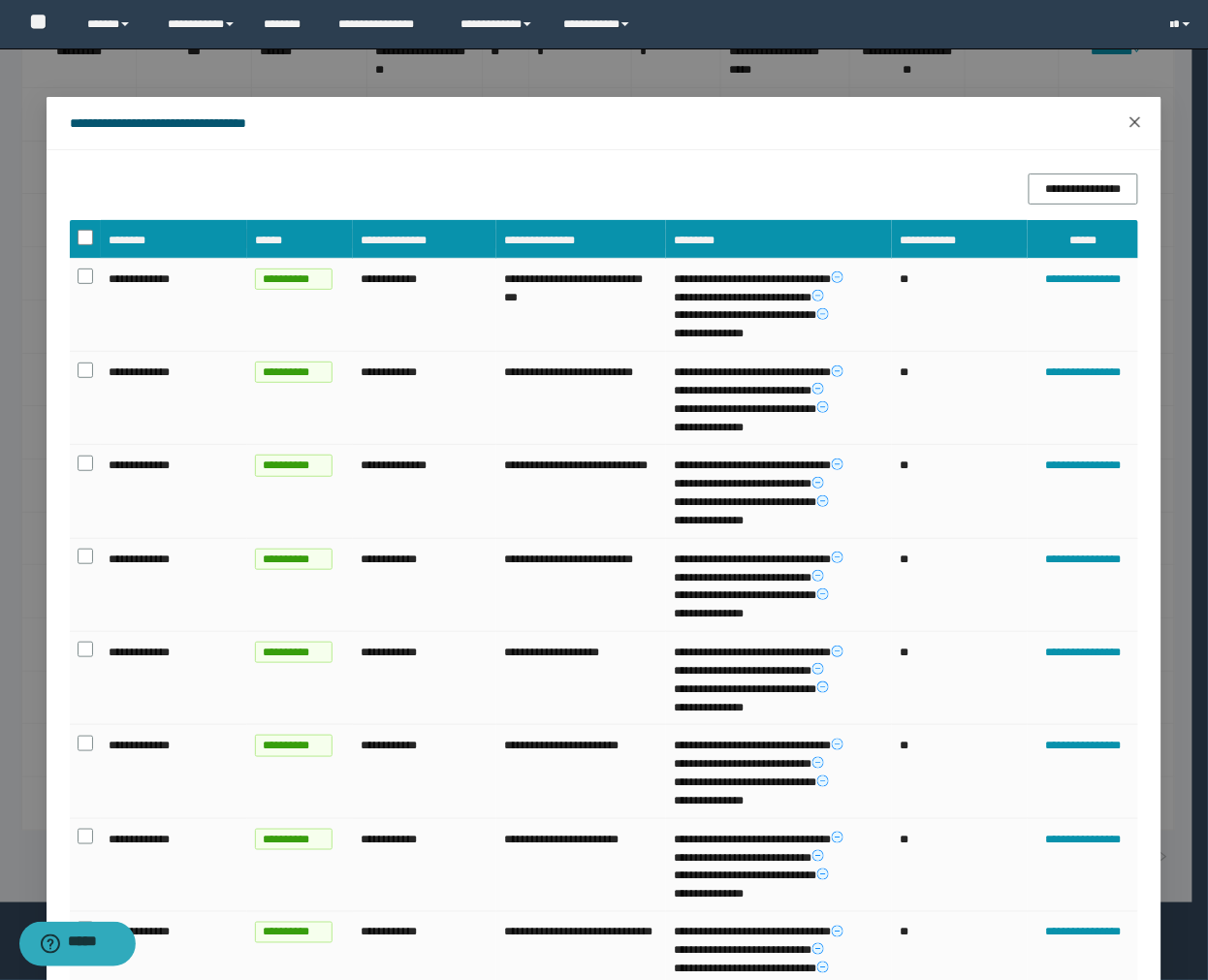 click at bounding box center [1135, 122] 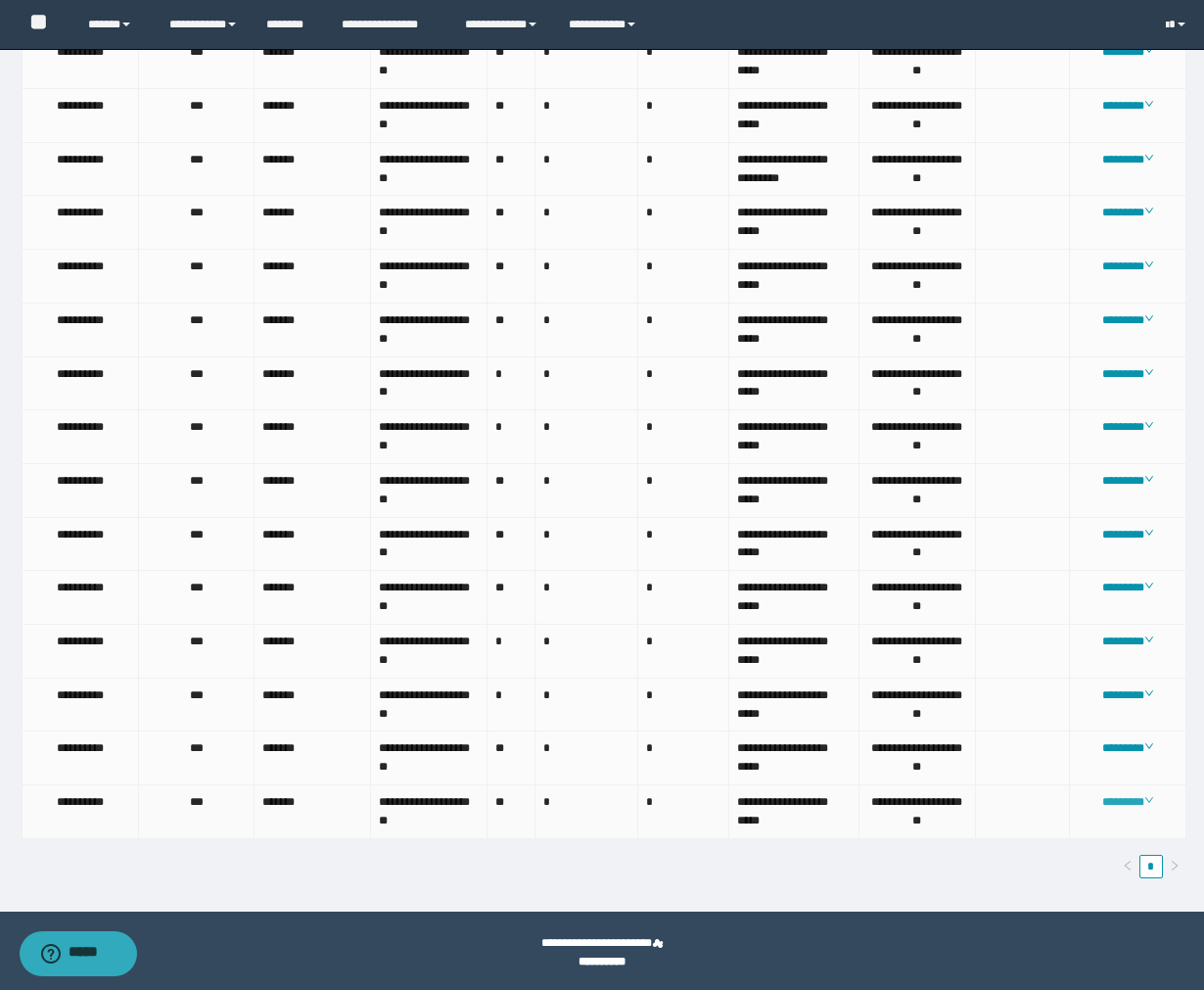 click on "********" at bounding box center [1128, 802] 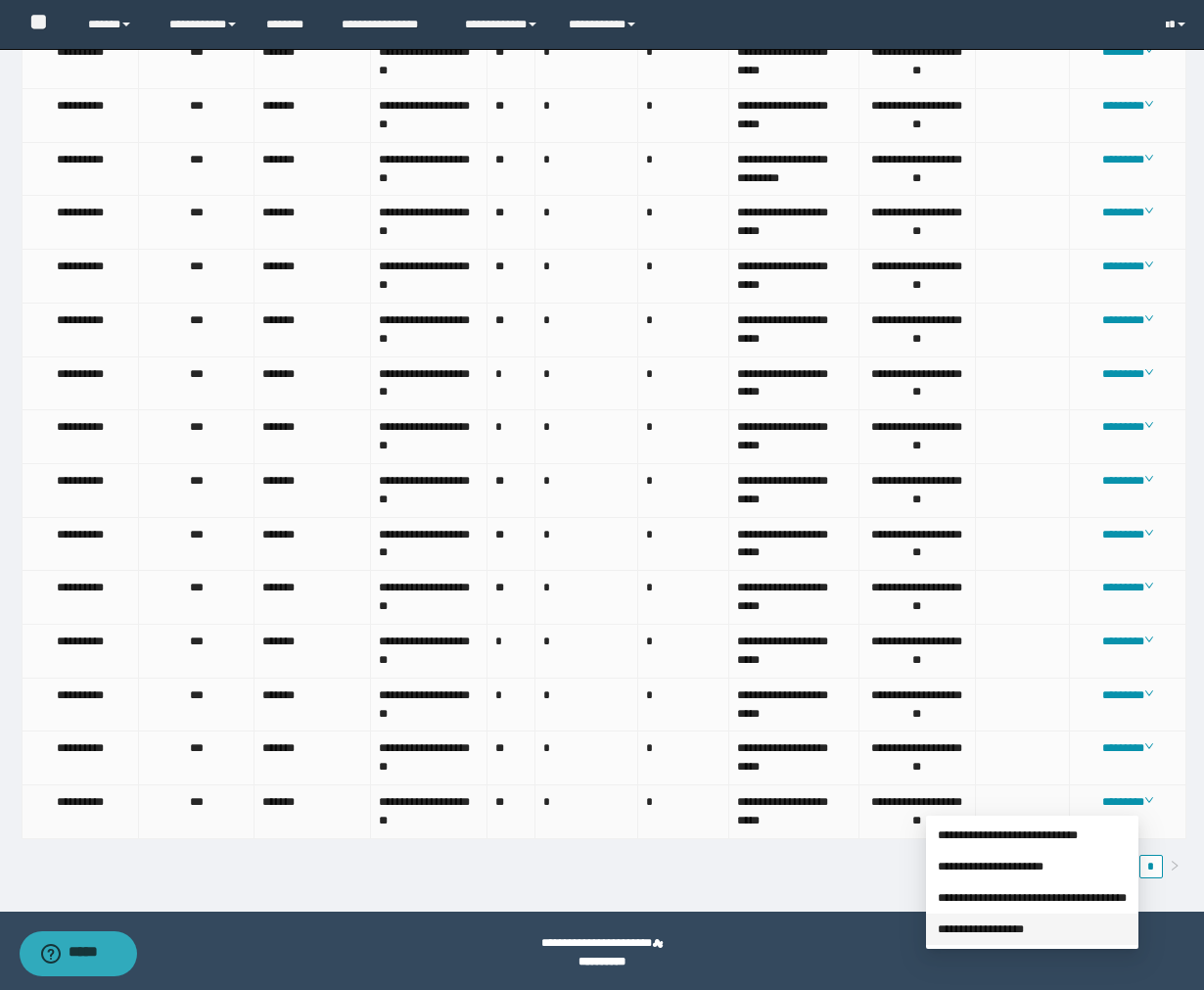 click on "**********" at bounding box center [981, 929] 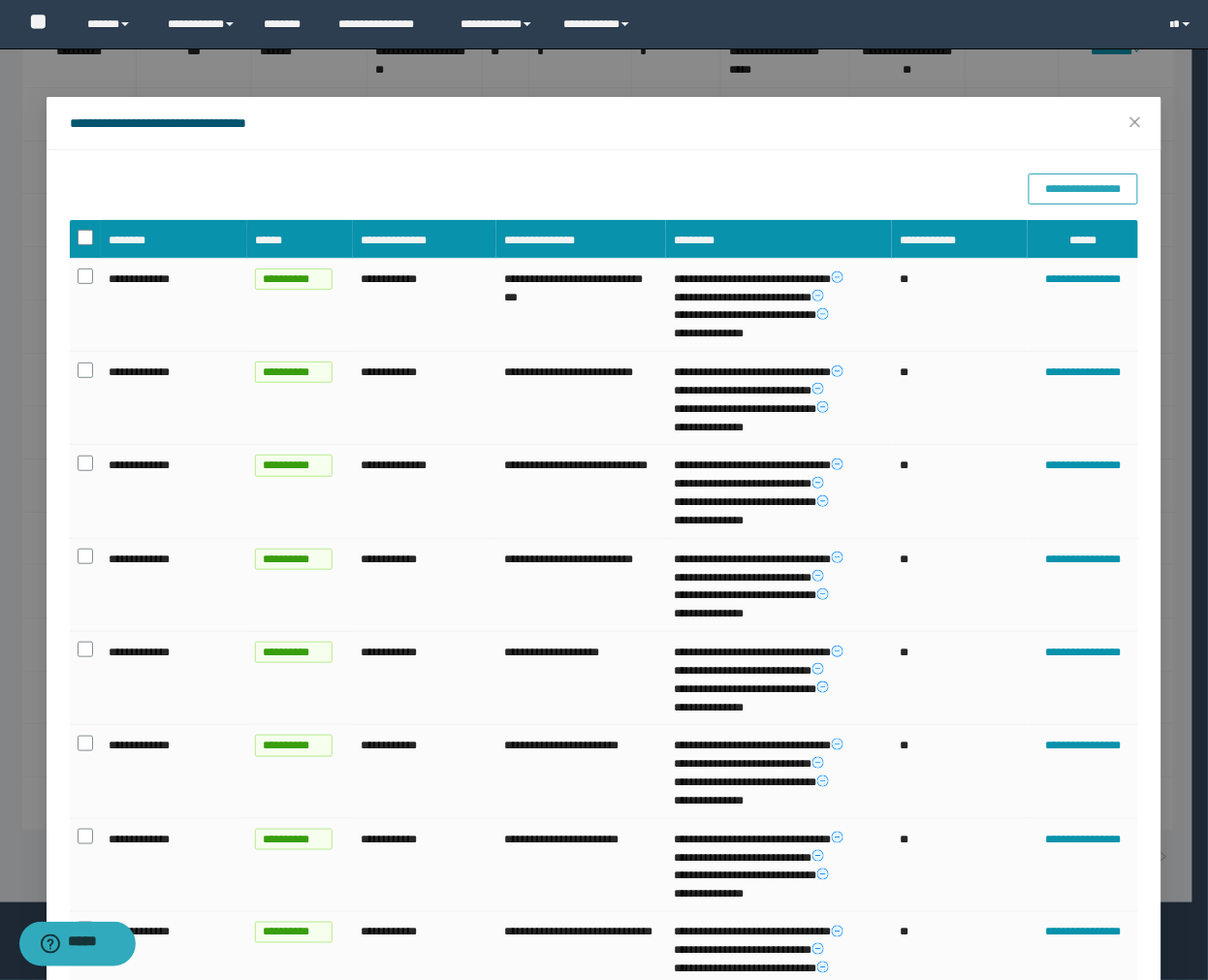 click on "**********" at bounding box center [1083, 189] 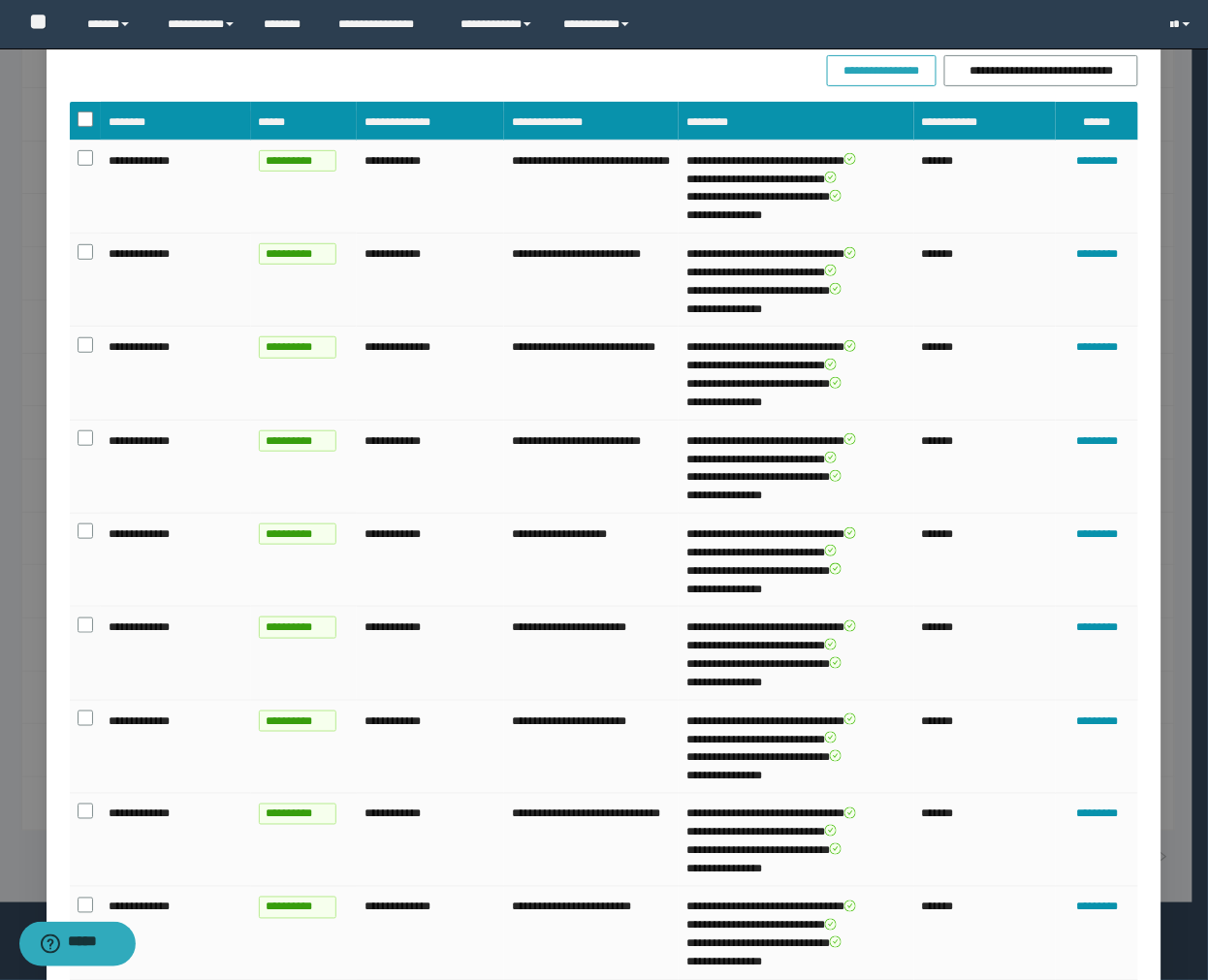 scroll, scrollTop: 352, scrollLeft: 0, axis: vertical 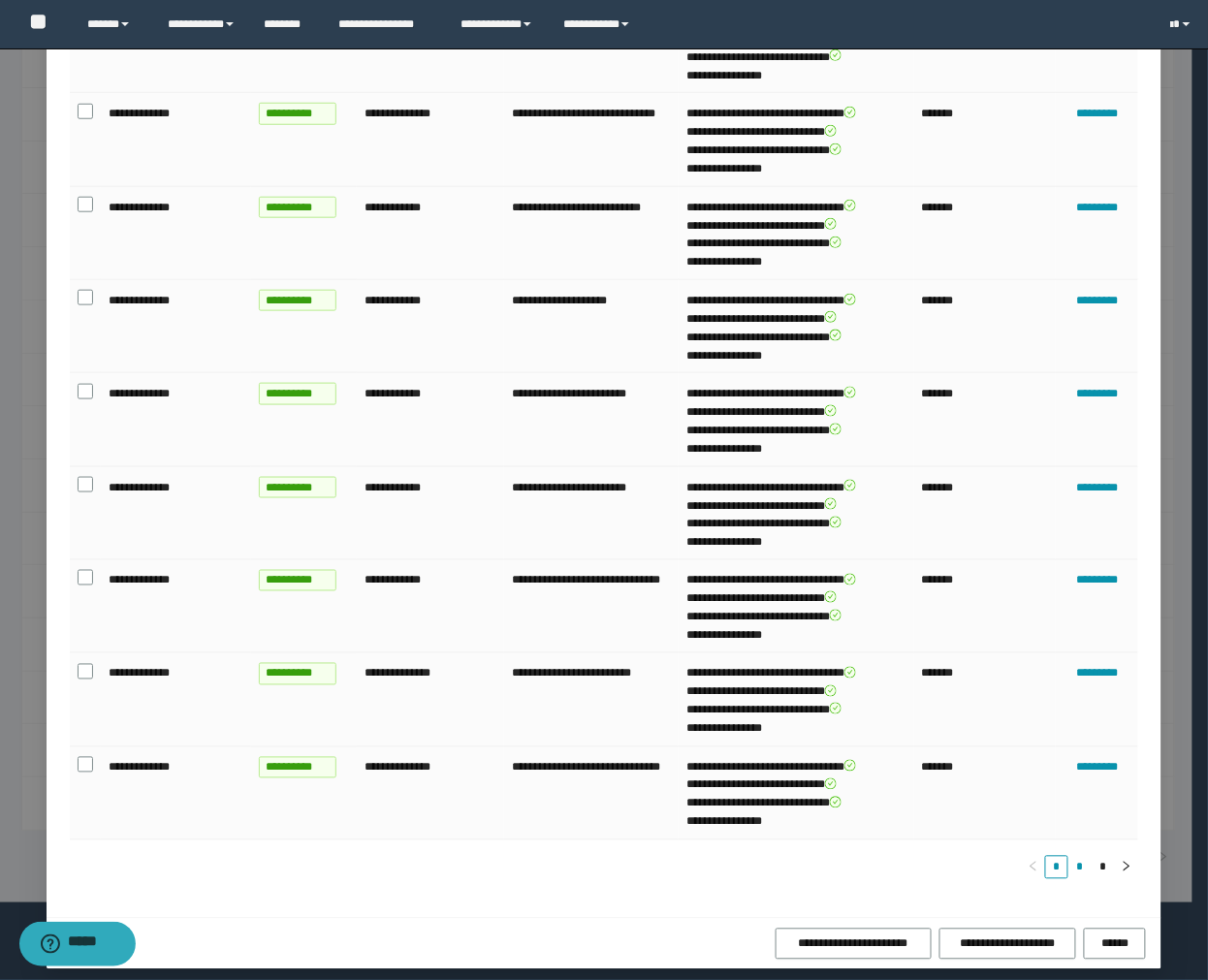 click on "*" at bounding box center (1080, 868) 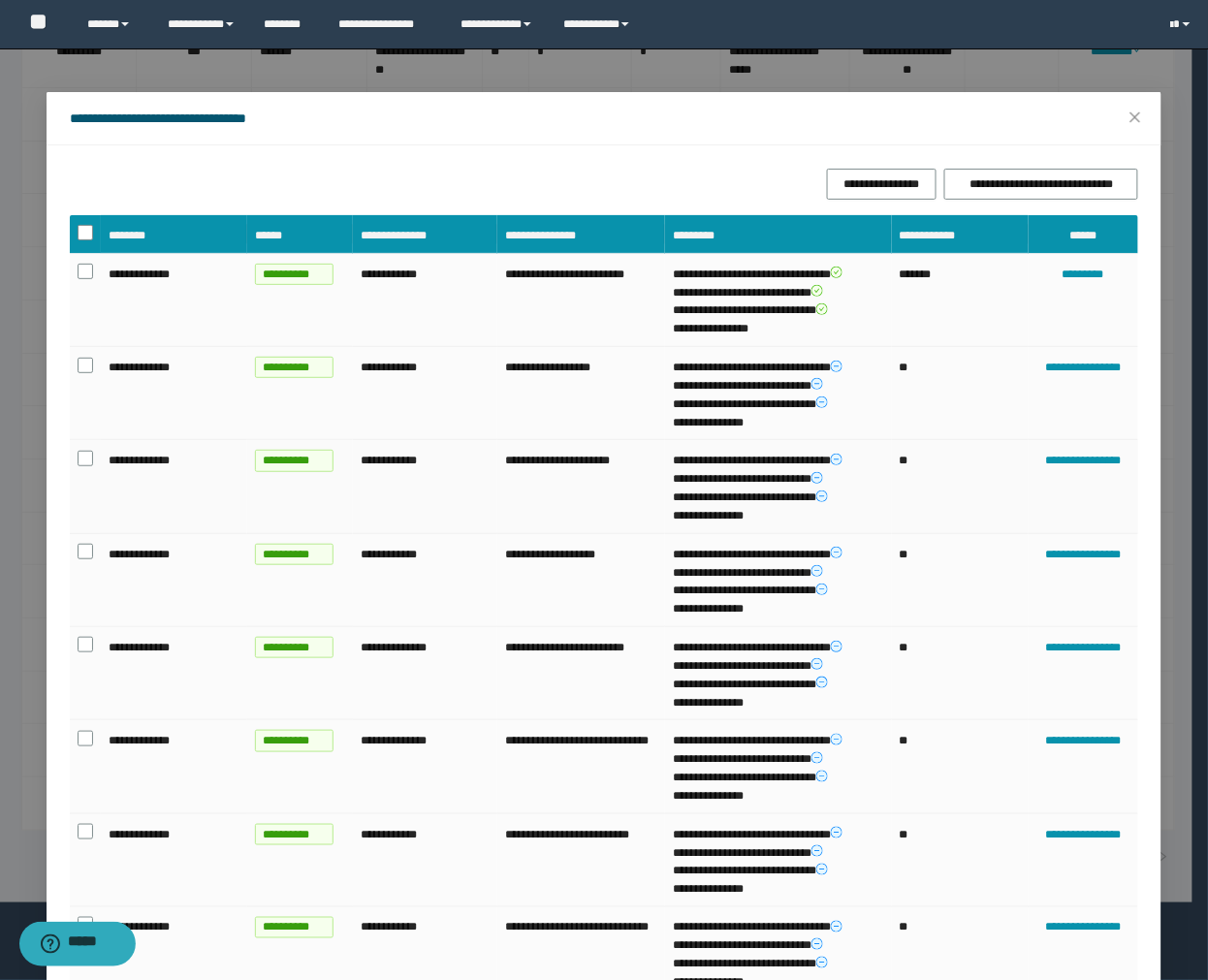 scroll, scrollTop: 0, scrollLeft: 0, axis: both 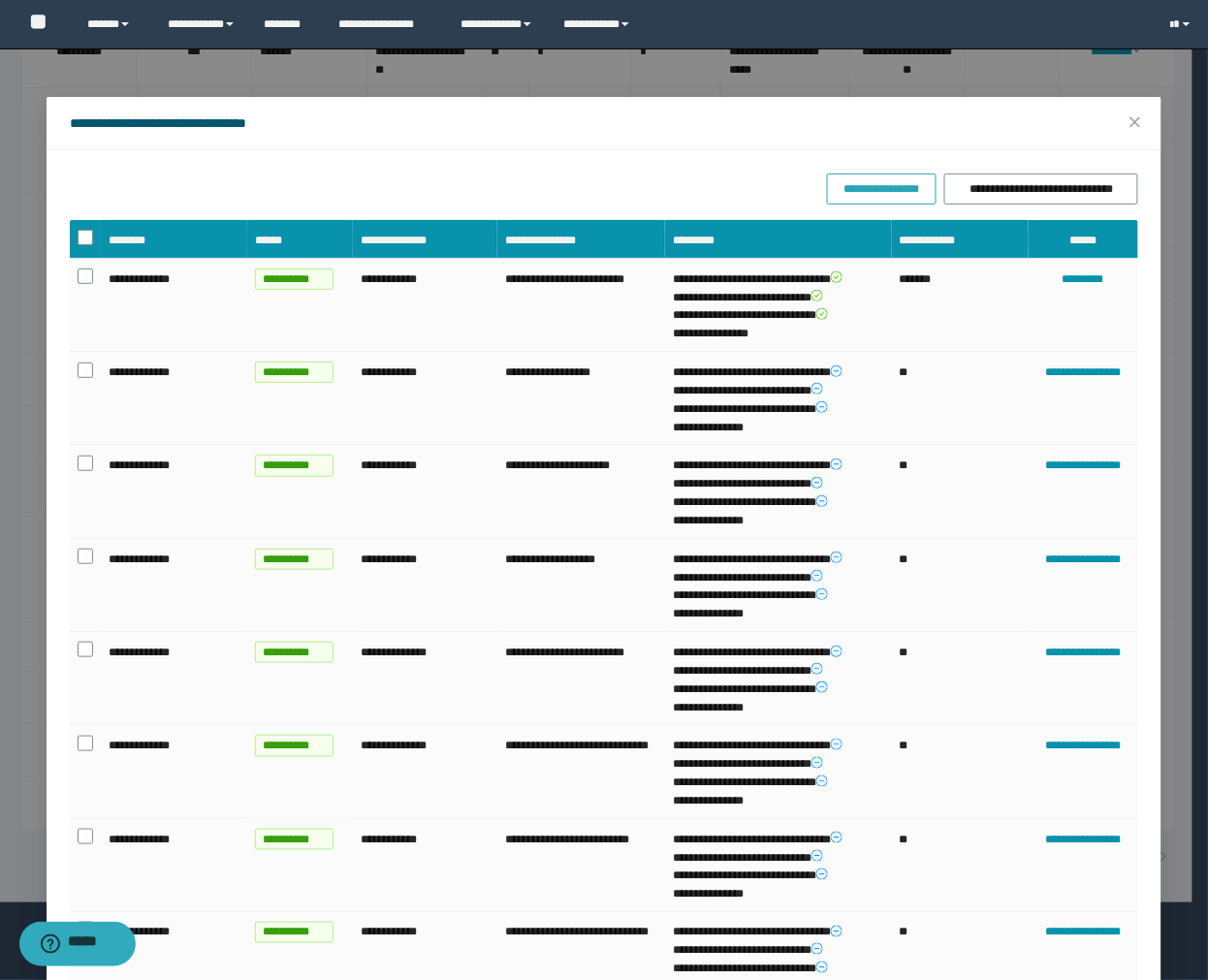click on "**********" at bounding box center [881, 189] 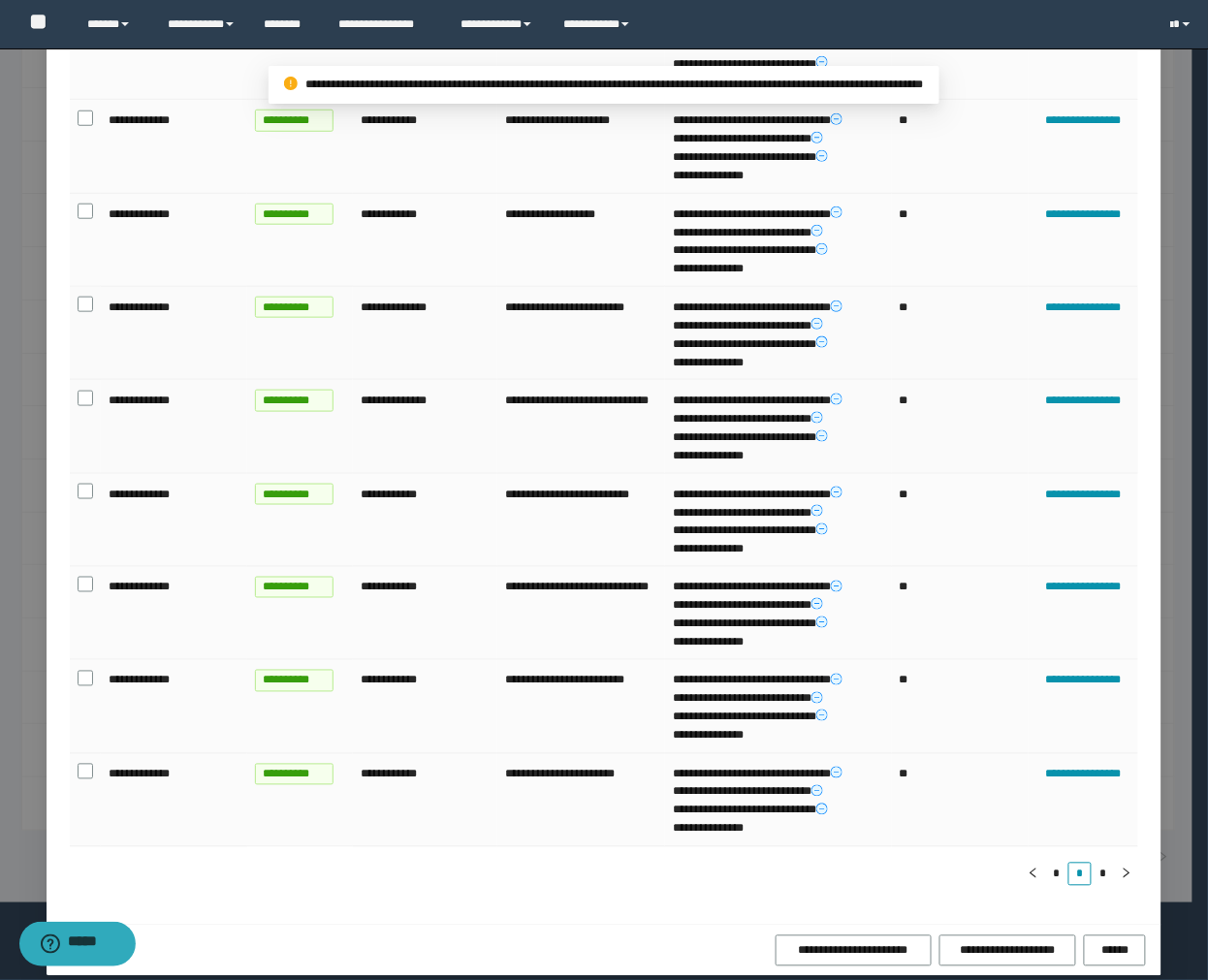 scroll, scrollTop: 352, scrollLeft: 0, axis: vertical 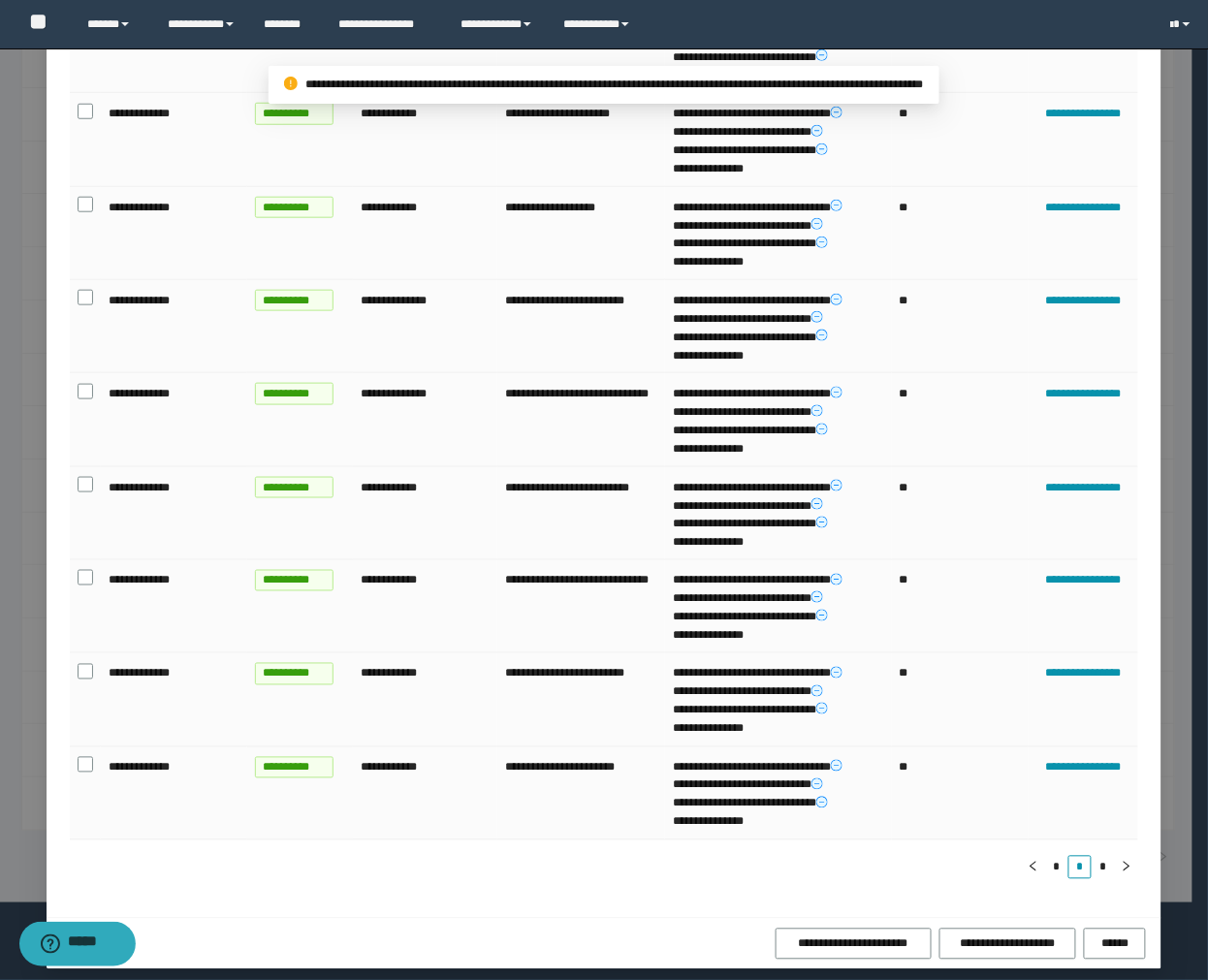 drag, startPoint x: 1097, startPoint y: 848, endPoint x: 1081, endPoint y: 831, distance: 23.345235 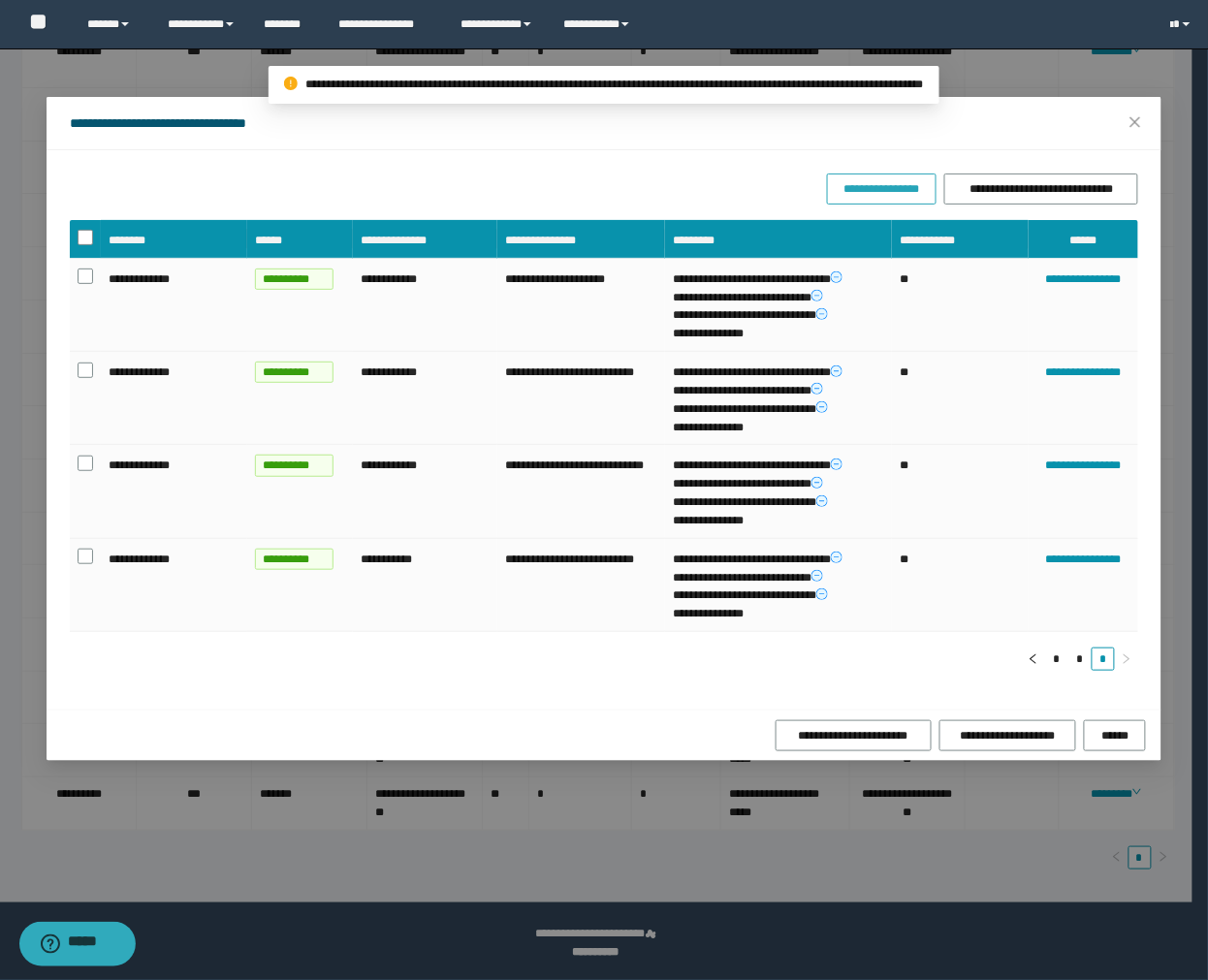 click on "**********" at bounding box center [881, 189] 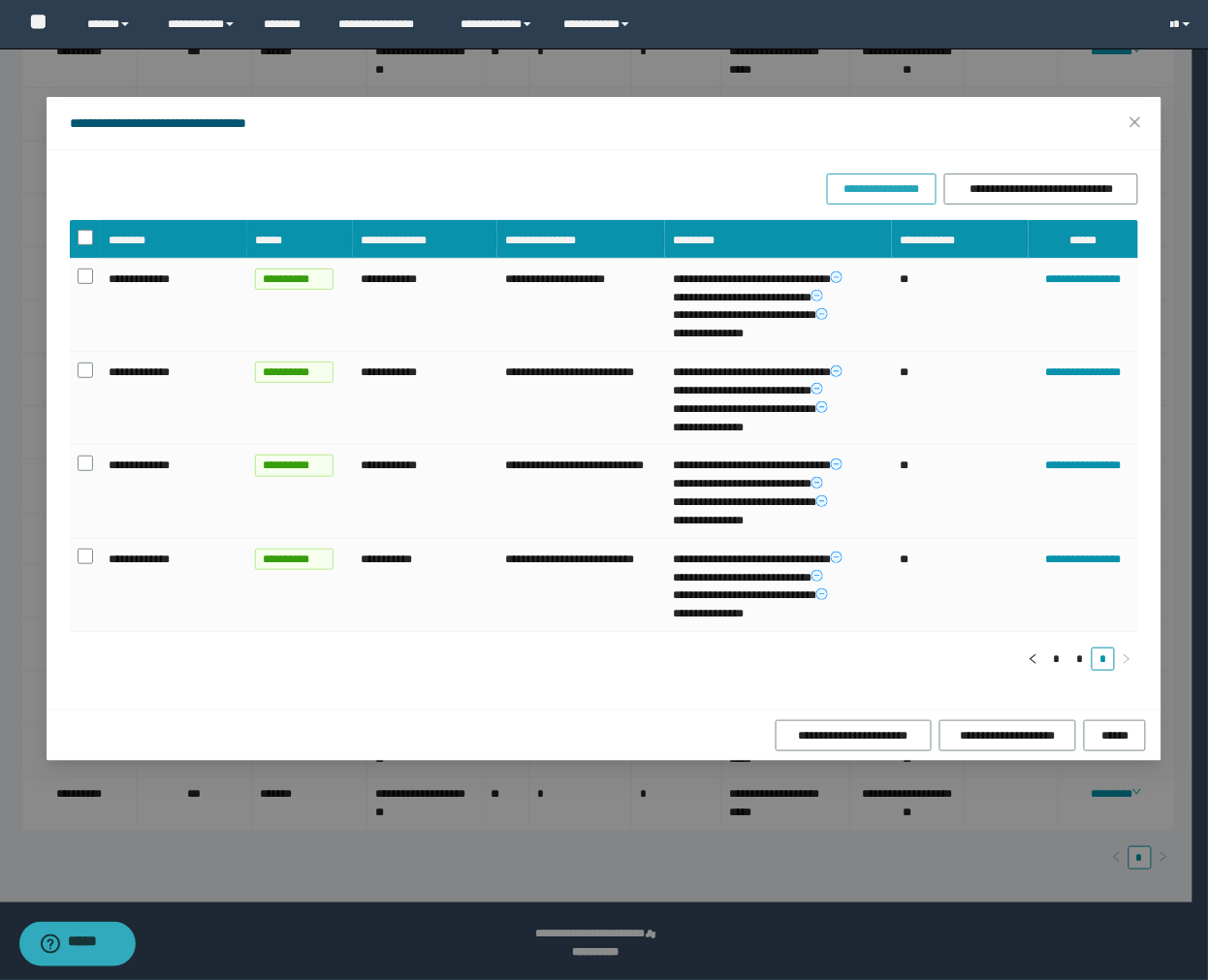 click on "**********" at bounding box center (881, 189) 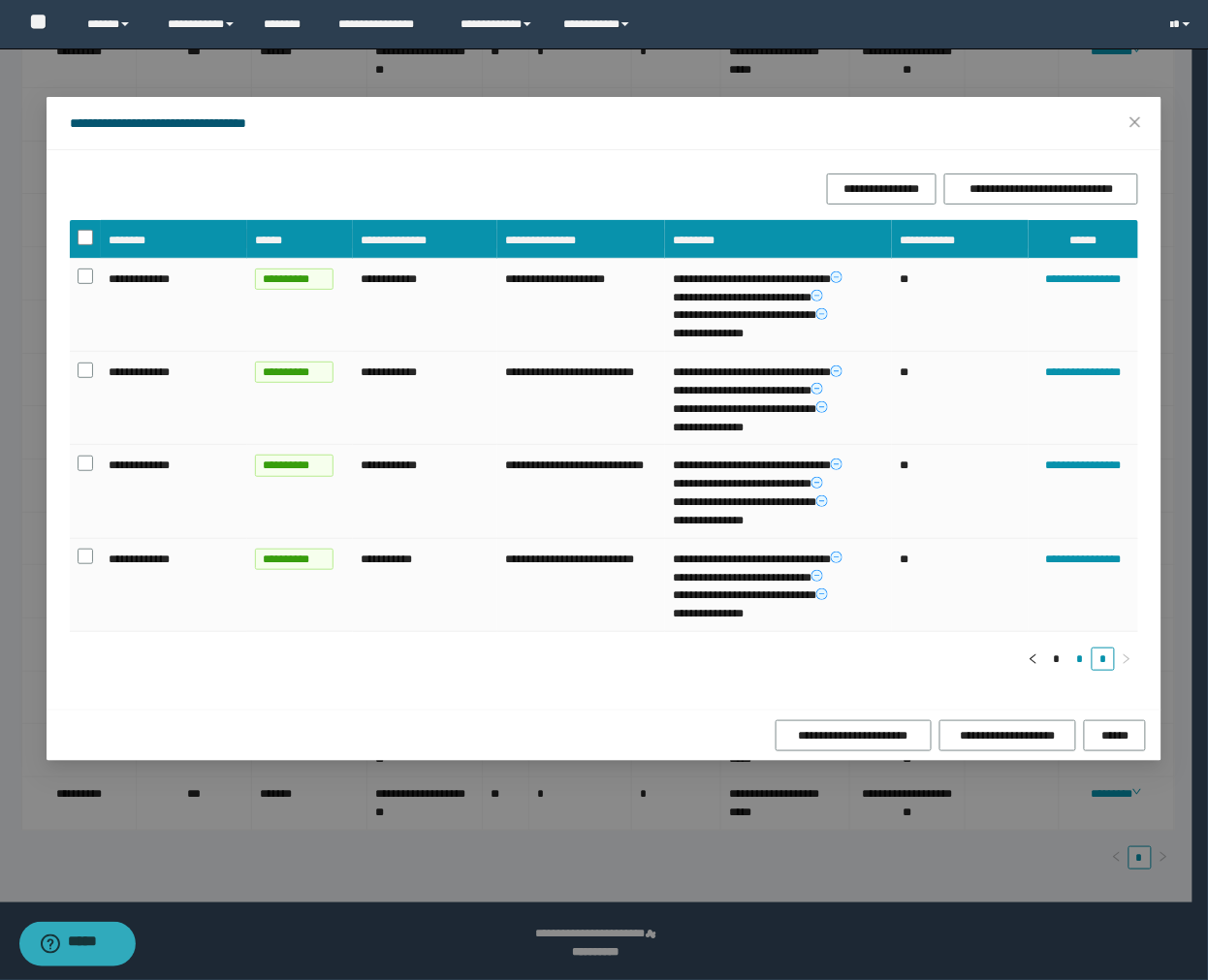 click on "*" at bounding box center (1080, 659) 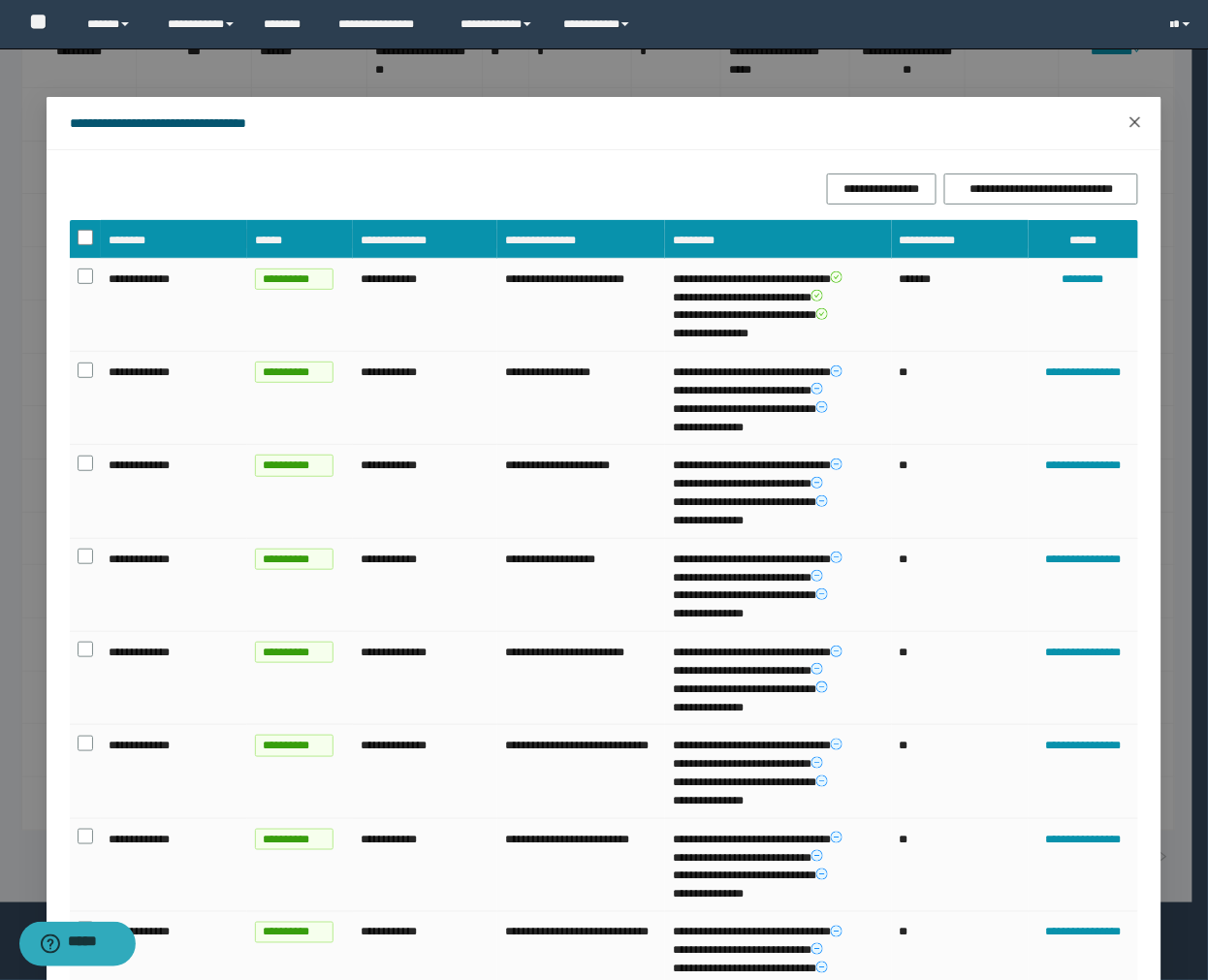 click at bounding box center (1135, 122) 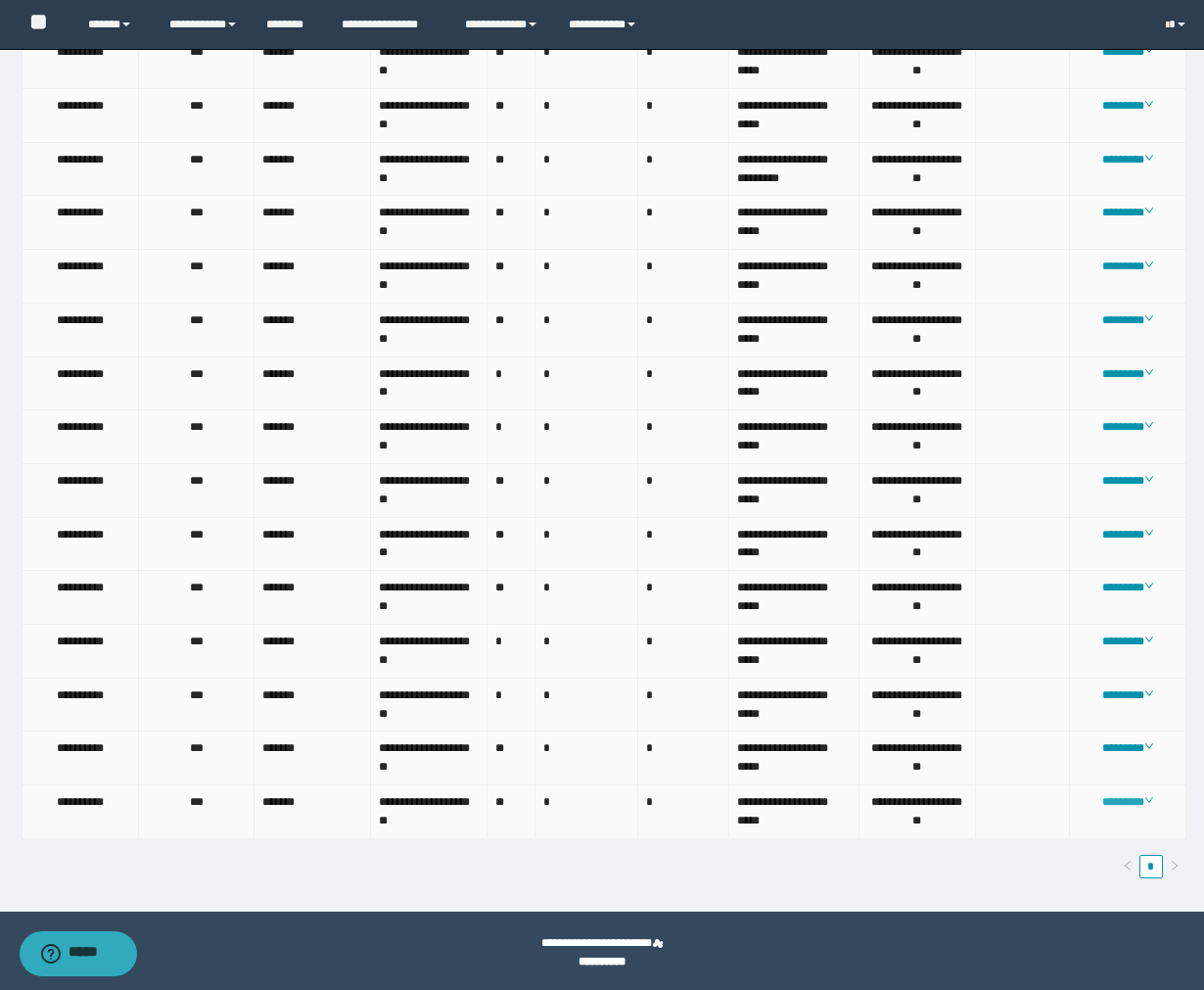 click on "********" at bounding box center [1128, 802] 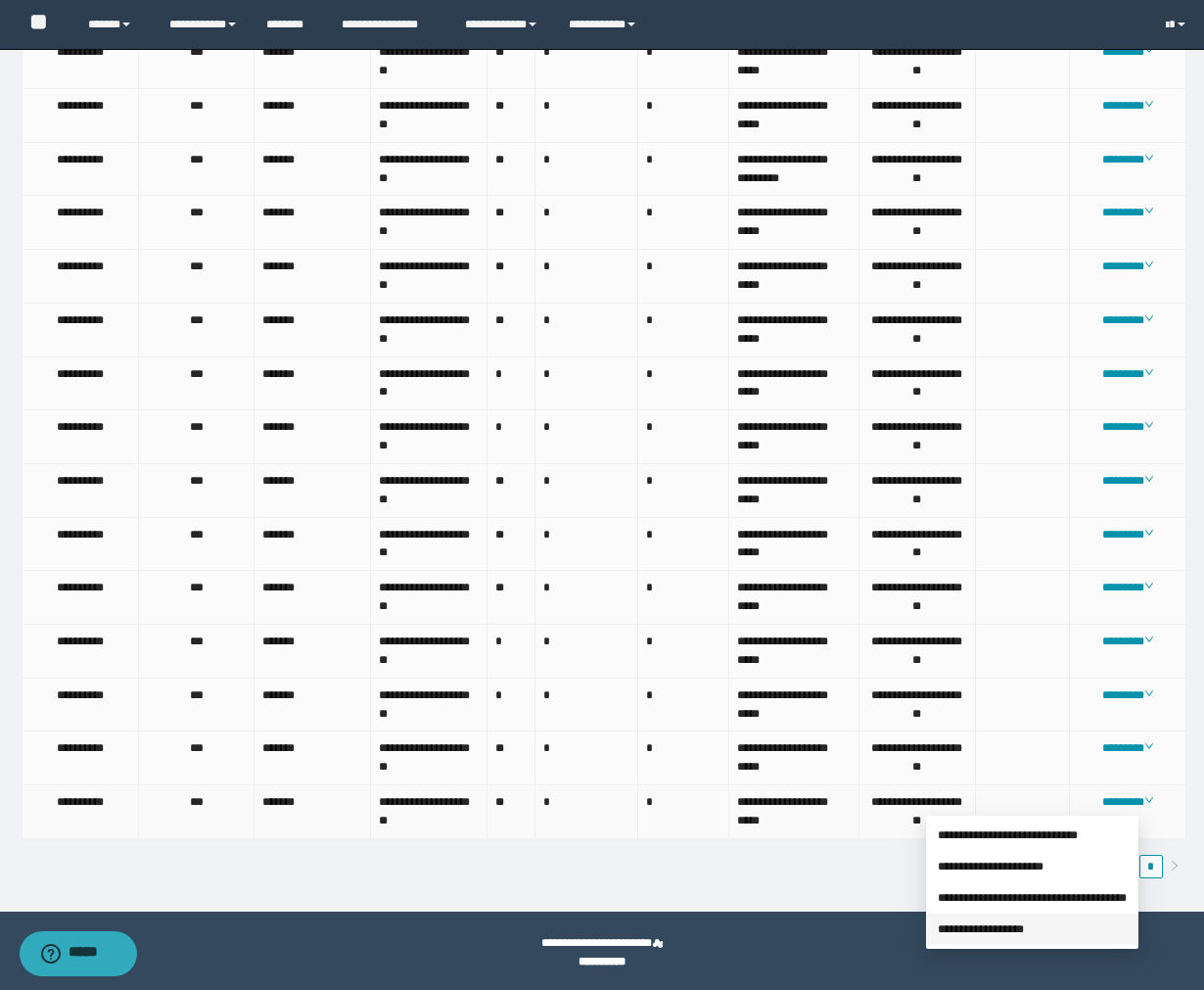 click on "**********" at bounding box center [981, 929] 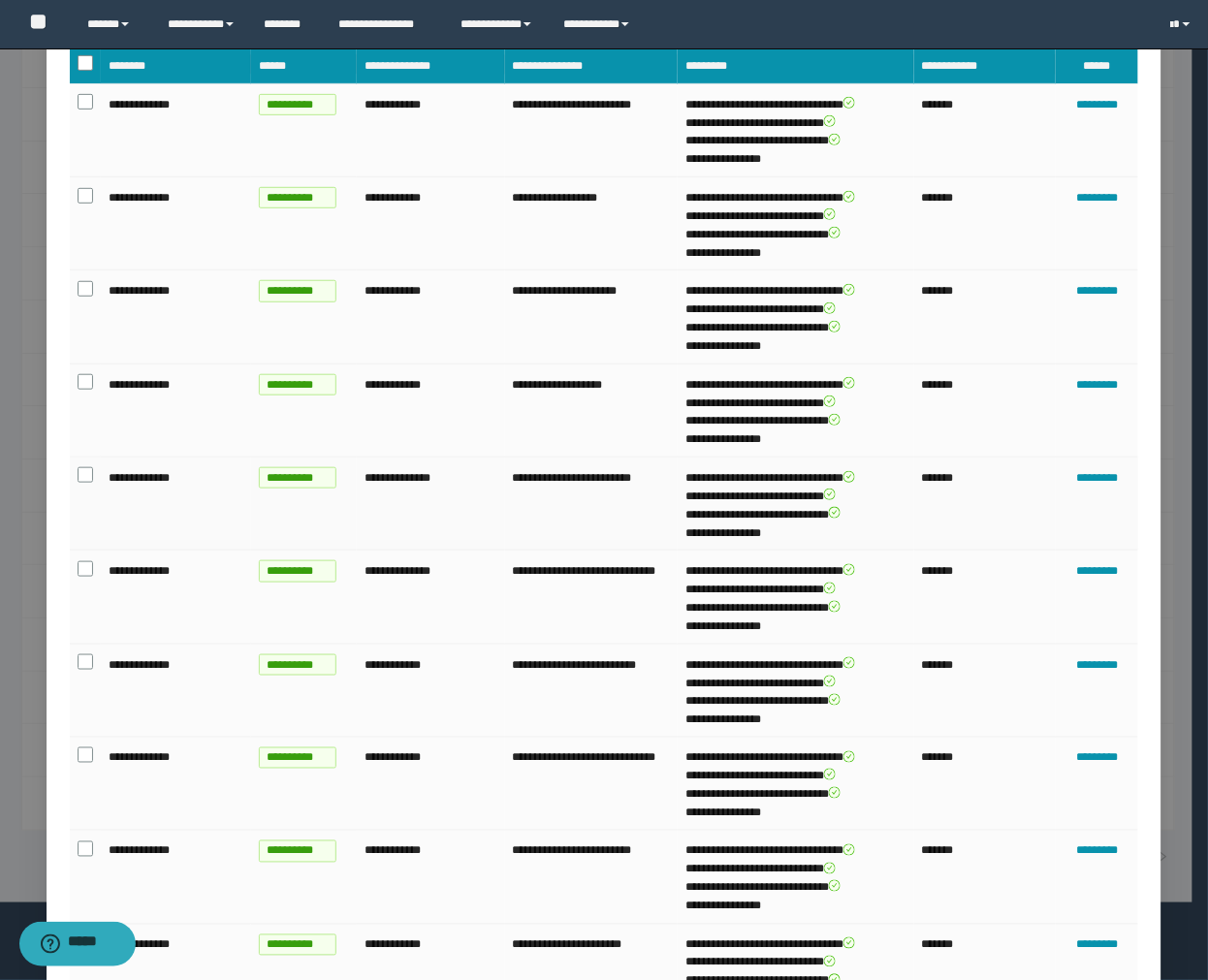 scroll, scrollTop: 352, scrollLeft: 0, axis: vertical 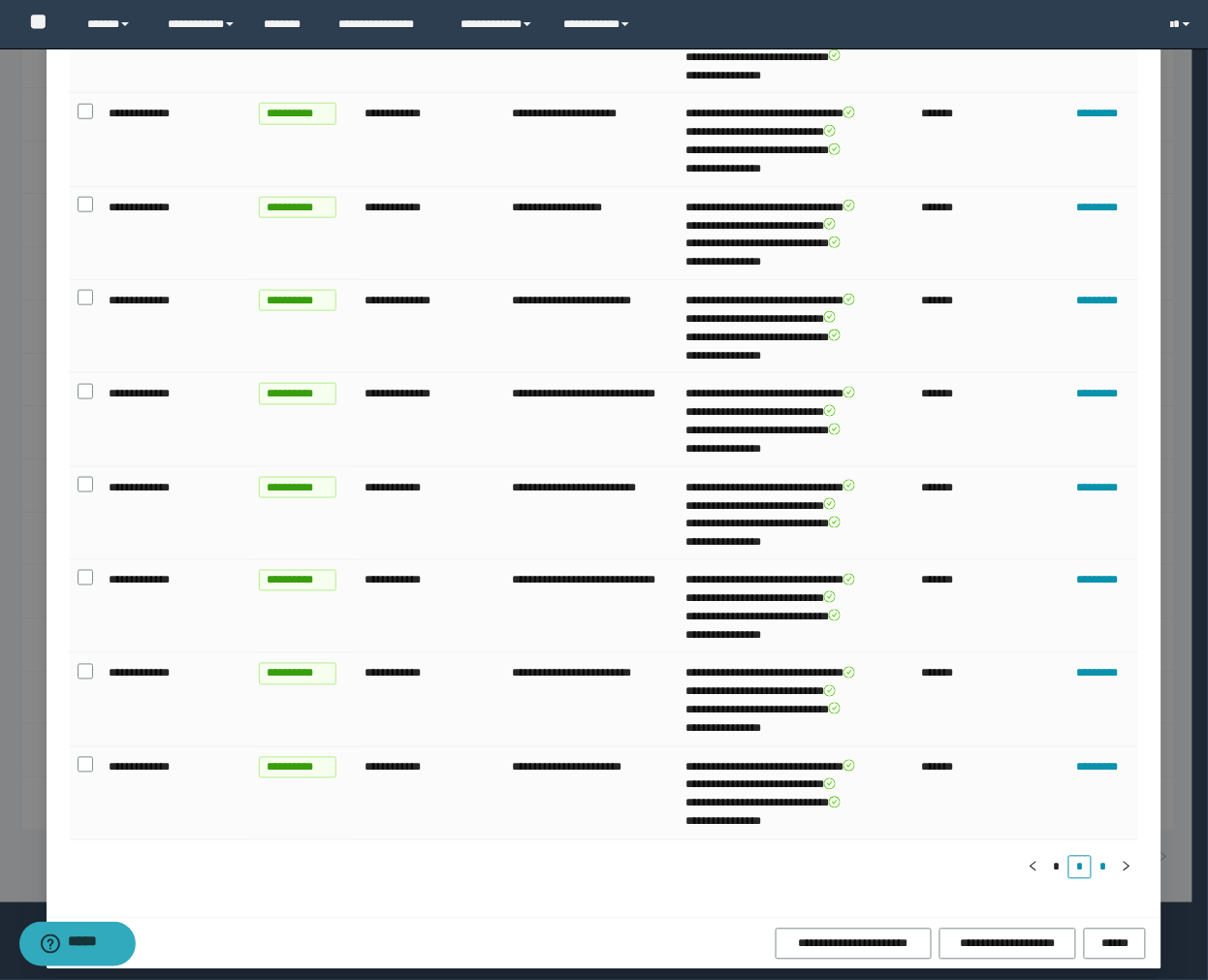 click on "*" at bounding box center (1103, 868) 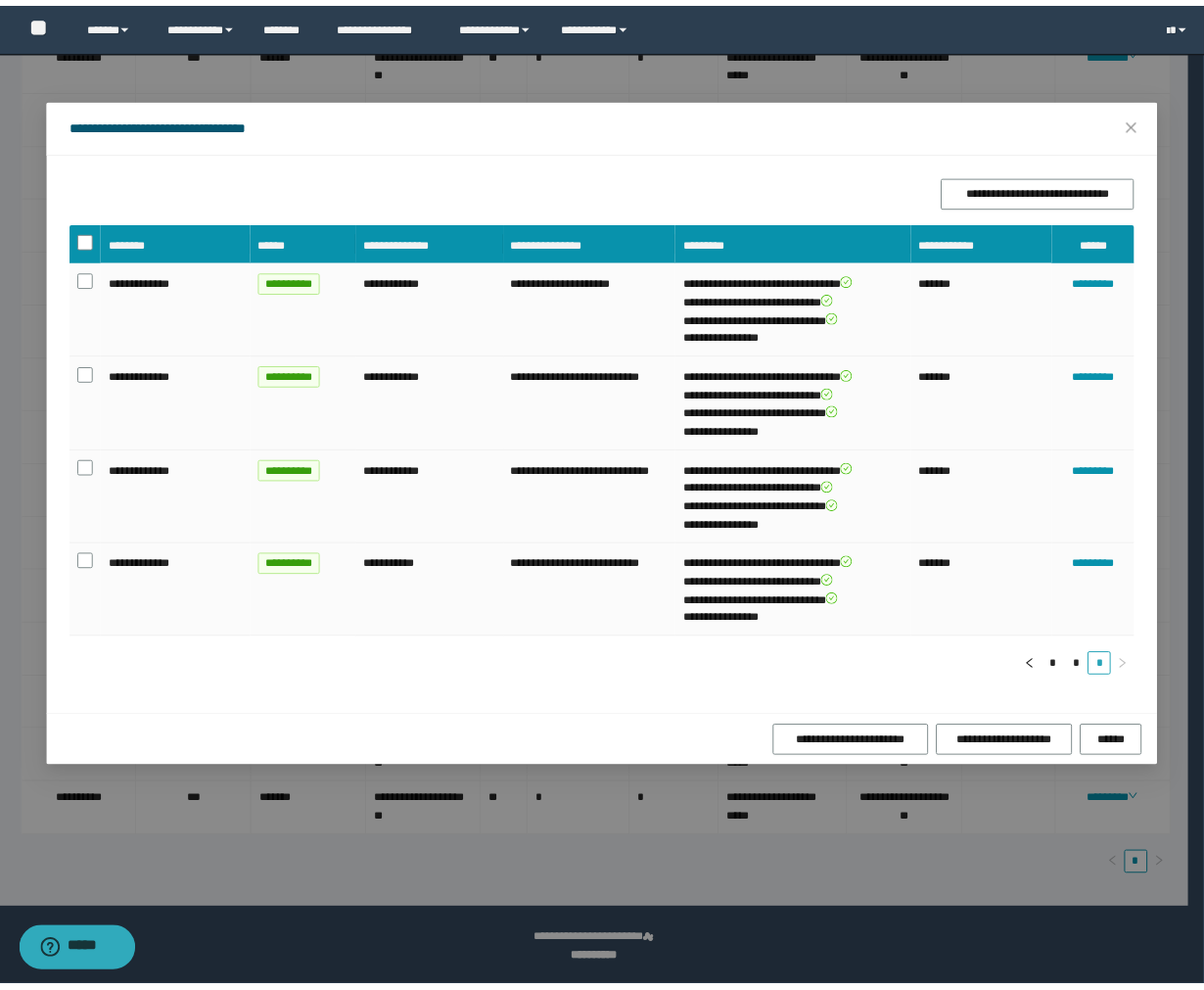 scroll, scrollTop: 0, scrollLeft: 0, axis: both 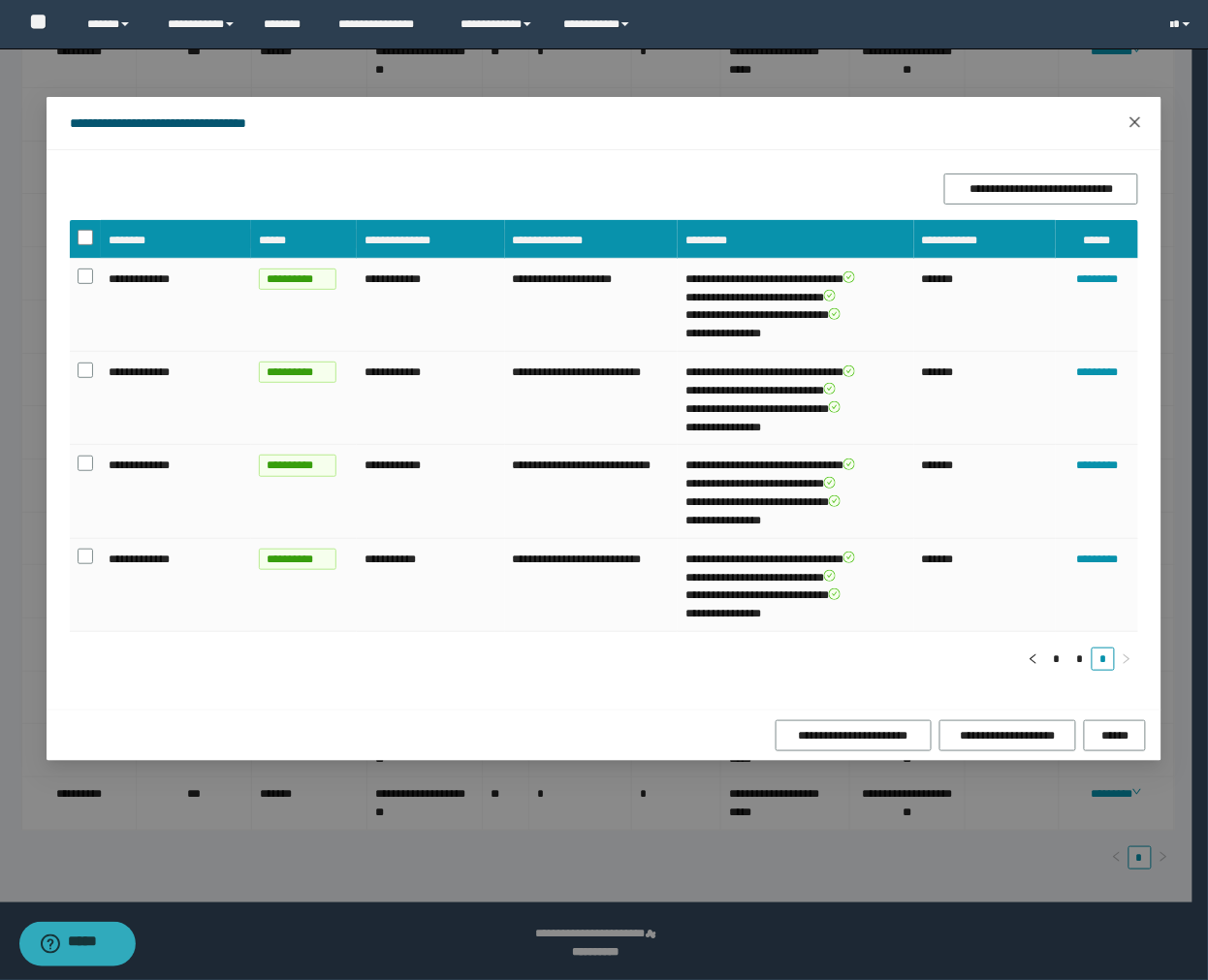 click at bounding box center [1135, 123] 